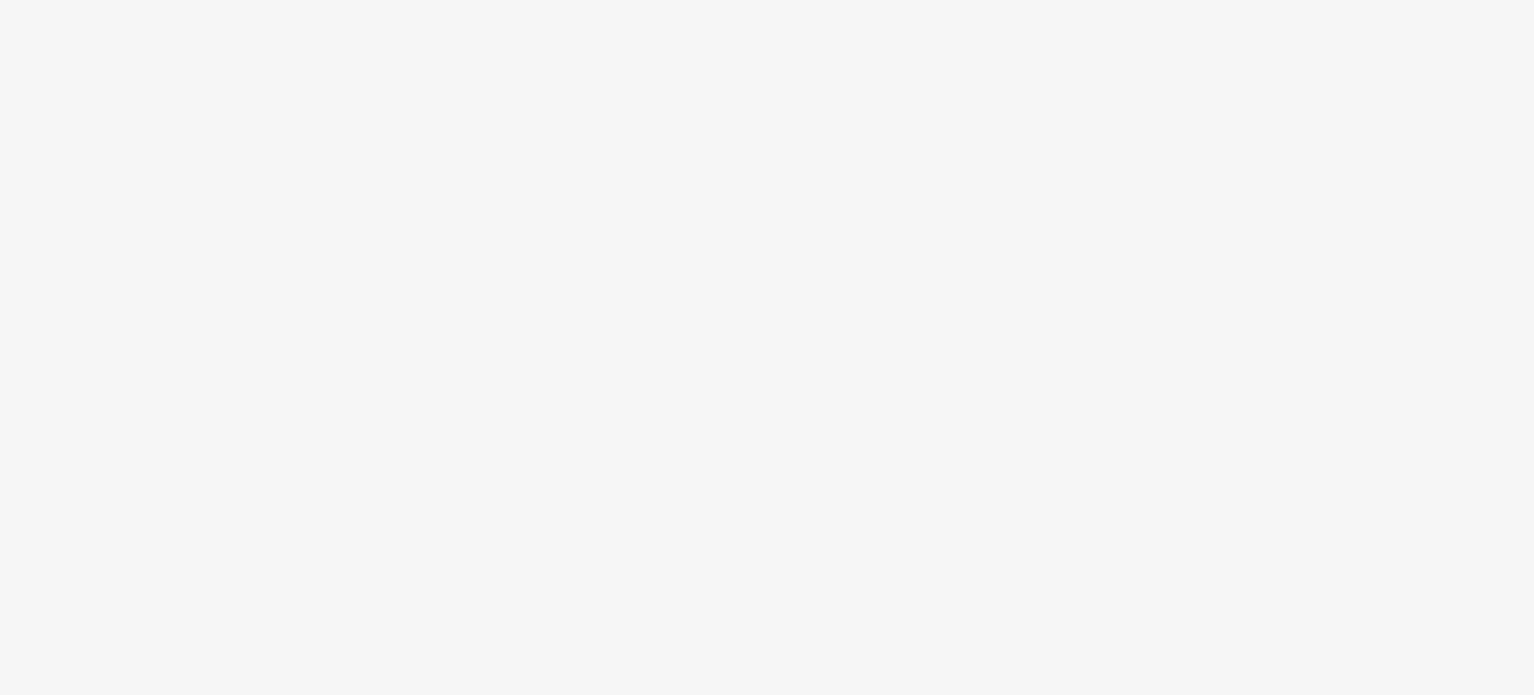 scroll, scrollTop: 0, scrollLeft: 0, axis: both 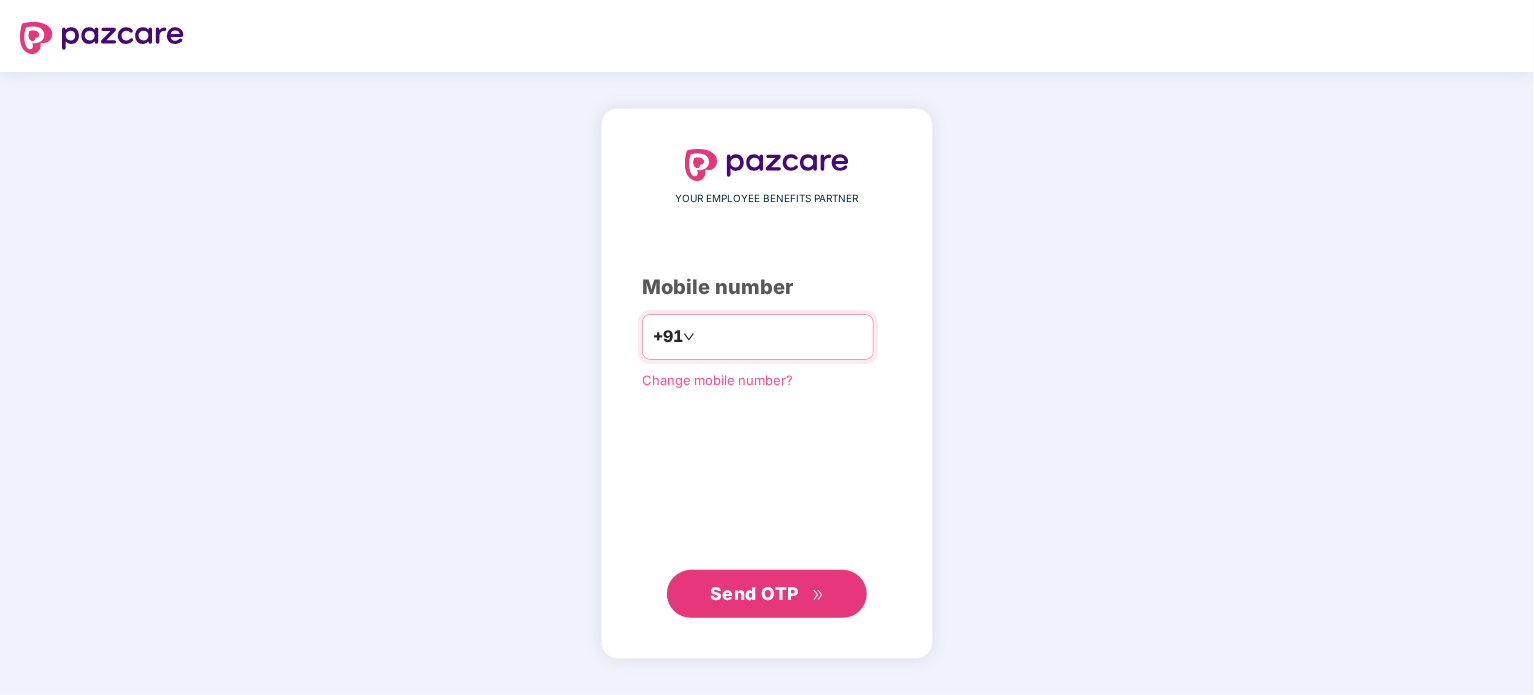 type on "**********" 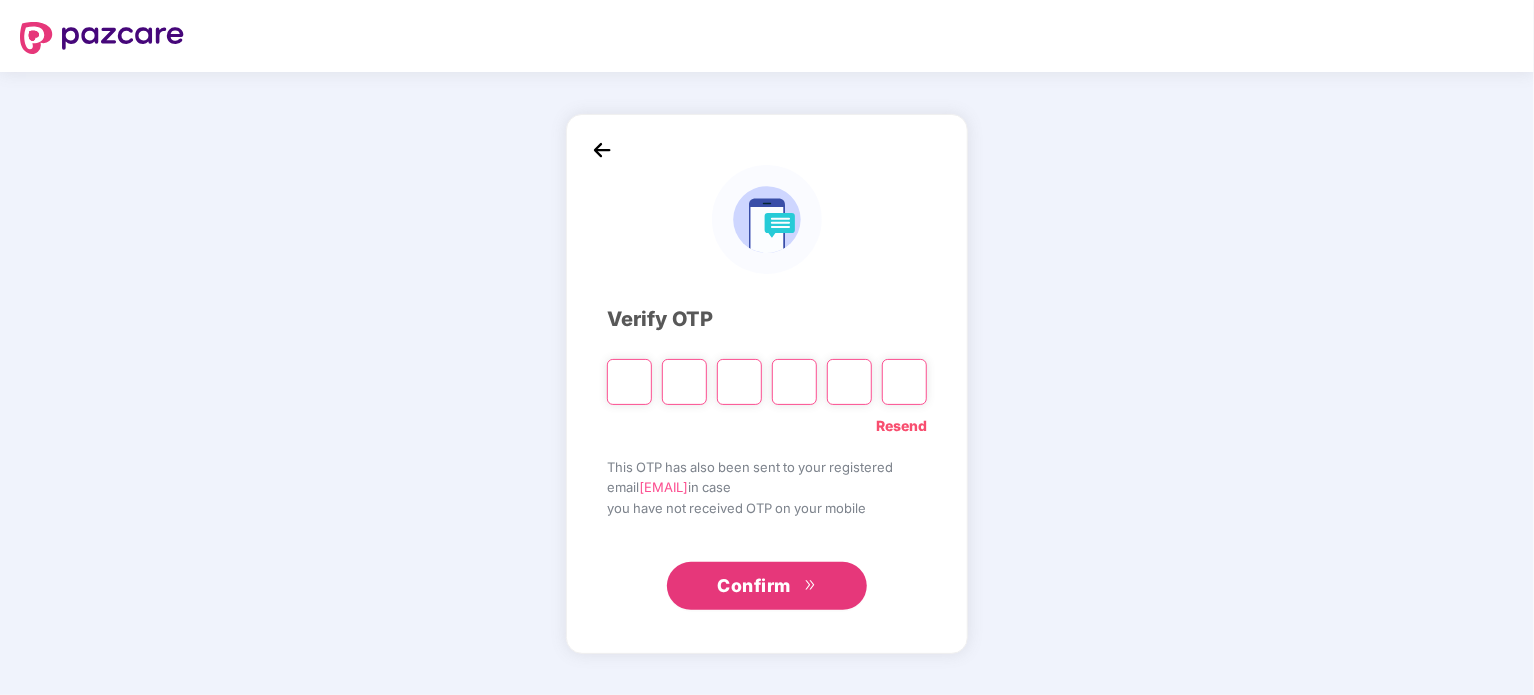 type on "*" 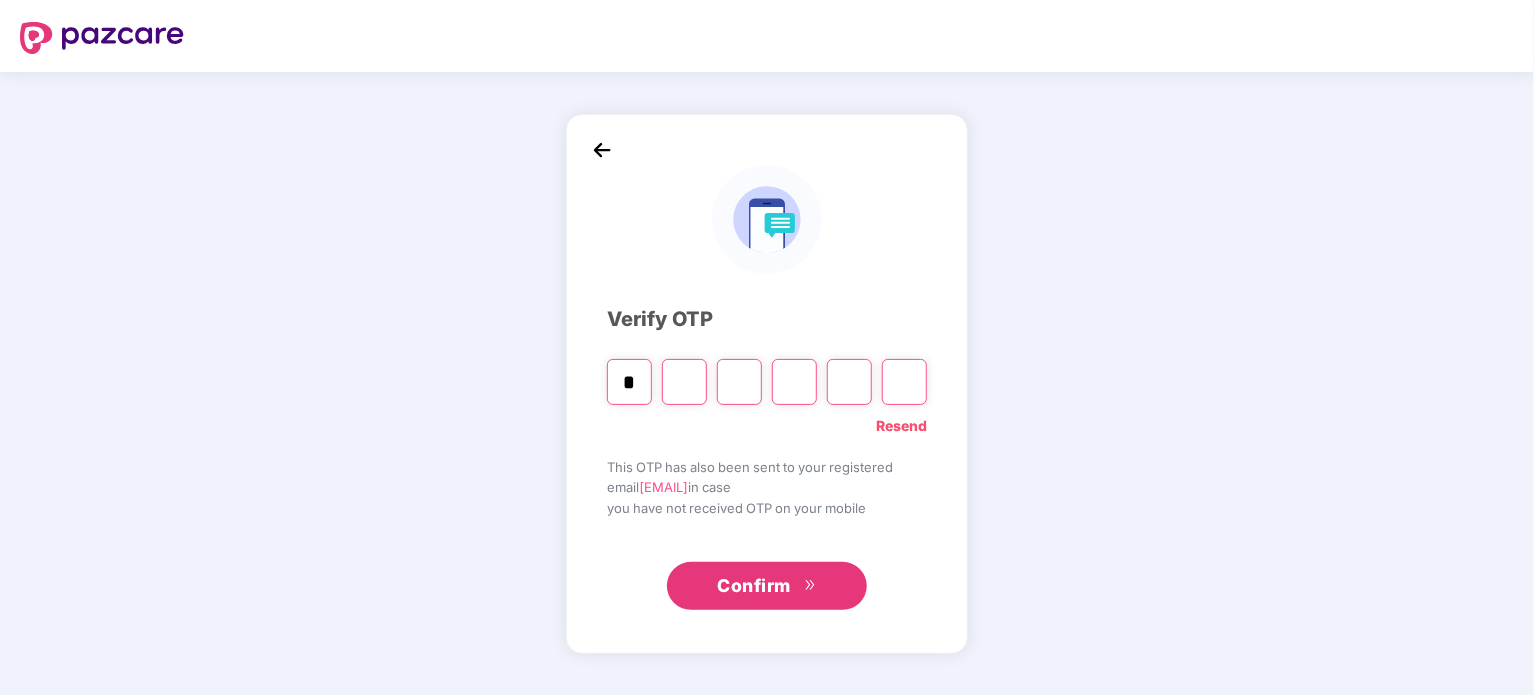type on "*" 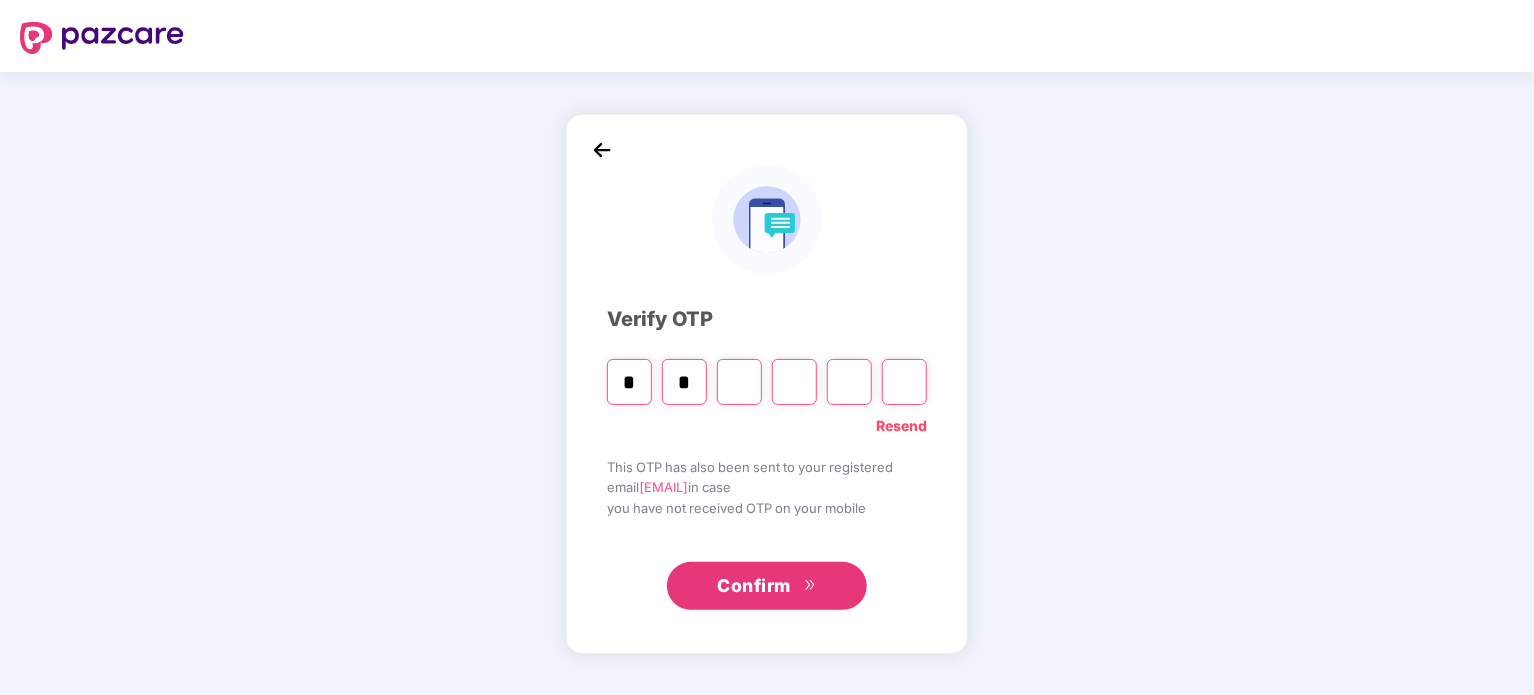 type on "*" 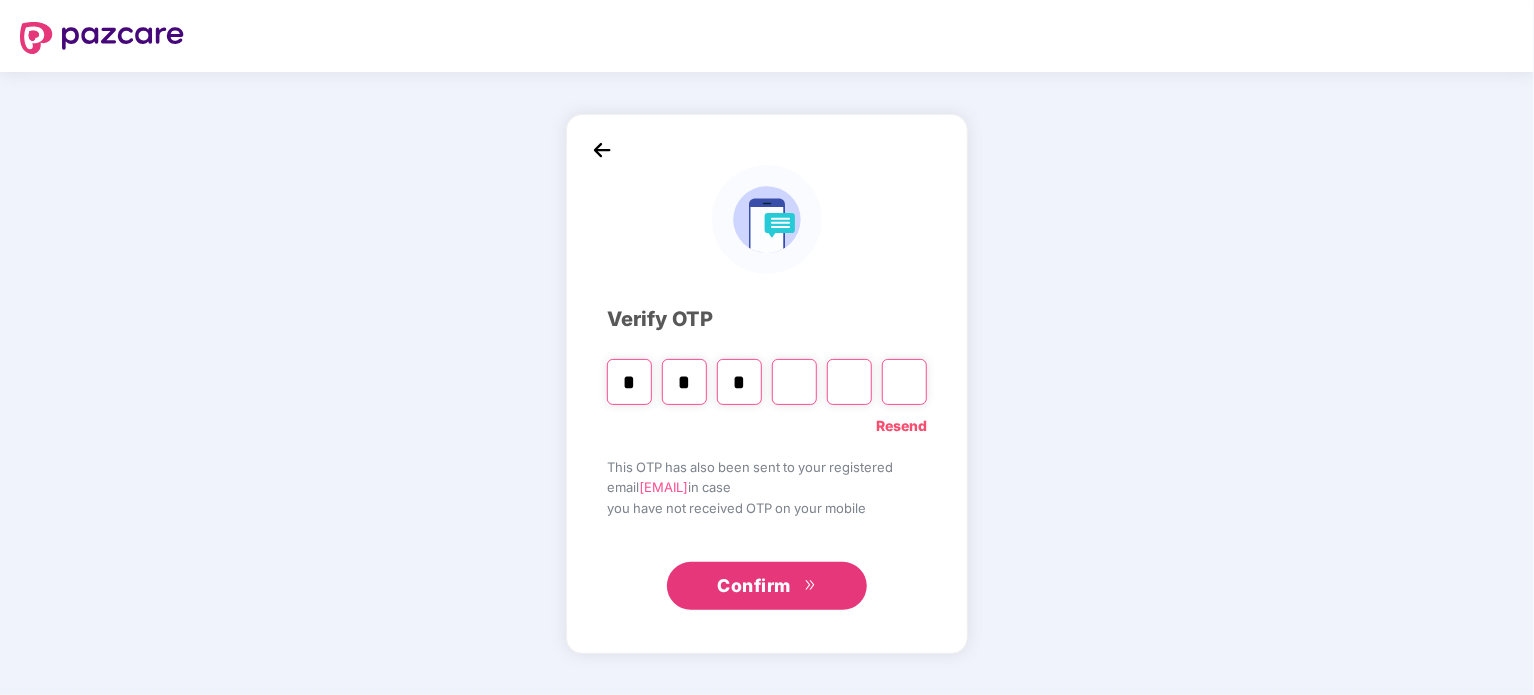 type on "*" 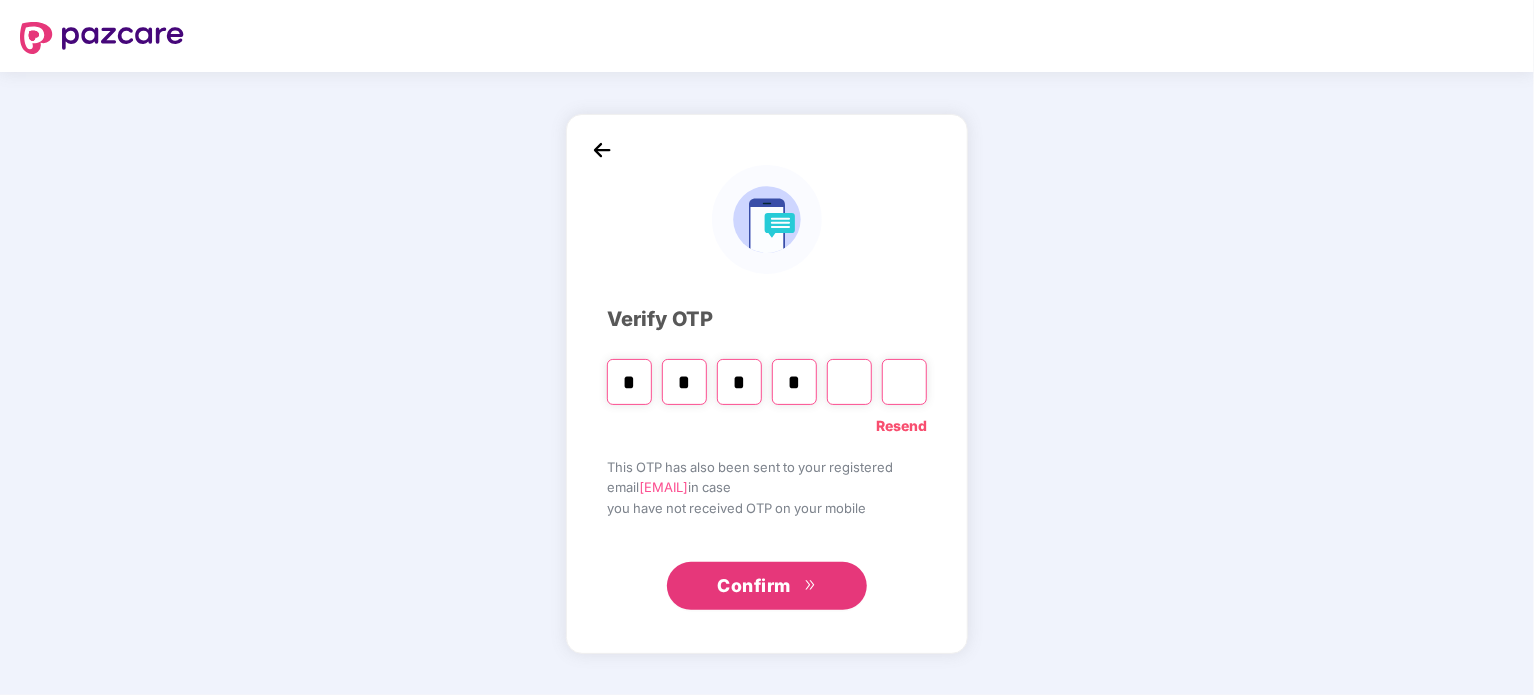 type on "*" 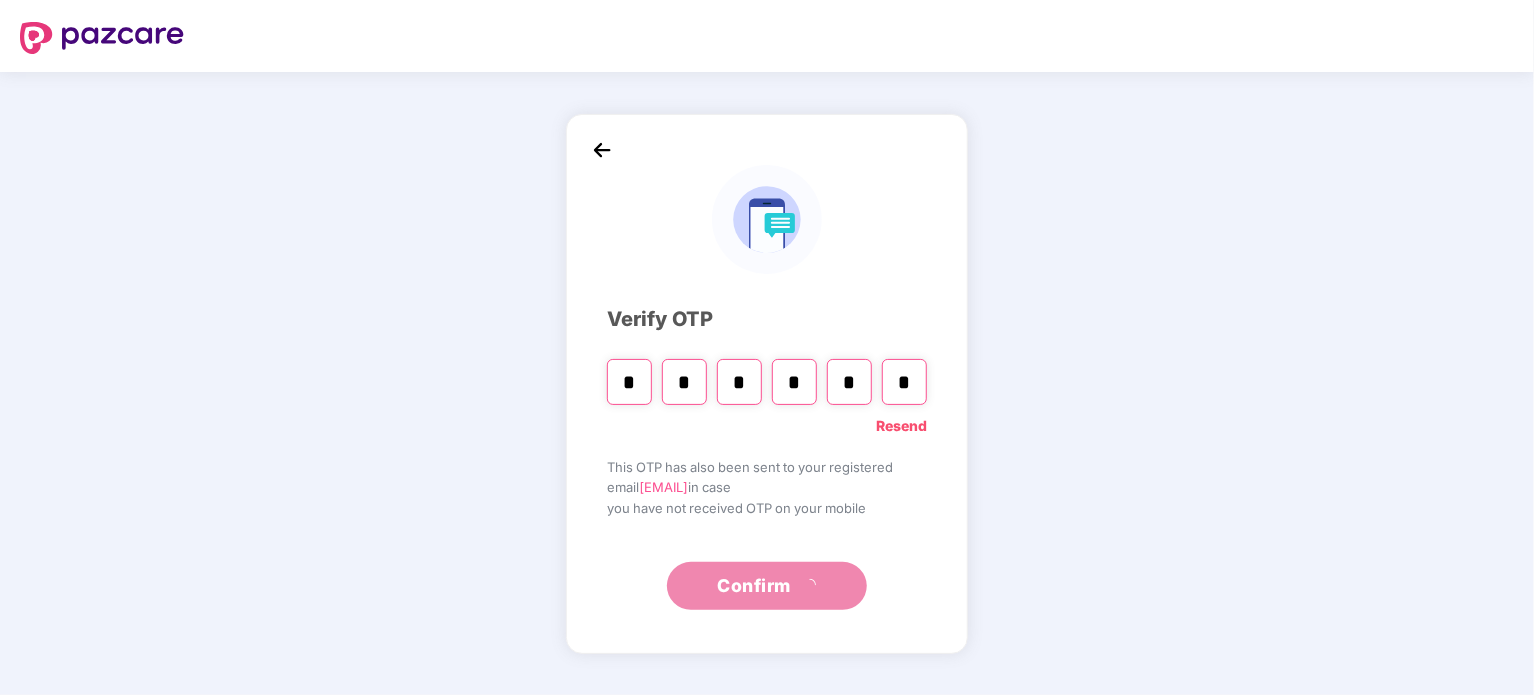 type on "*" 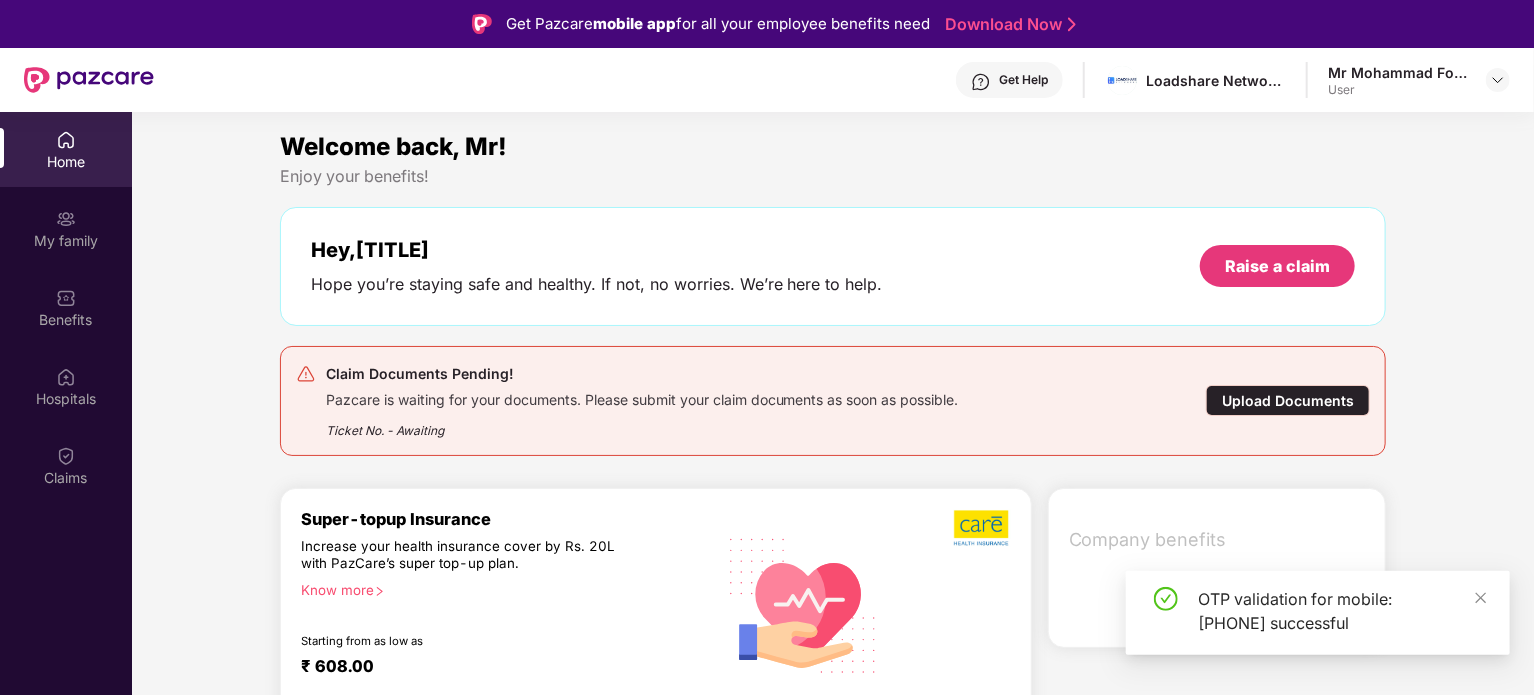click on "Upload Documents" at bounding box center (1288, 400) 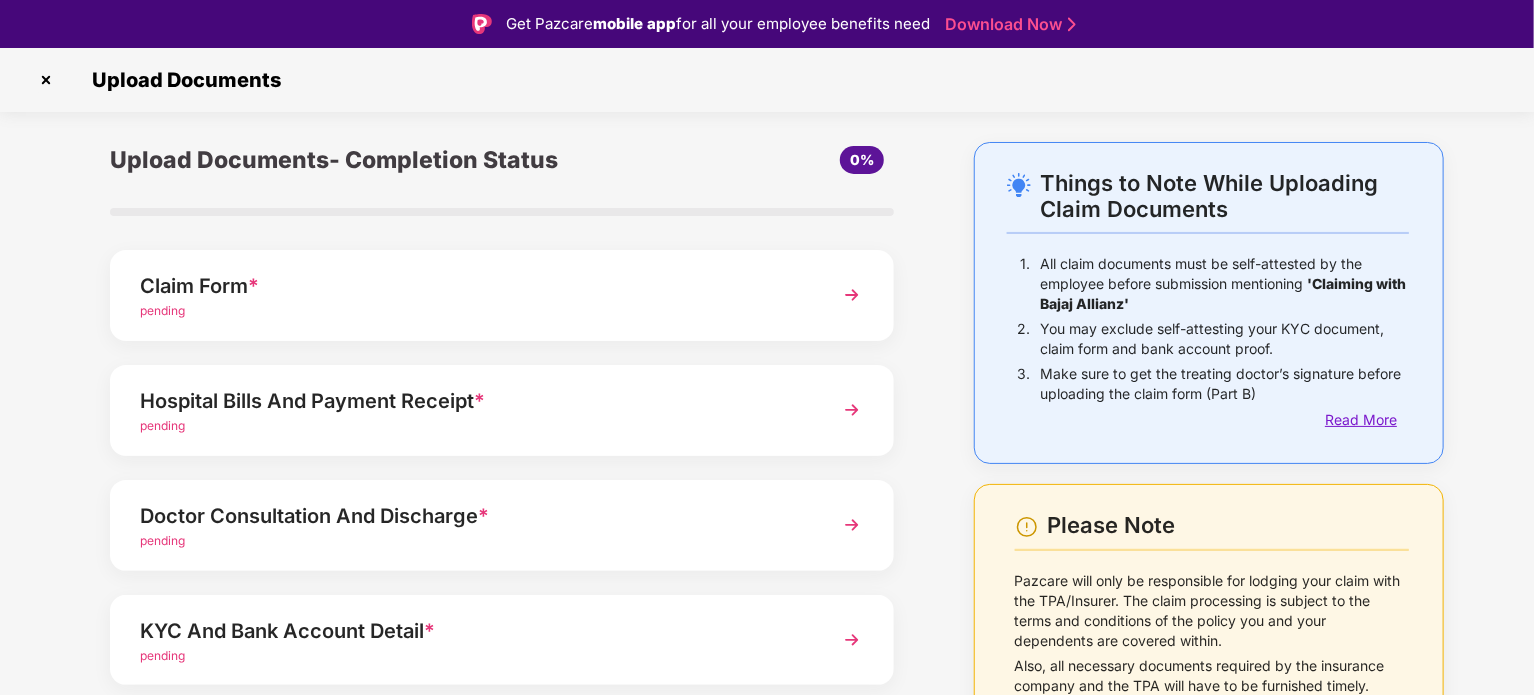 click on "Read More" at bounding box center [1367, 420] 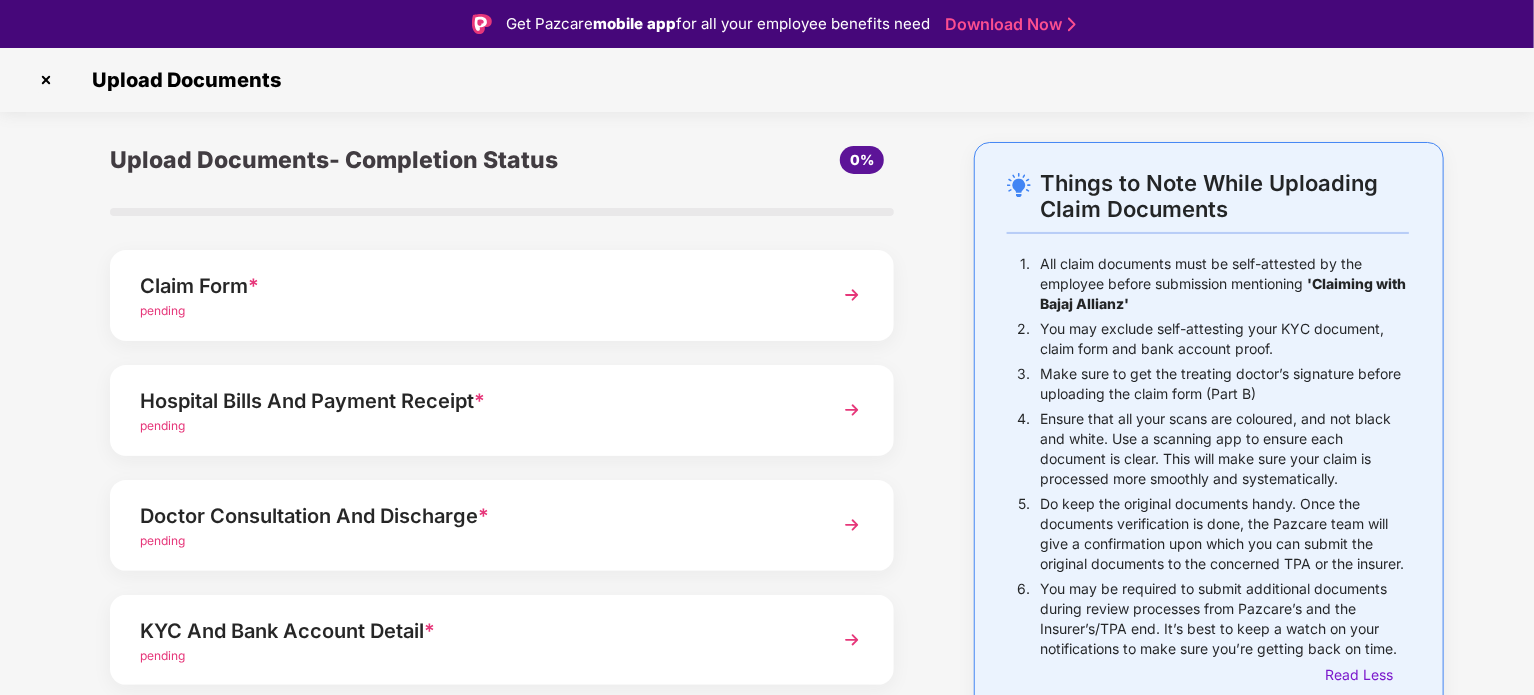click on "You may exclude self-attesting your KYC document, claim form and bank account proof." at bounding box center [1224, 339] 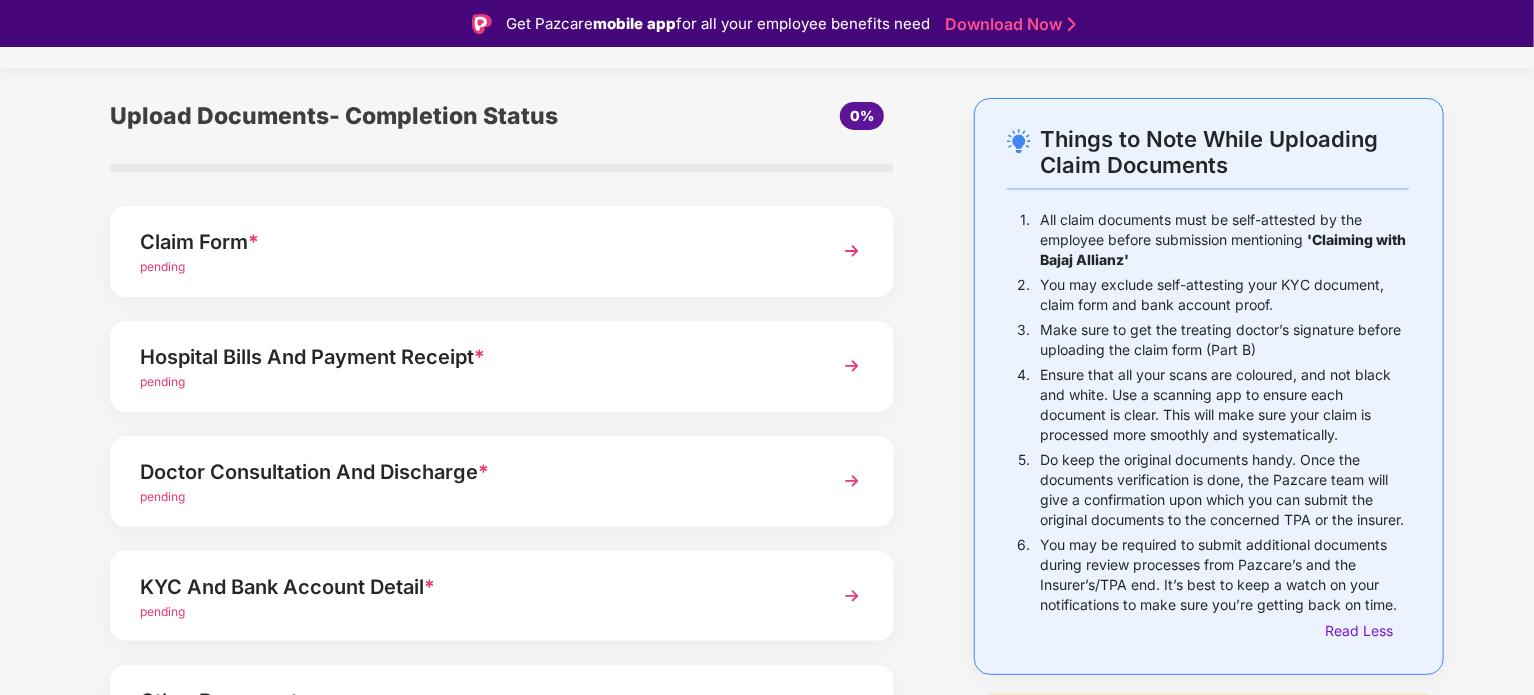 scroll, scrollTop: 0, scrollLeft: 0, axis: both 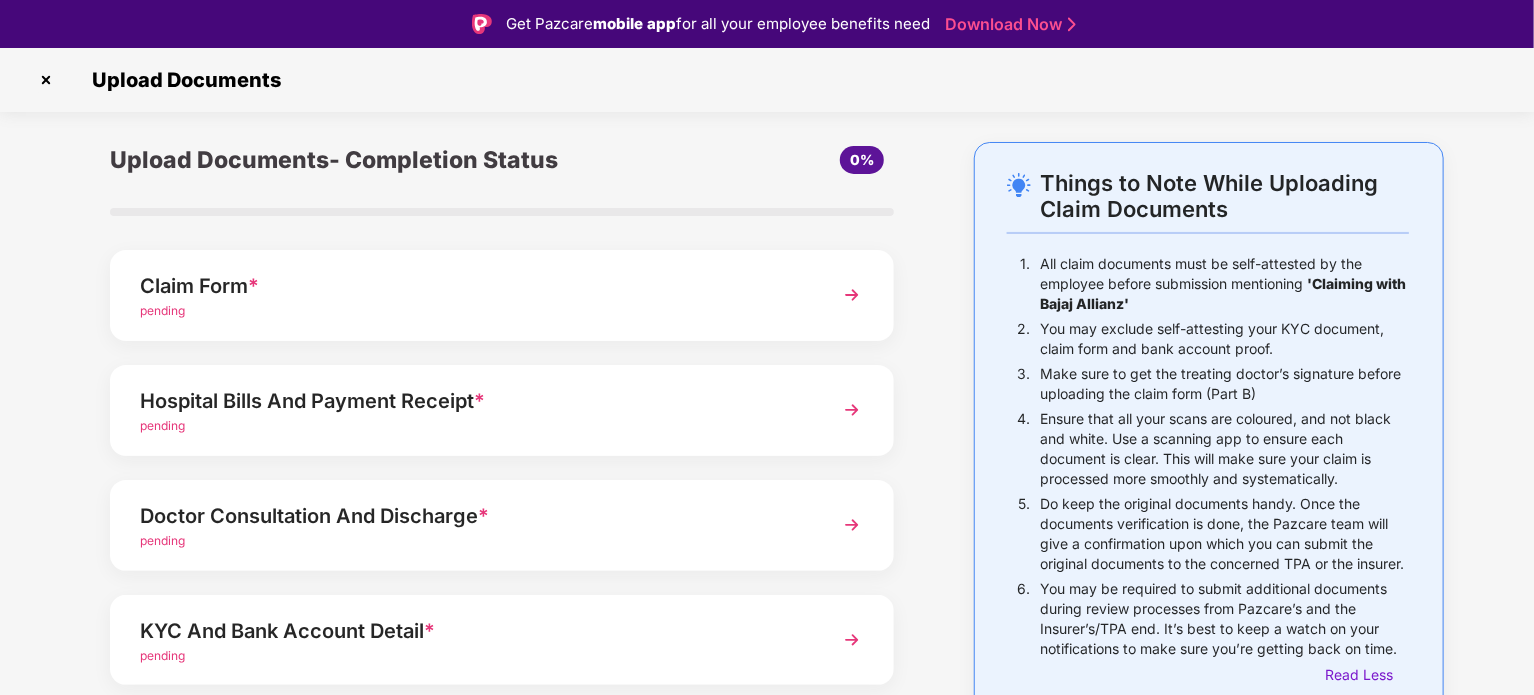 click on "Ensure that all your scans are coloured, and not black and white. Use a scanning app to ensure each document is clear. This will make sure your claim is processed more smoothly and systematically." at bounding box center [1224, 449] 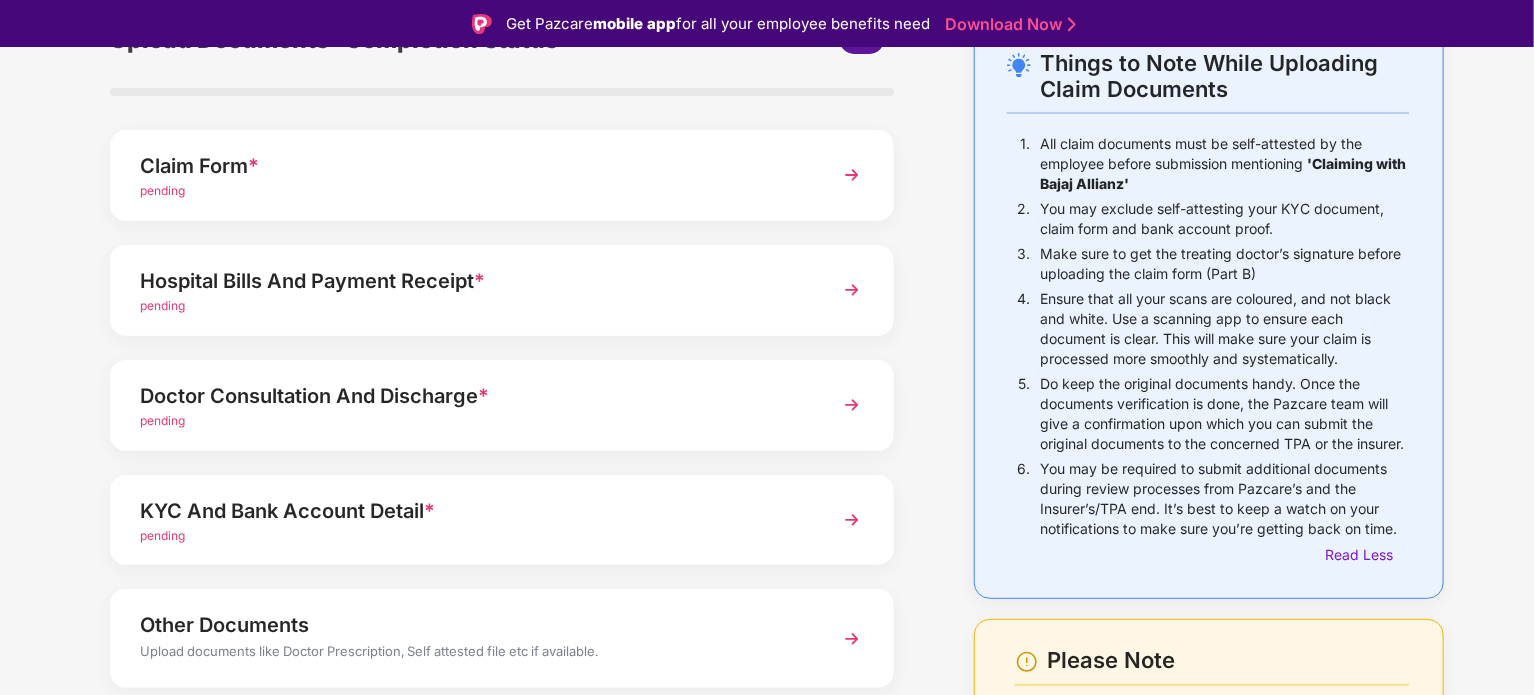 scroll, scrollTop: 160, scrollLeft: 0, axis: vertical 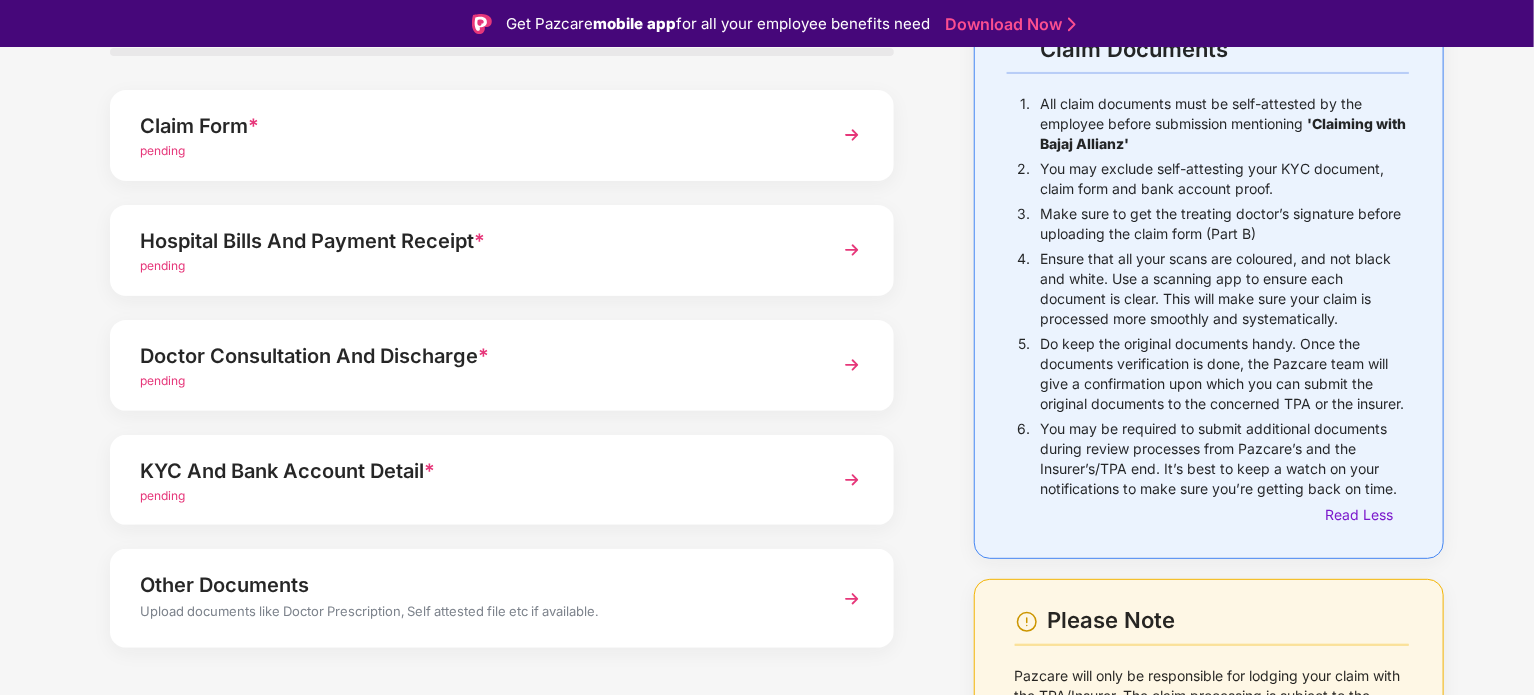 click on "Upload documents like Doctor Prescription, Self attested file etc if available." at bounding box center [471, 614] 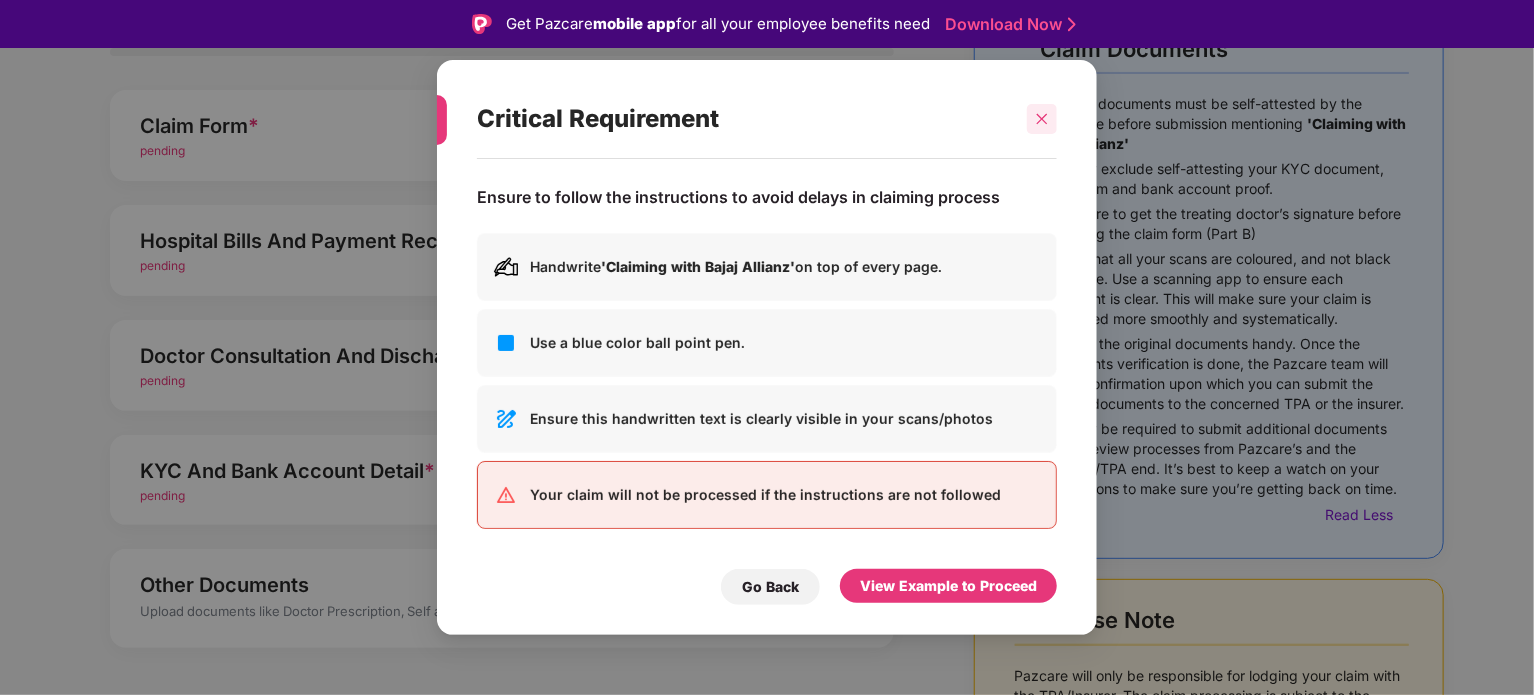 click at bounding box center [1042, 119] 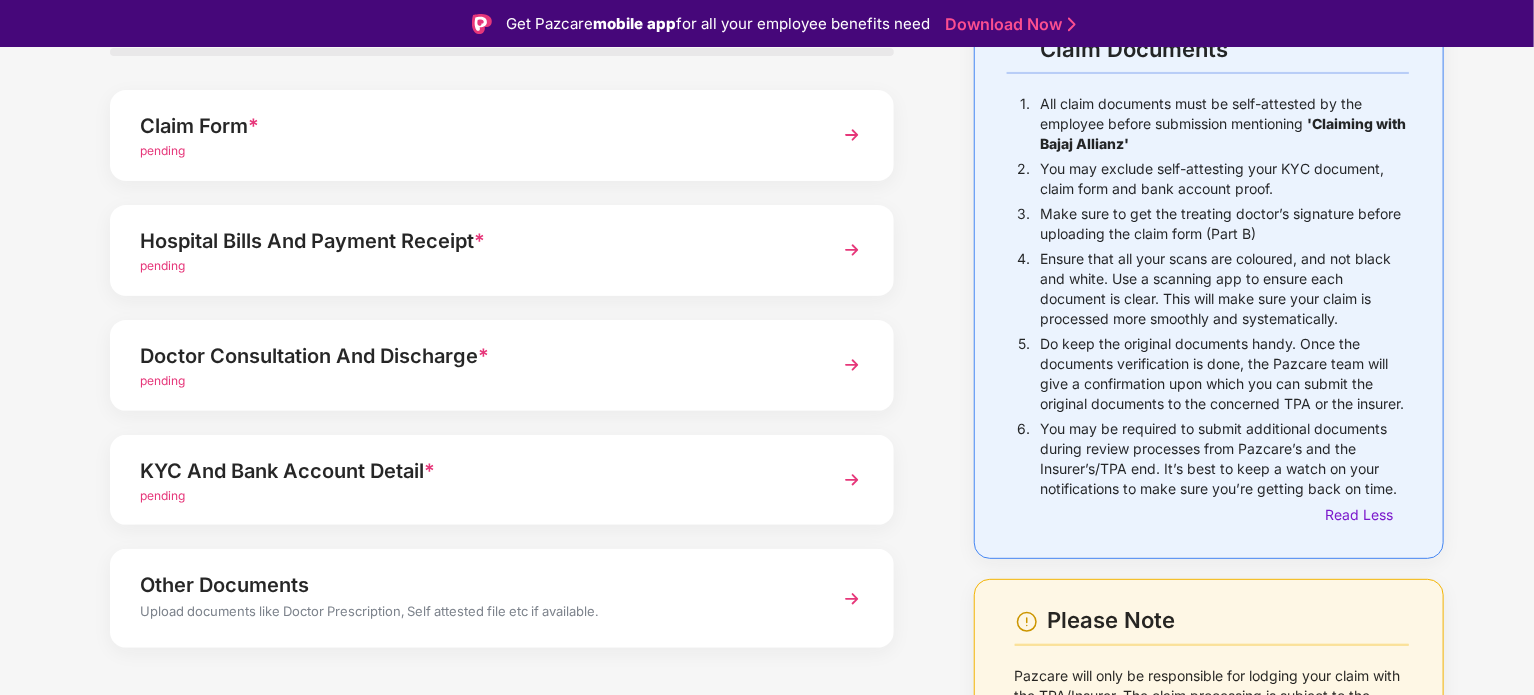 click on "Other Documents Upload documents like Doctor Prescription, Self attested file etc if available." at bounding box center (502, 598) 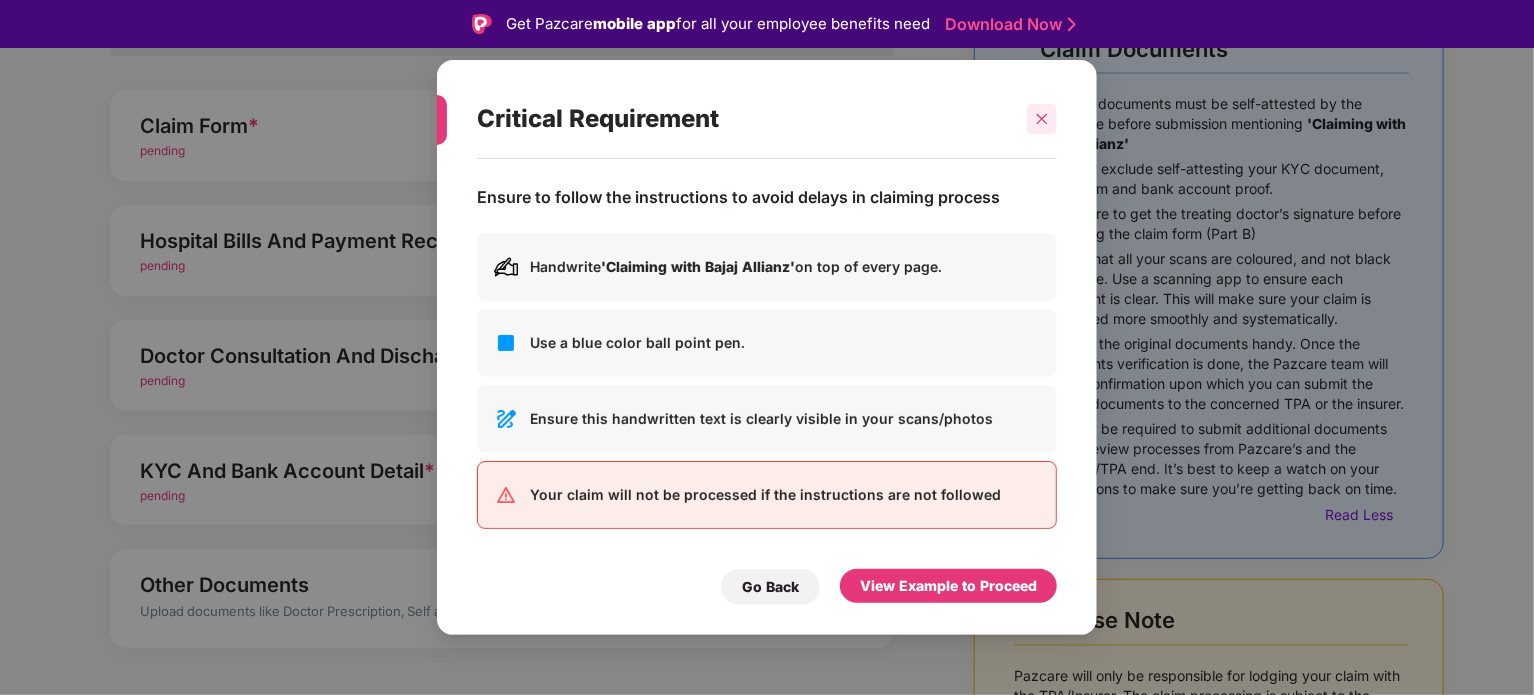 click 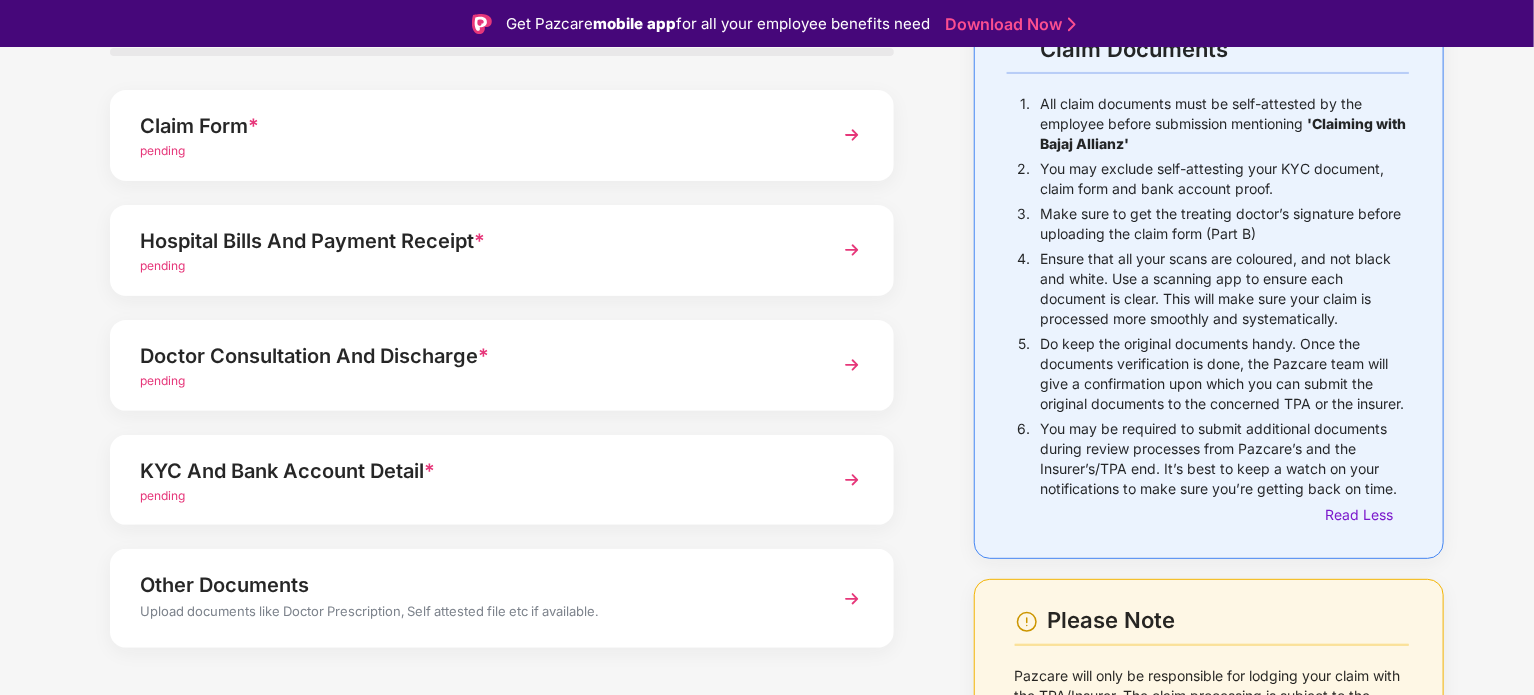 click on "KYC And Bank Account Detail *" at bounding box center (471, 471) 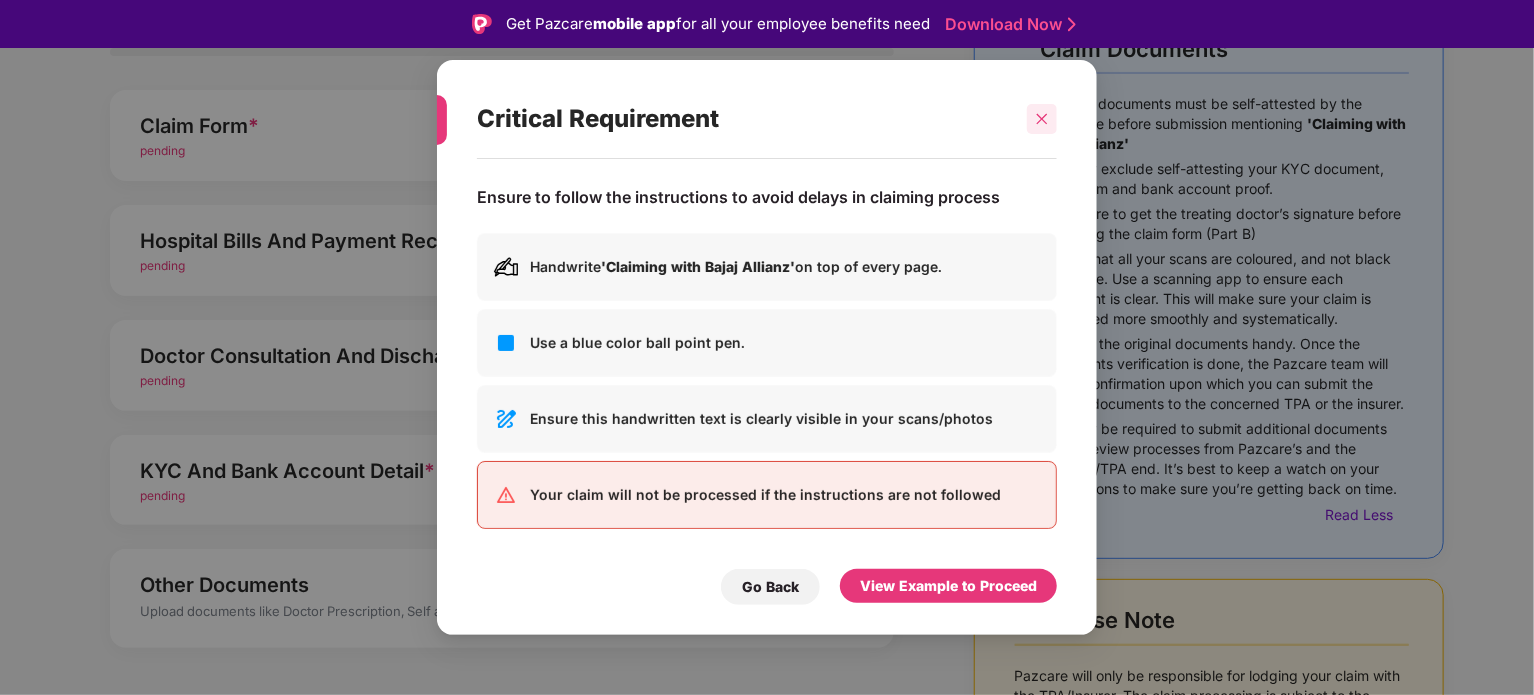 click 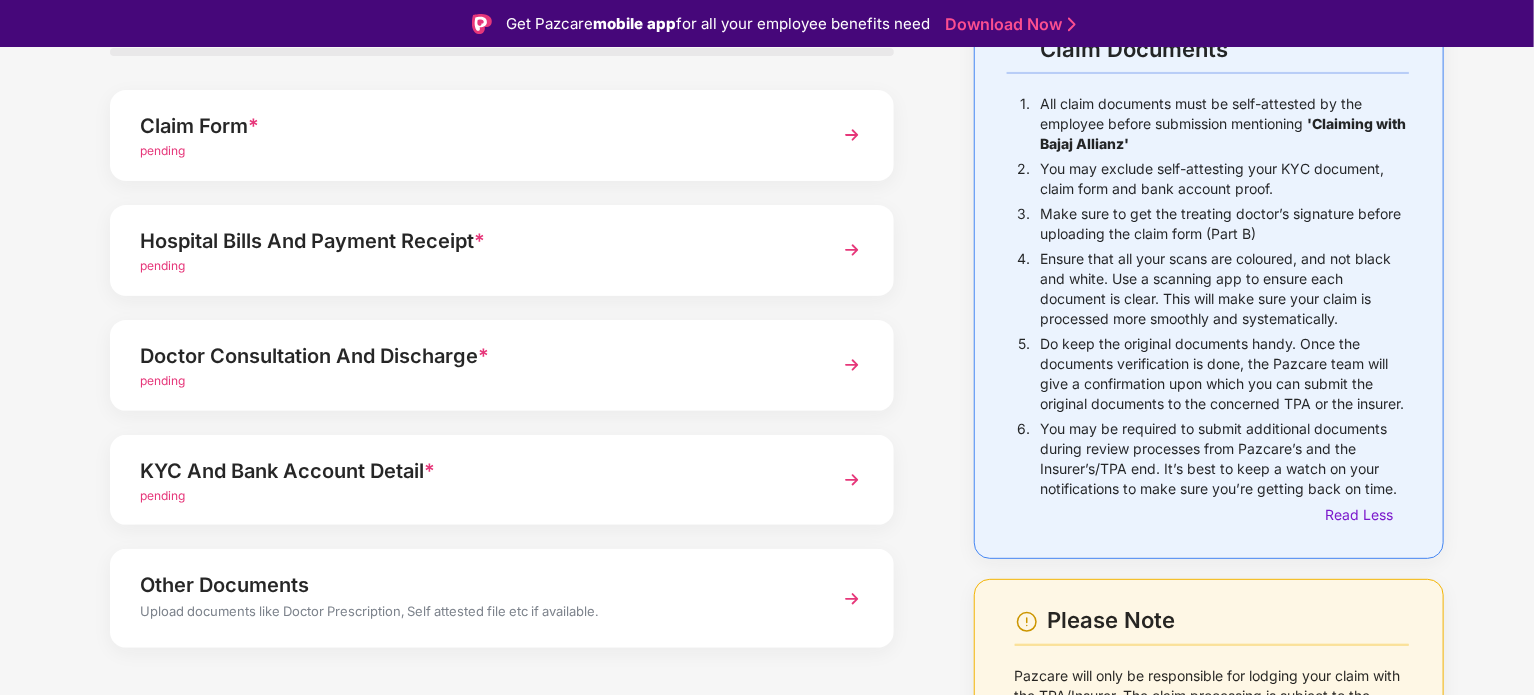 click on "All claim documents must be self-attested by the employee before submission mentioning   'Claiming with Bajaj Allianz'" at bounding box center (1224, 124) 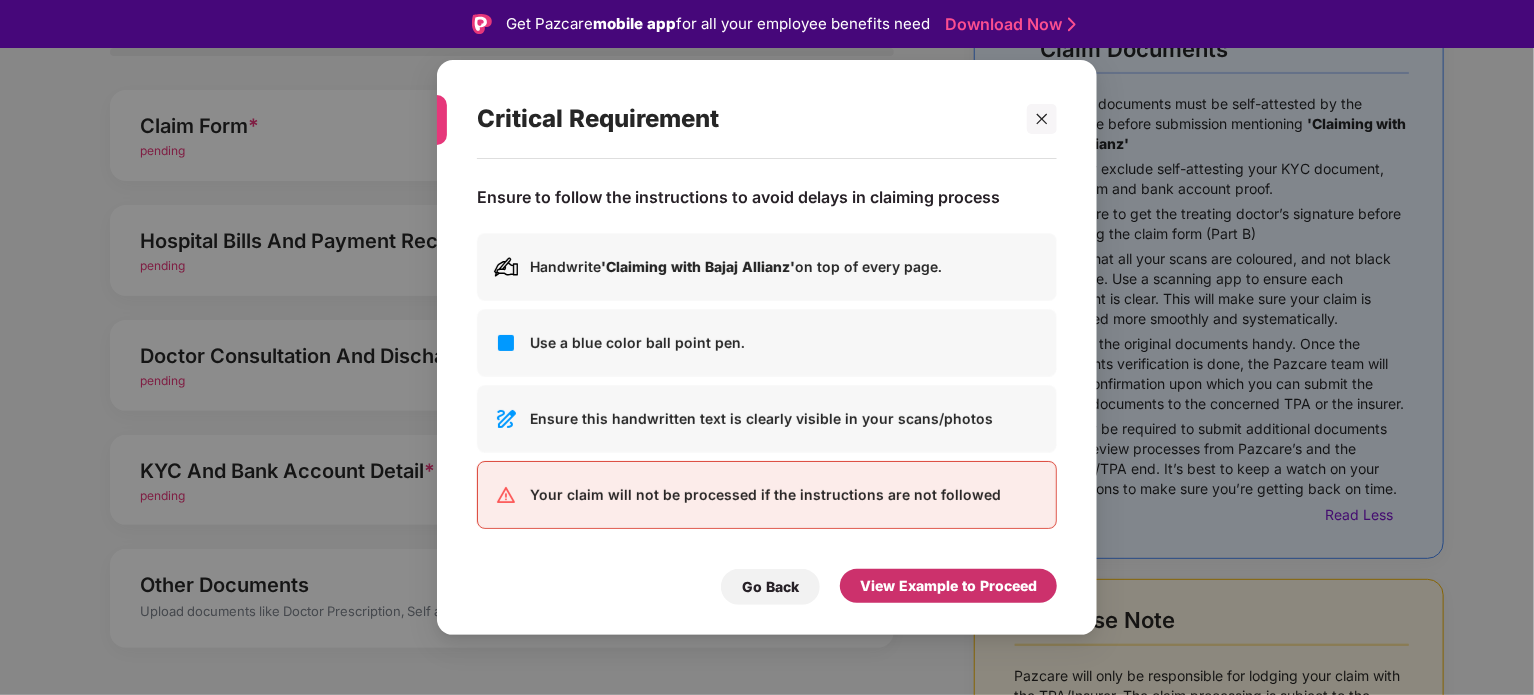 click on "View Example to Proceed" at bounding box center (948, 586) 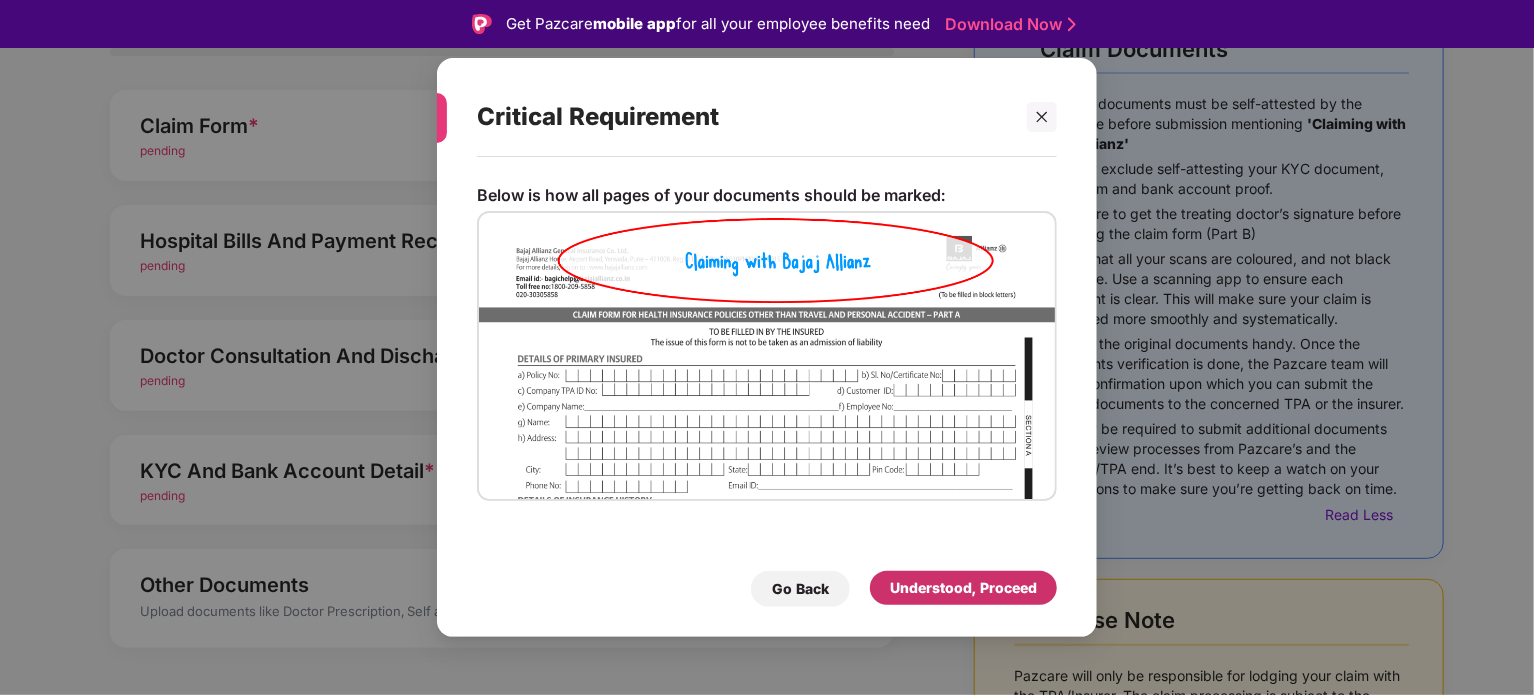 click on "Understood, Proceed" at bounding box center [963, 588] 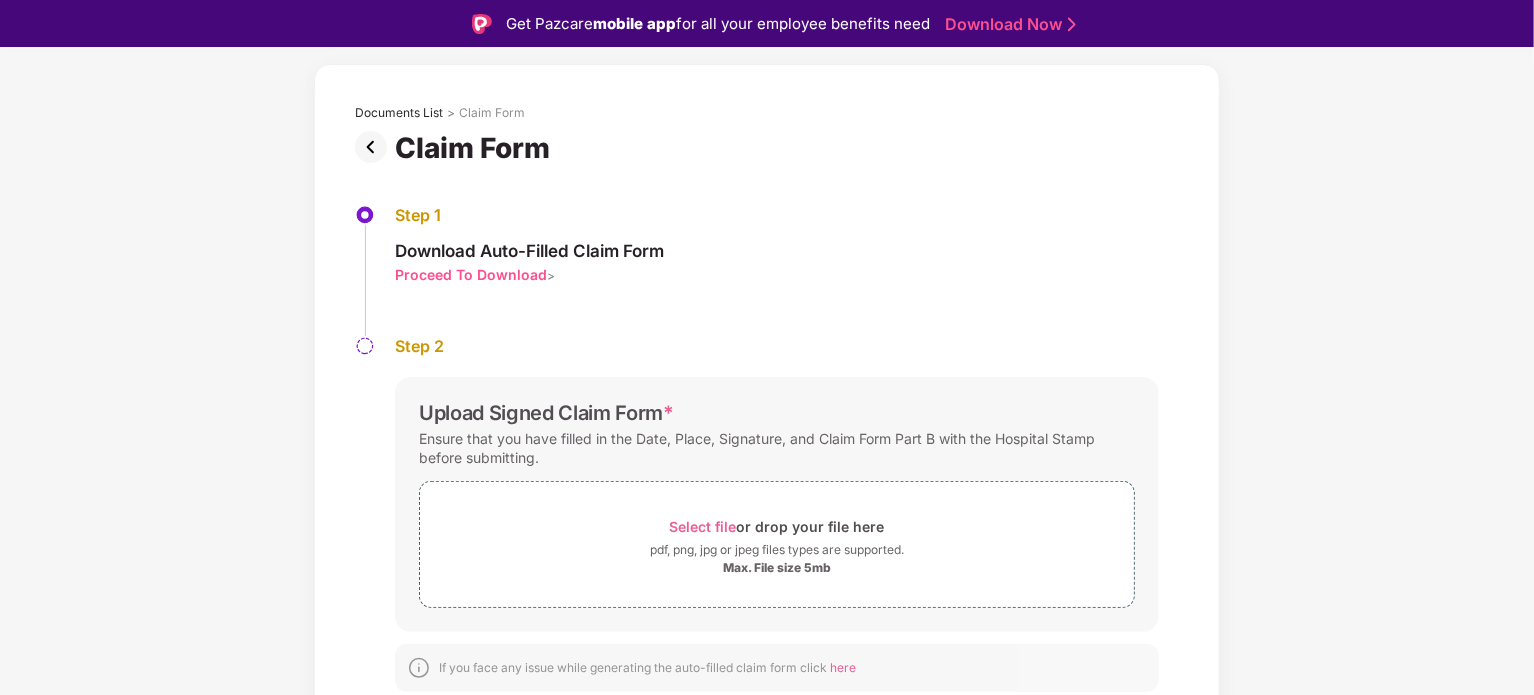 scroll, scrollTop: 76, scrollLeft: 0, axis: vertical 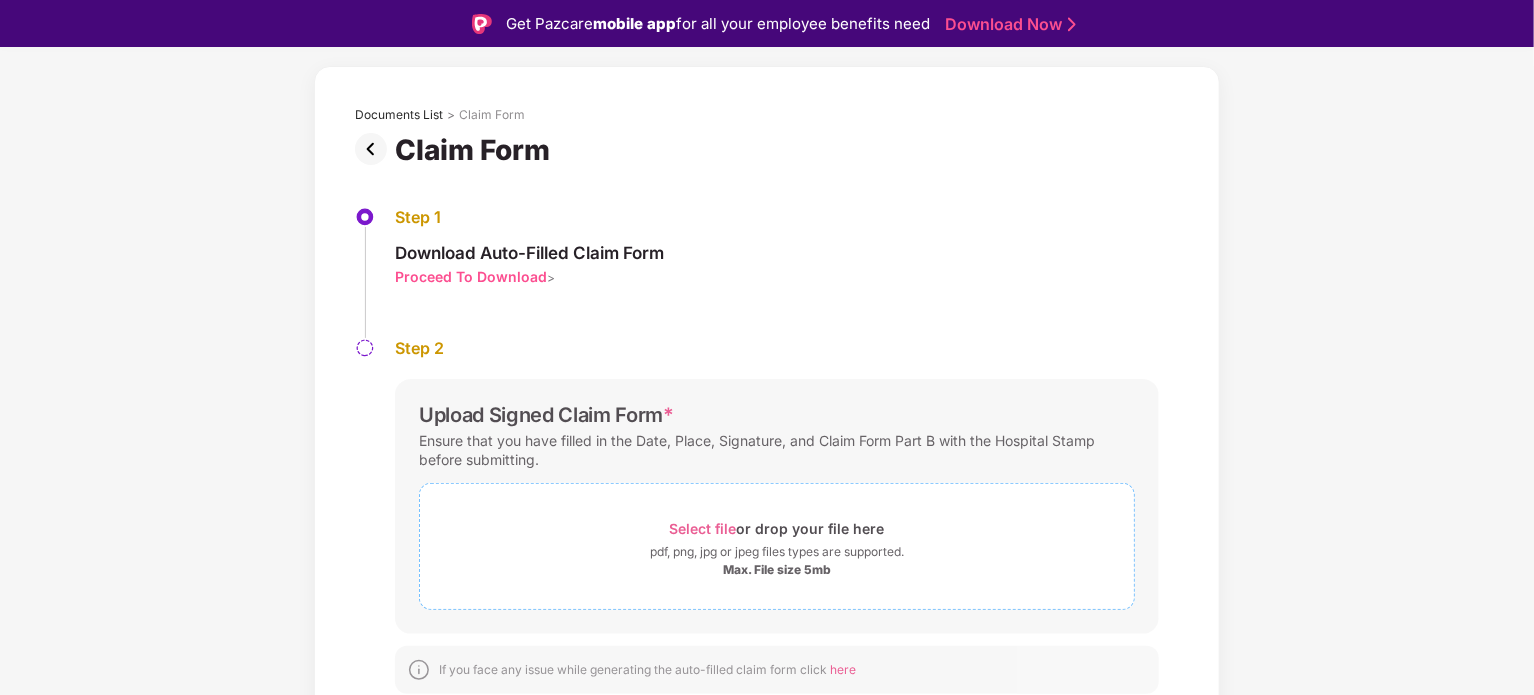 click on "Select file" at bounding box center [703, 528] 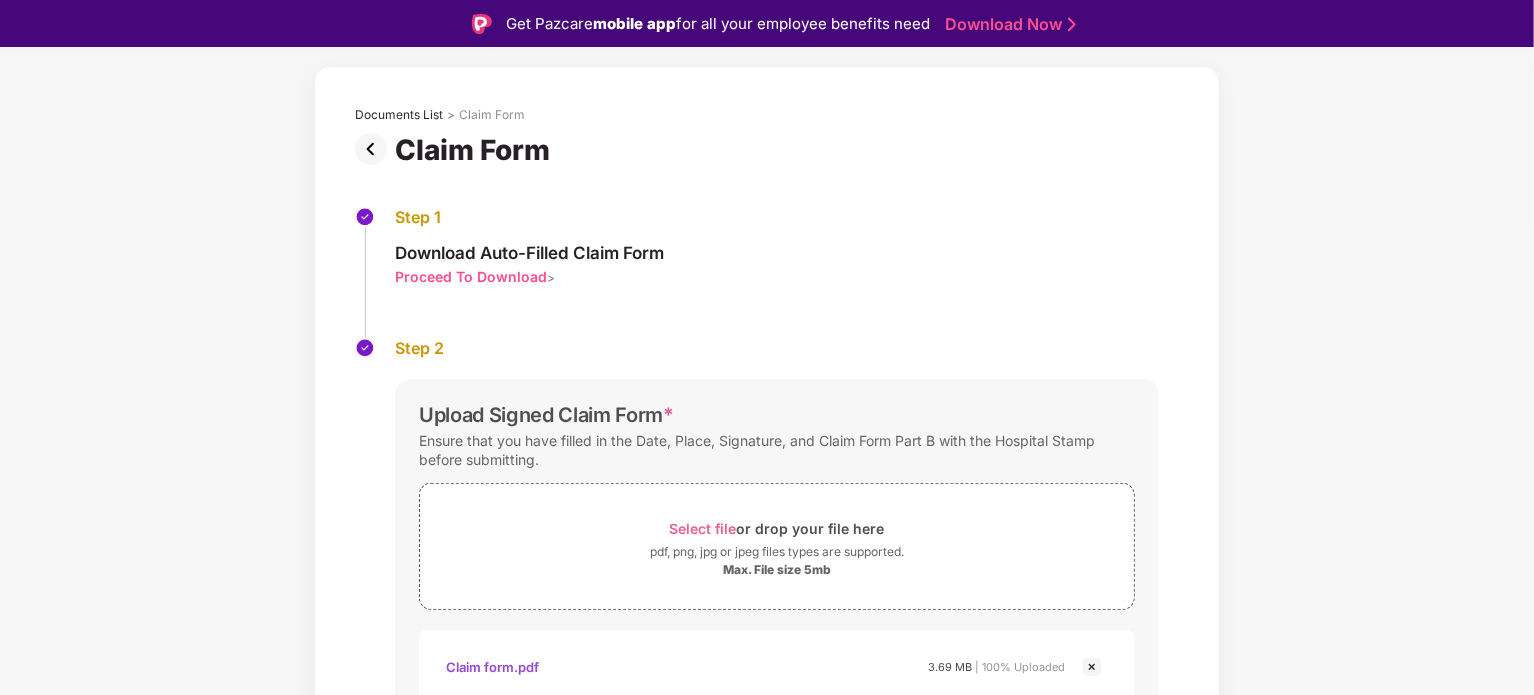 click on "Documents List > Claim Form   Claim Form Step 1 Download Auto-Filled Claim Form Proceed To Download  > Step 2 Upload Signed Claim Form * Ensure that you have filled in the Date, Place, Signature, and Claim Form Part B with the Hospital Stamp before submitting.   Select file  or drop your file here pdf, png, jpg or jpeg files types are supported. Max. File size 5mb Claim Form.pdf   Claim form.pdf 3.69 MB    | 100% Uploaded If you face any issue while generating the auto-filled claim form click   here  Save & Continue" at bounding box center [767, 478] 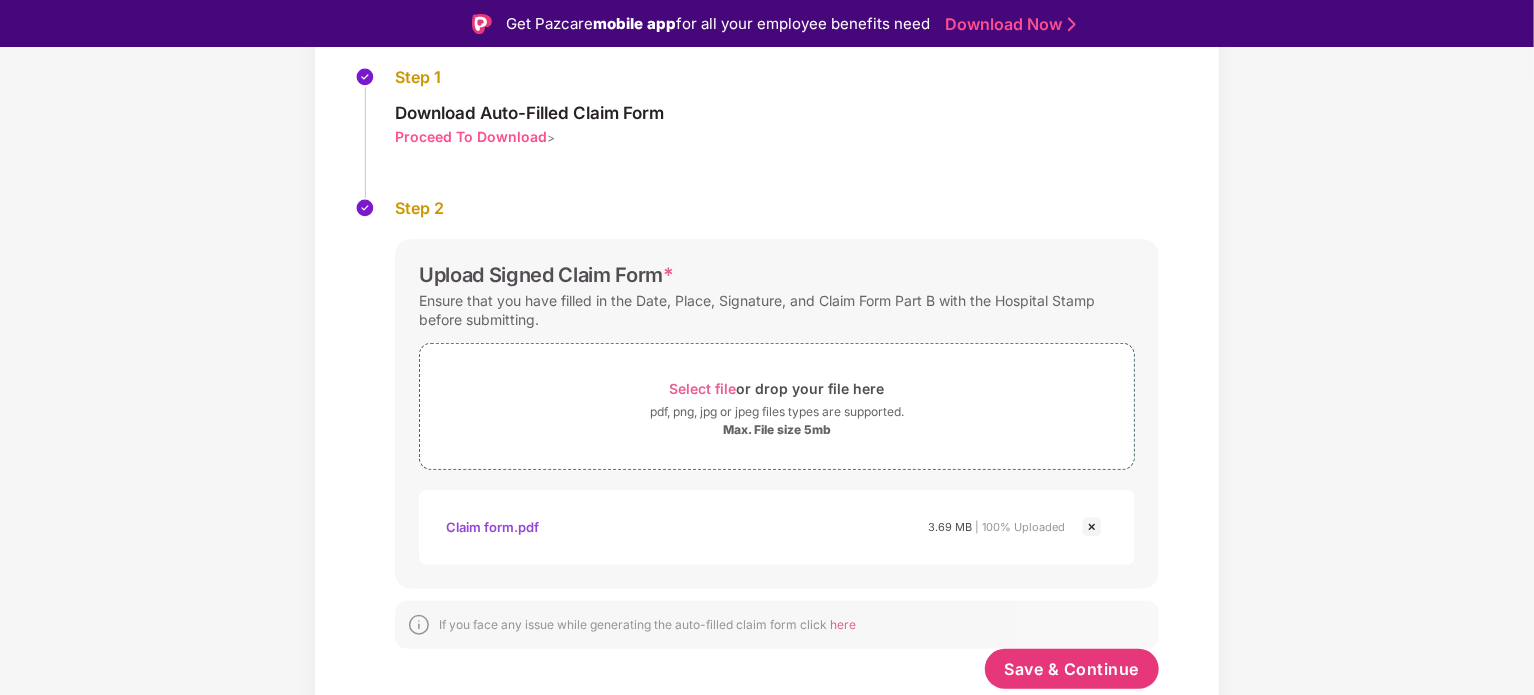 scroll, scrollTop: 222, scrollLeft: 0, axis: vertical 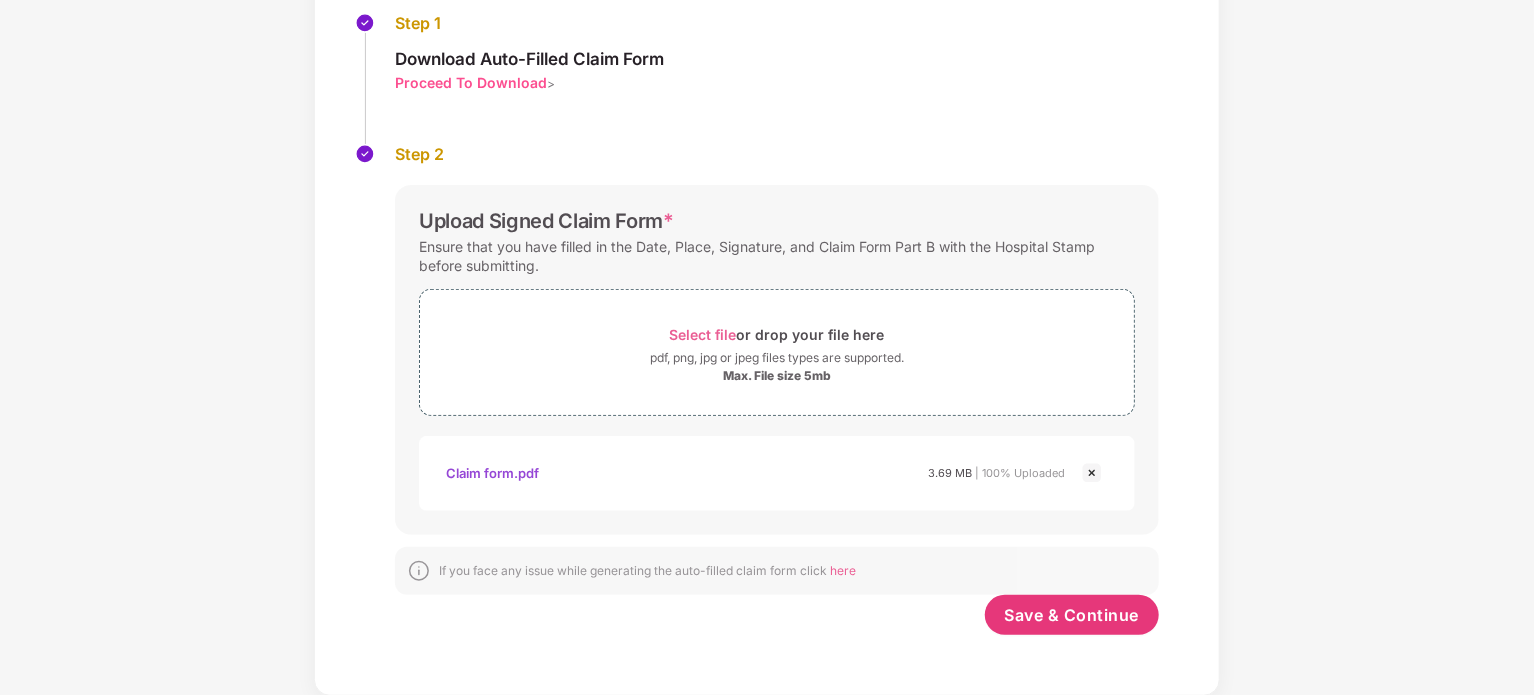 click on "Claim form.pdf" at bounding box center [492, 473] 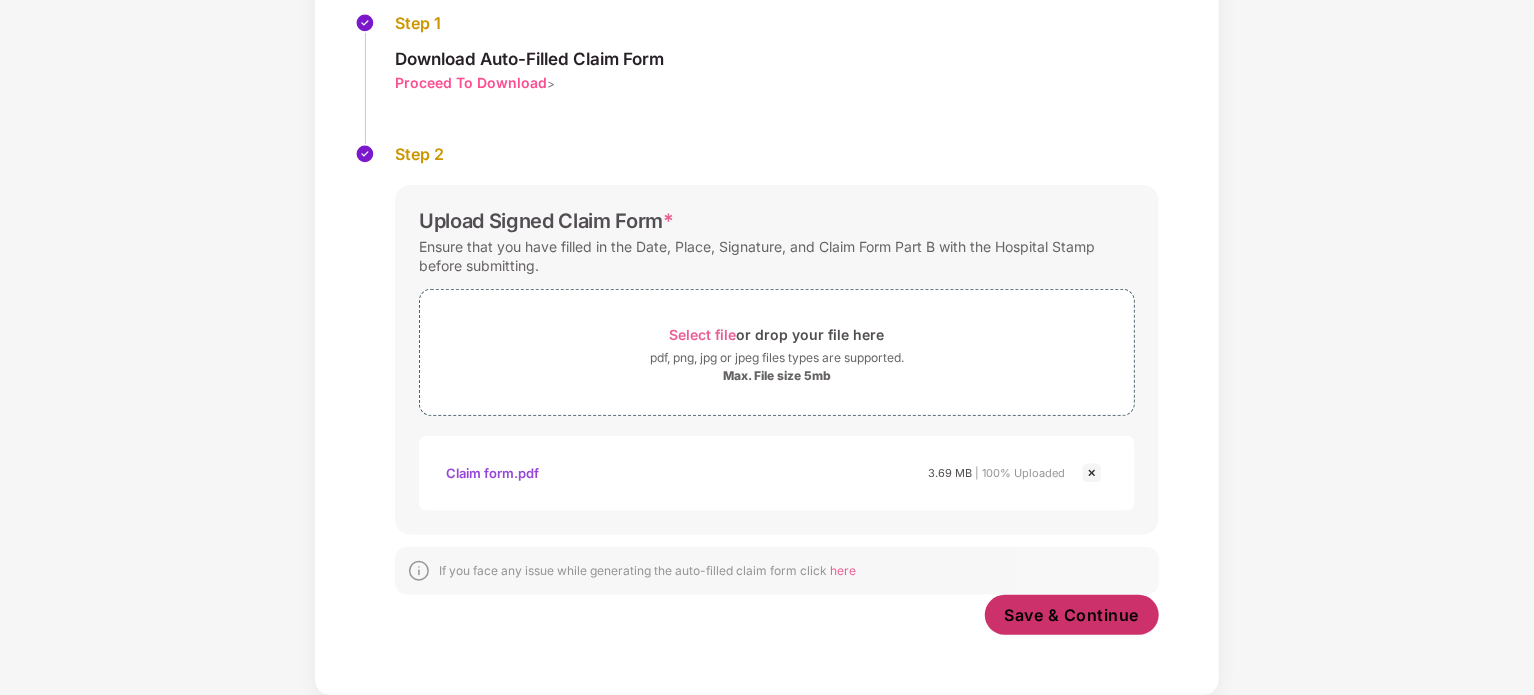 click on "Save & Continue" at bounding box center (1072, 615) 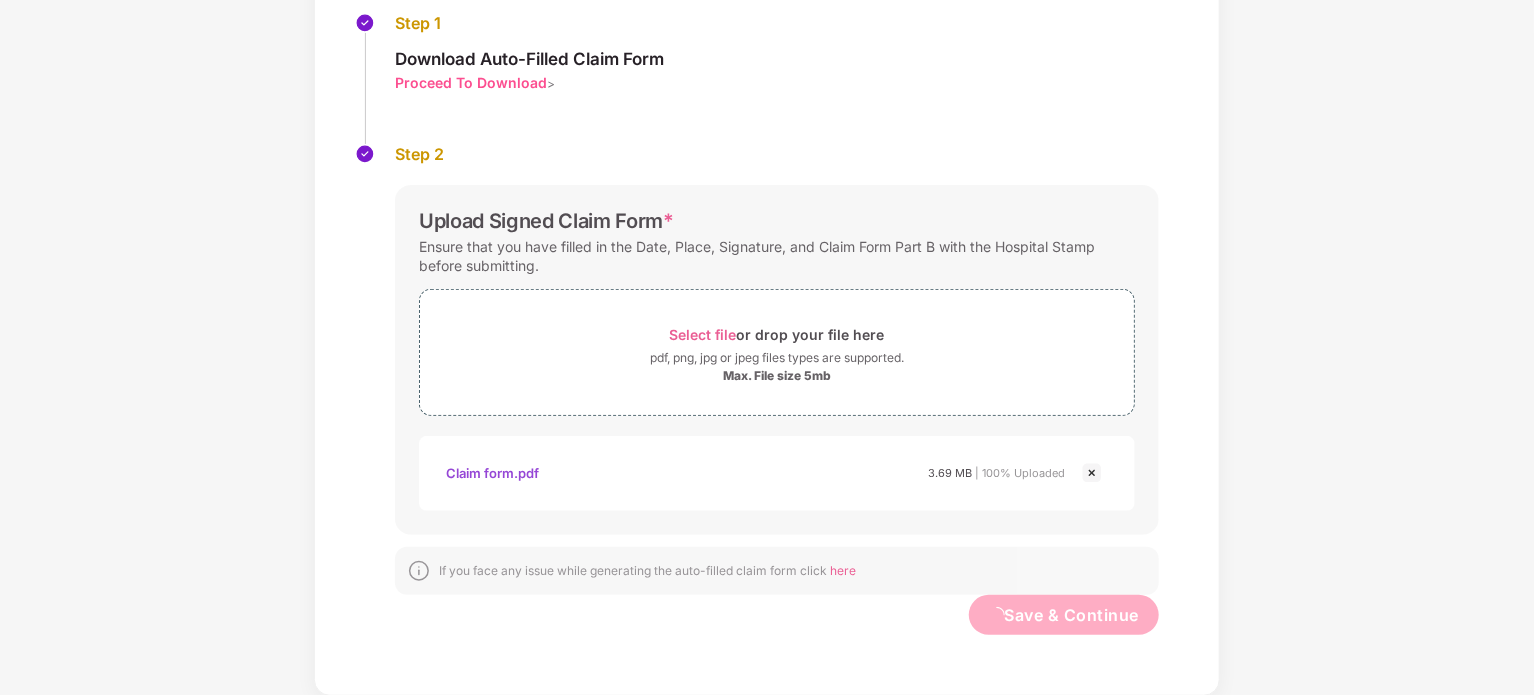 scroll, scrollTop: 0, scrollLeft: 0, axis: both 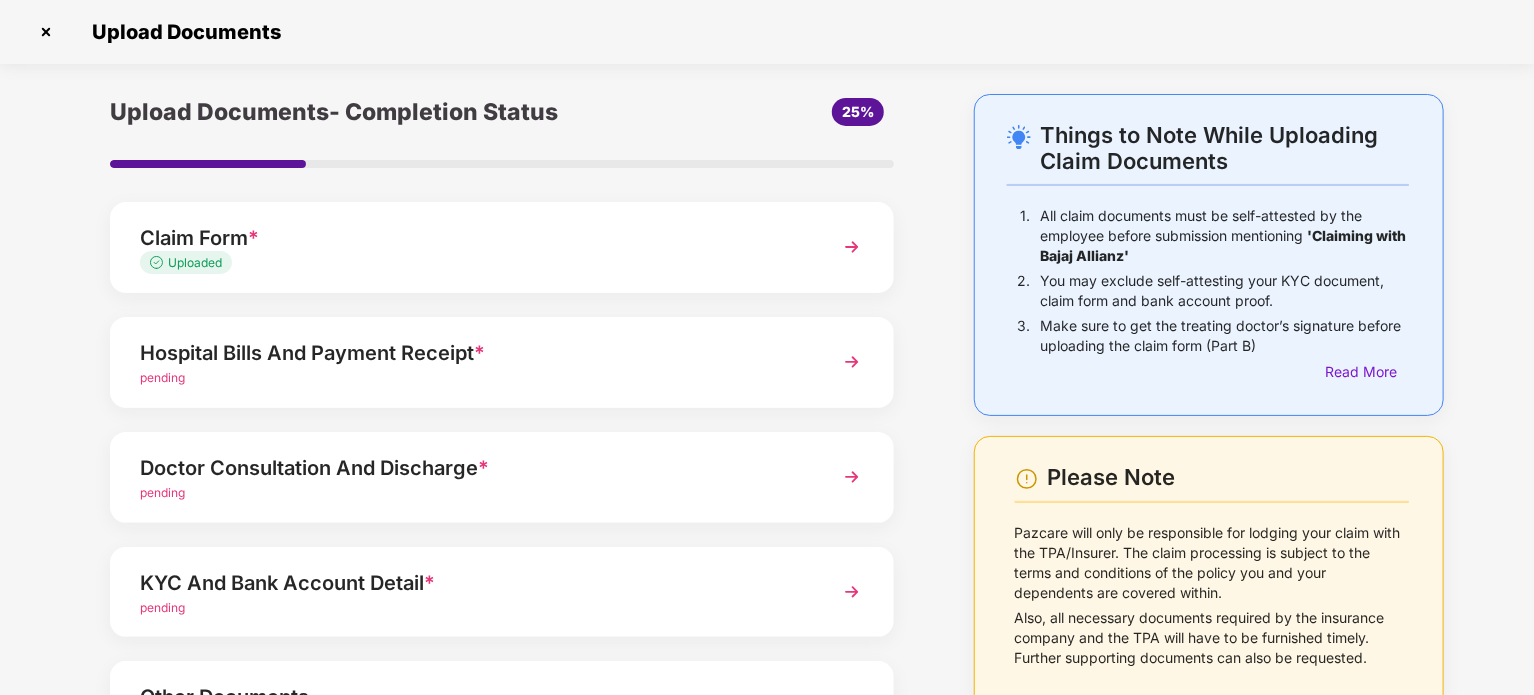 click on "Uploaded" at bounding box center (195, 262) 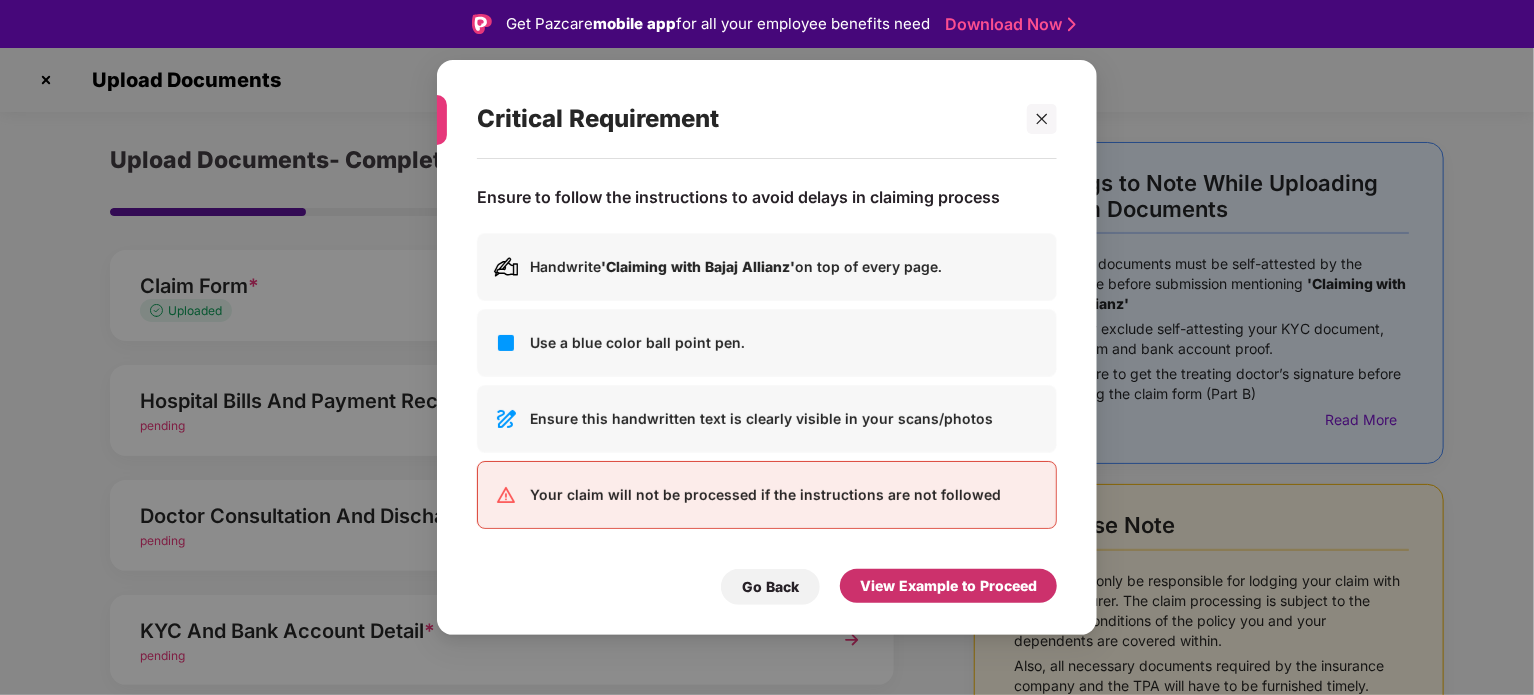 click on "View Example to Proceed" at bounding box center (948, 586) 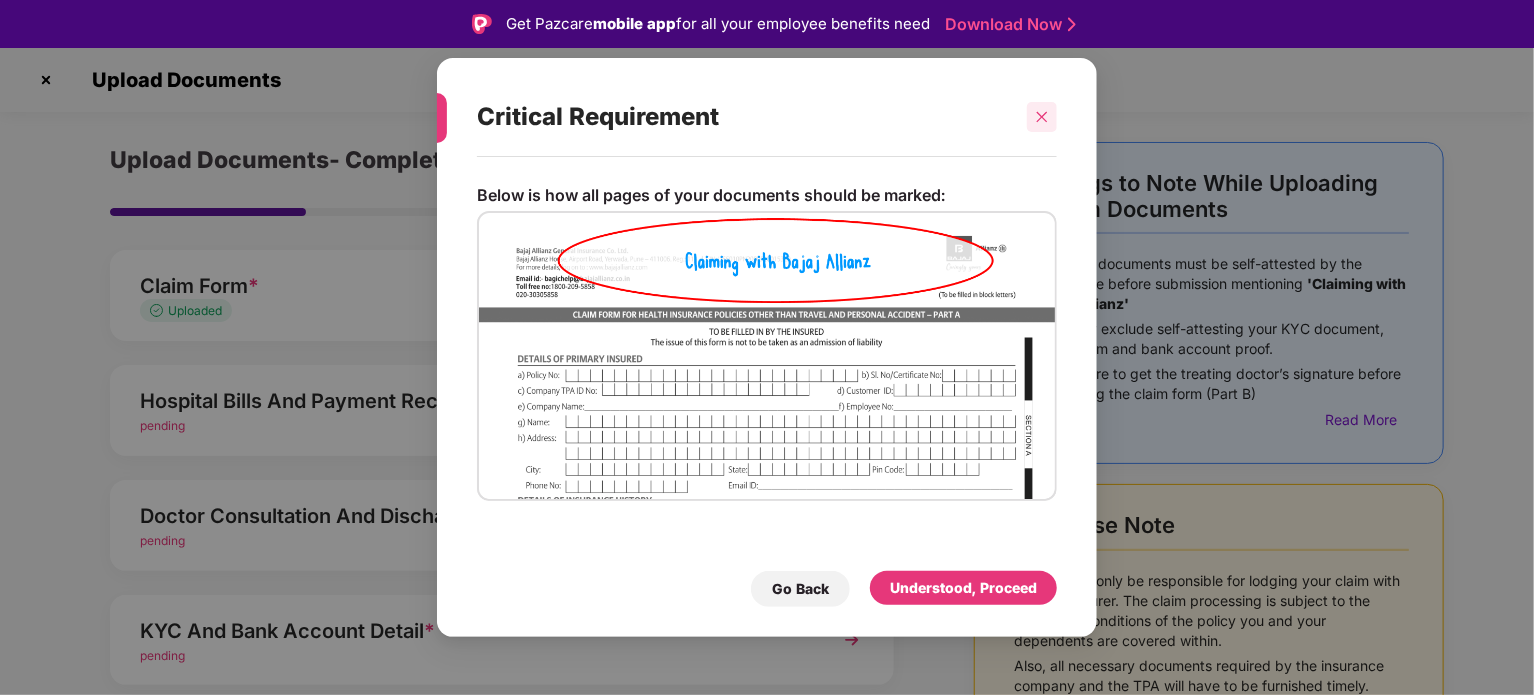 click 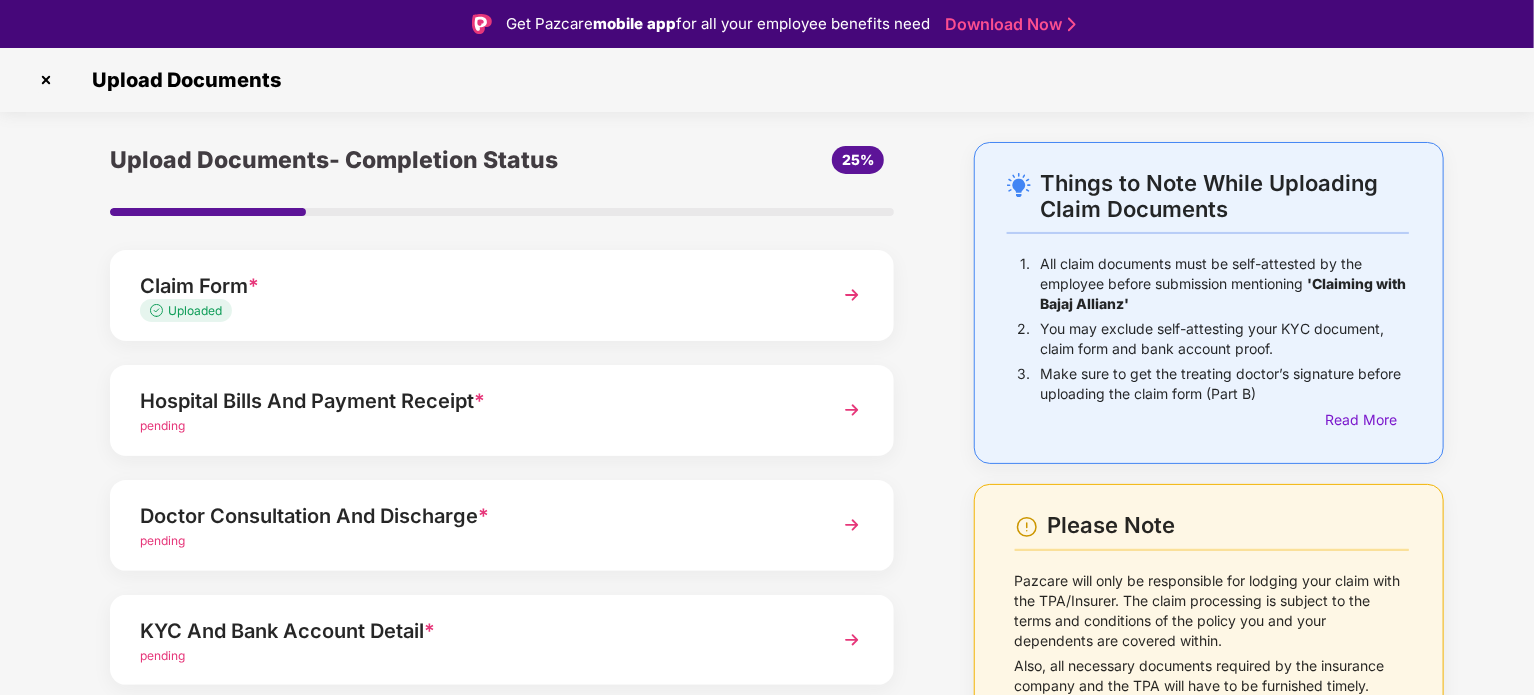 click on "Claim Form *" at bounding box center (471, 286) 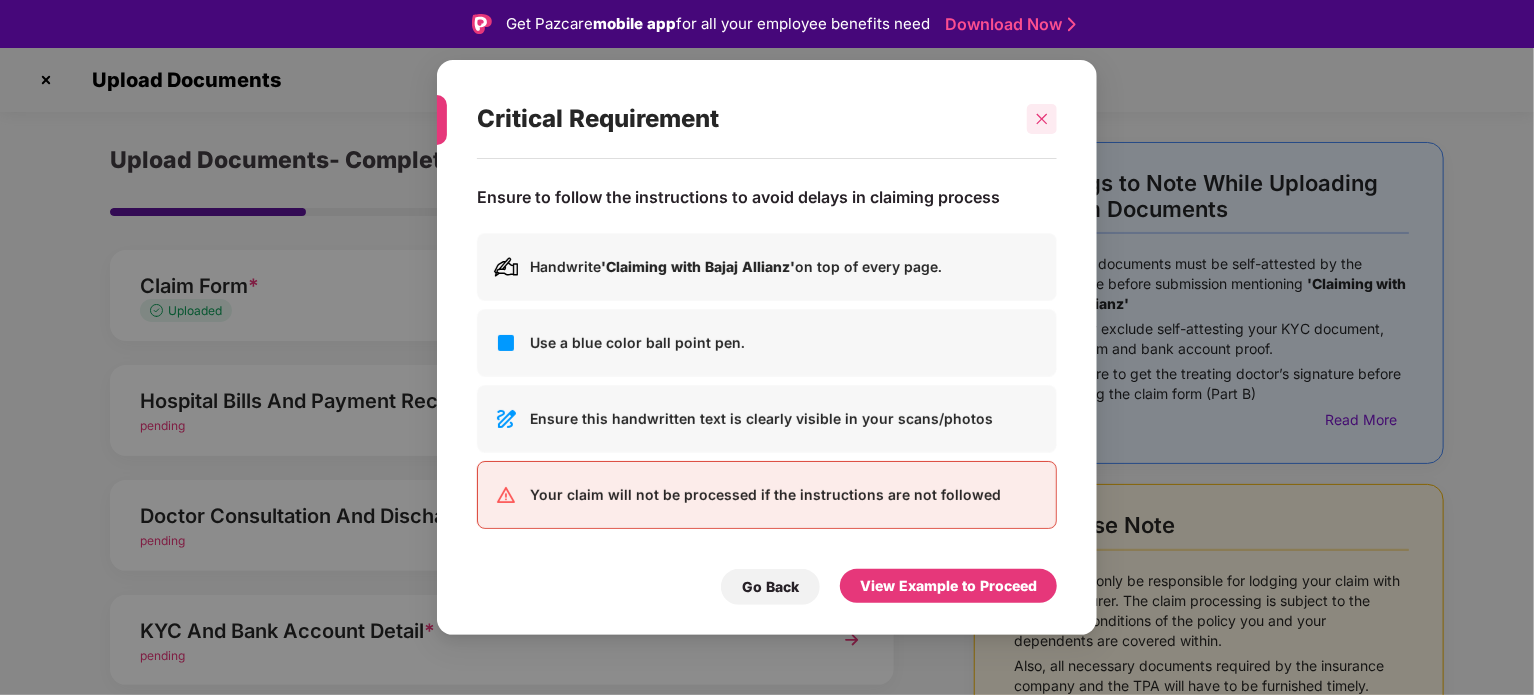 click at bounding box center [1042, 119] 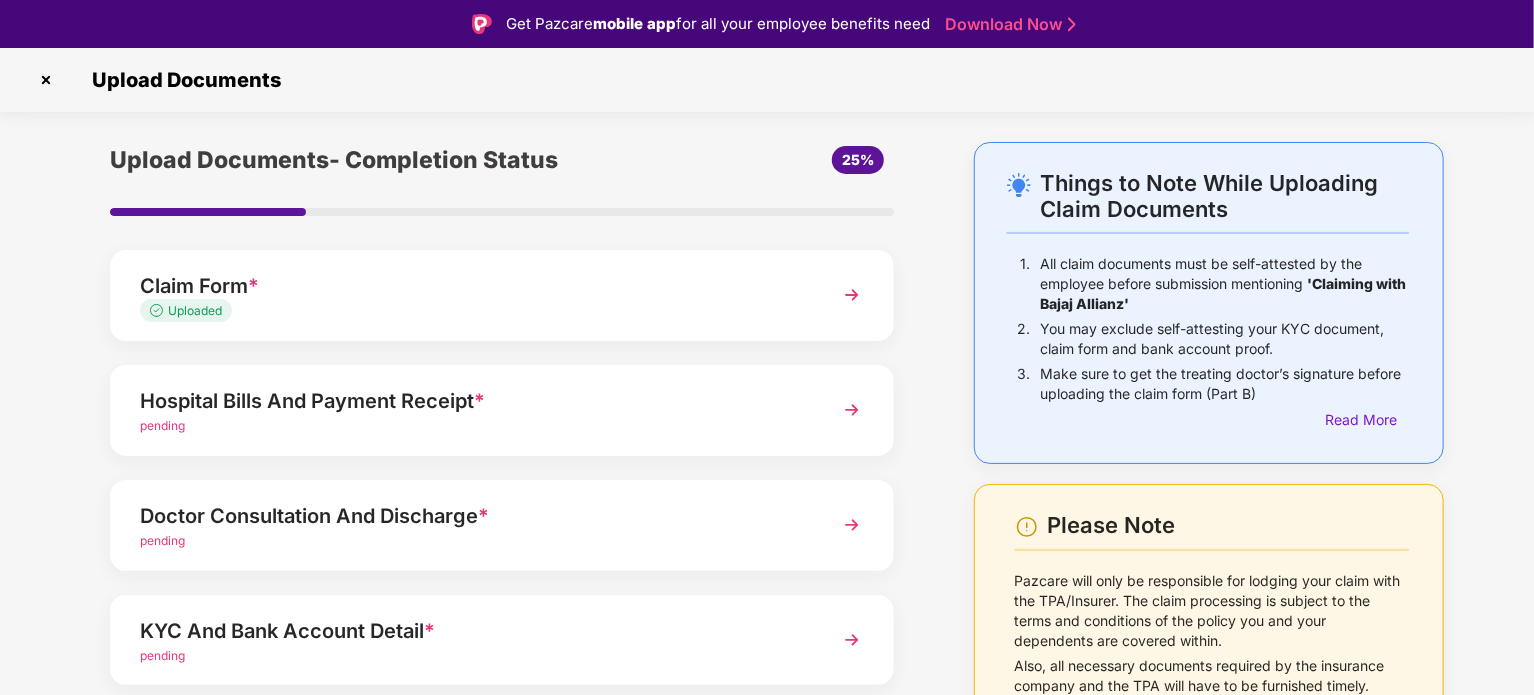 click on "Doctor Consultation And Discharge *" at bounding box center [471, 516] 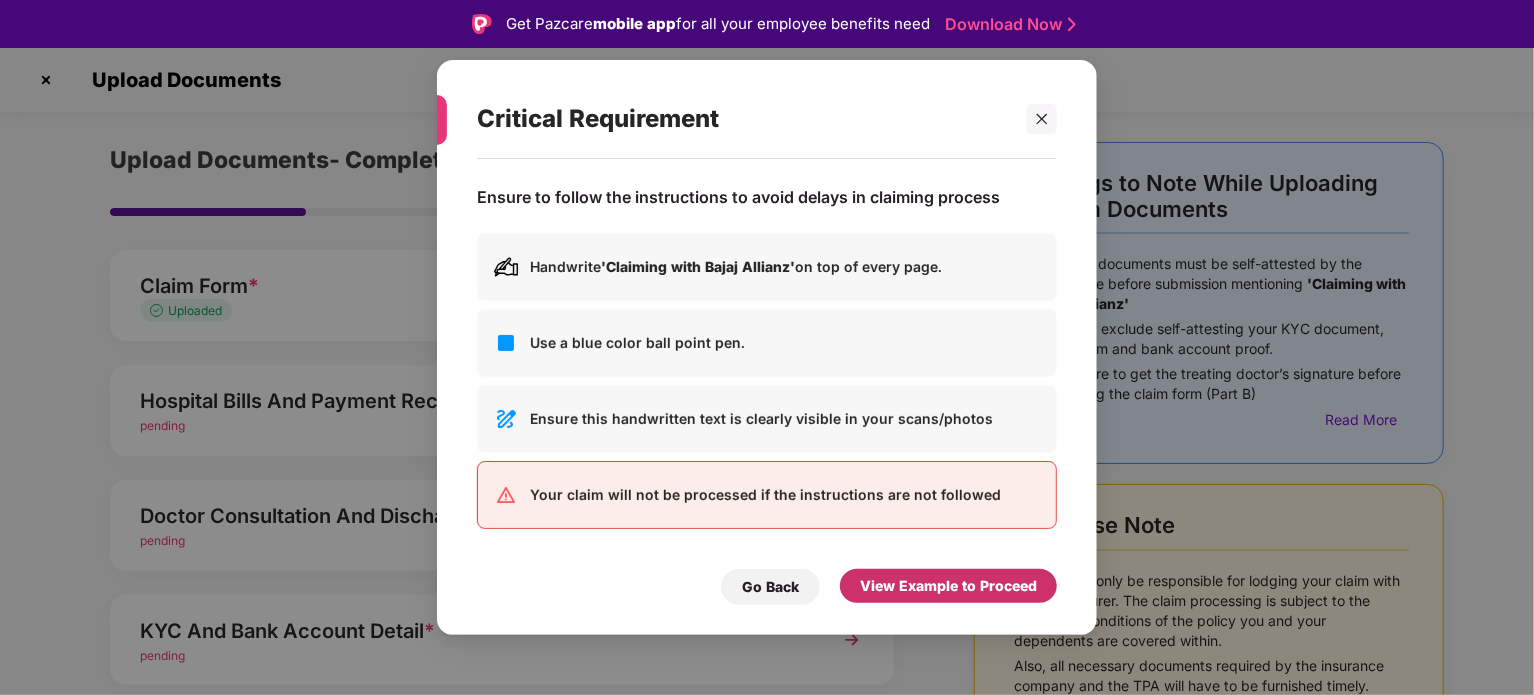 click on "View Example to Proceed" at bounding box center (948, 586) 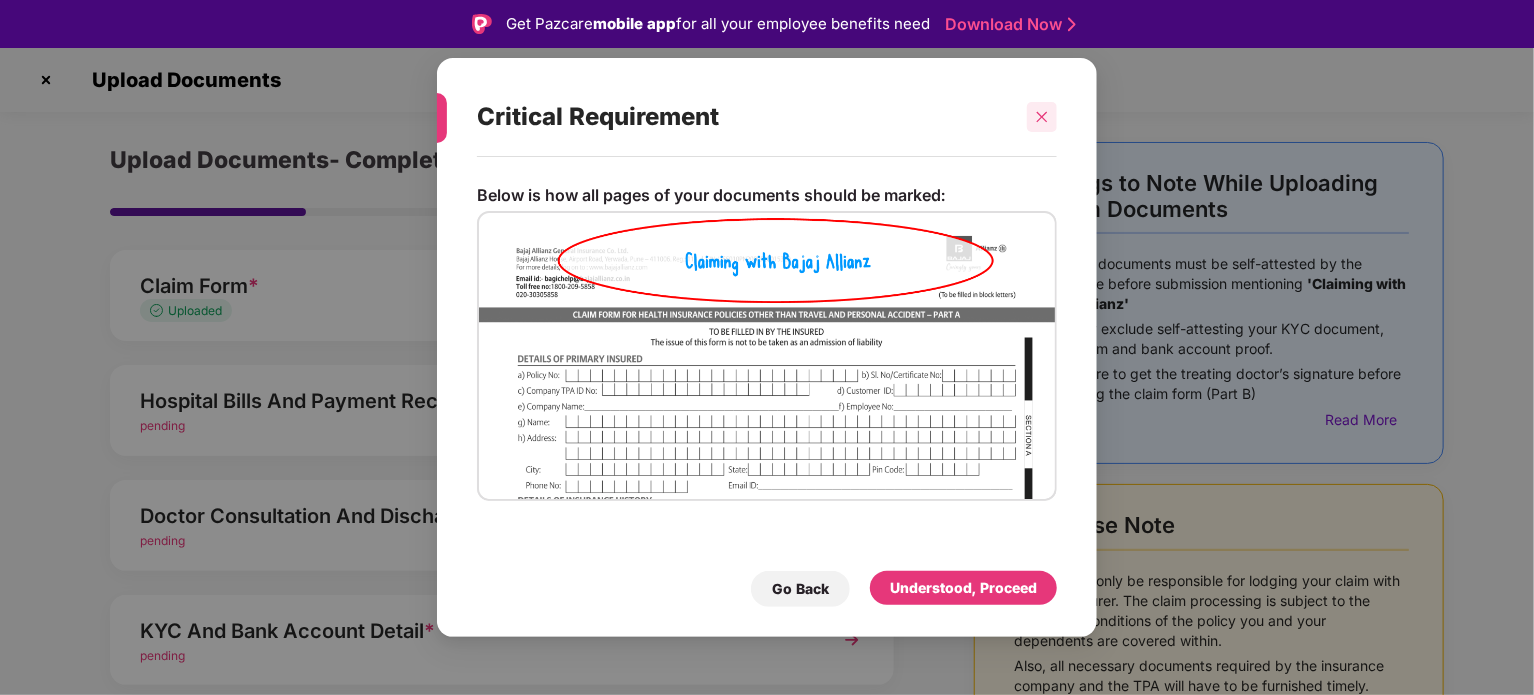 click 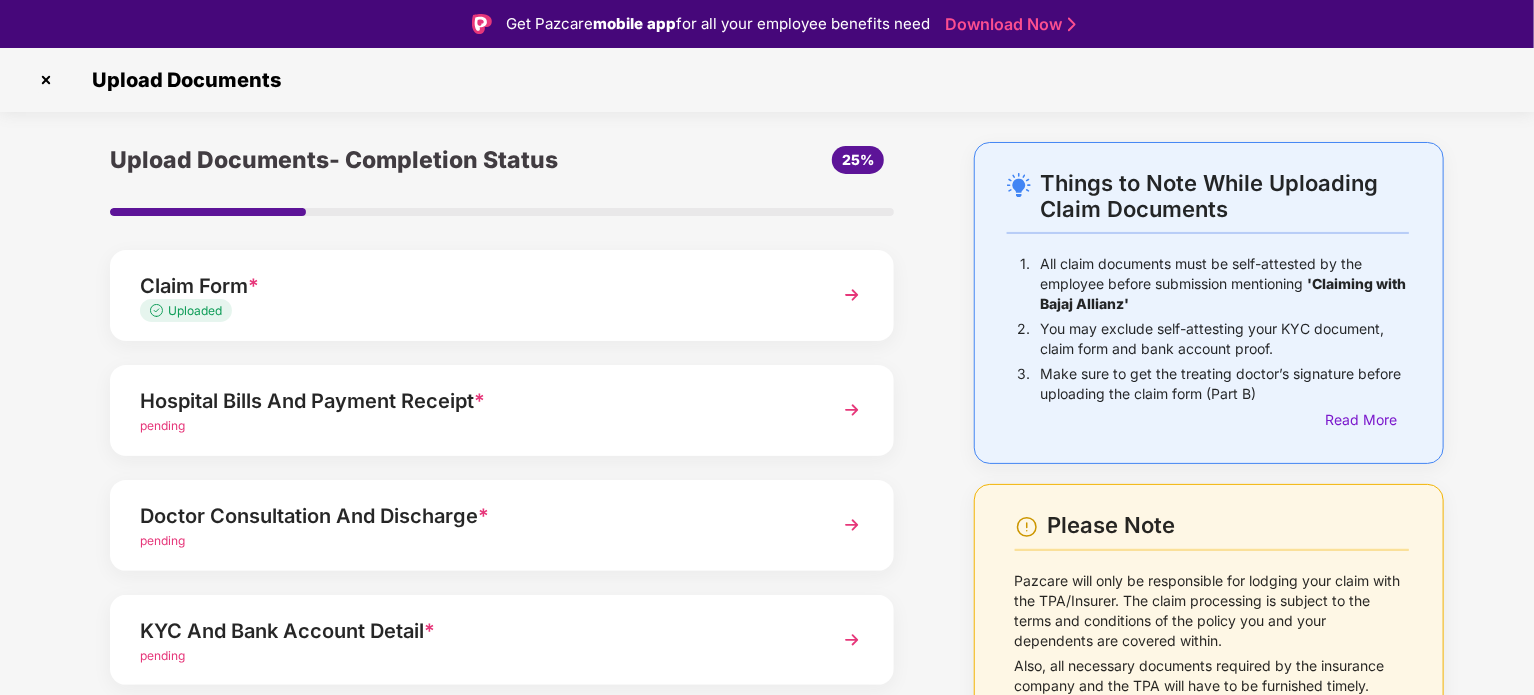 click on "Upload Documents- Completion Status 25% Claim Form * Uploaded  Hospital Bills And Payment Receipt * pending  Doctor Consultation And Discharge * pending  KYC And Bank Account Detail * pending  Other Documents Upload documents like Doctor Prescription, Self attested file etc if available.   Save and Exit  Submit" at bounding box center (502, 537) 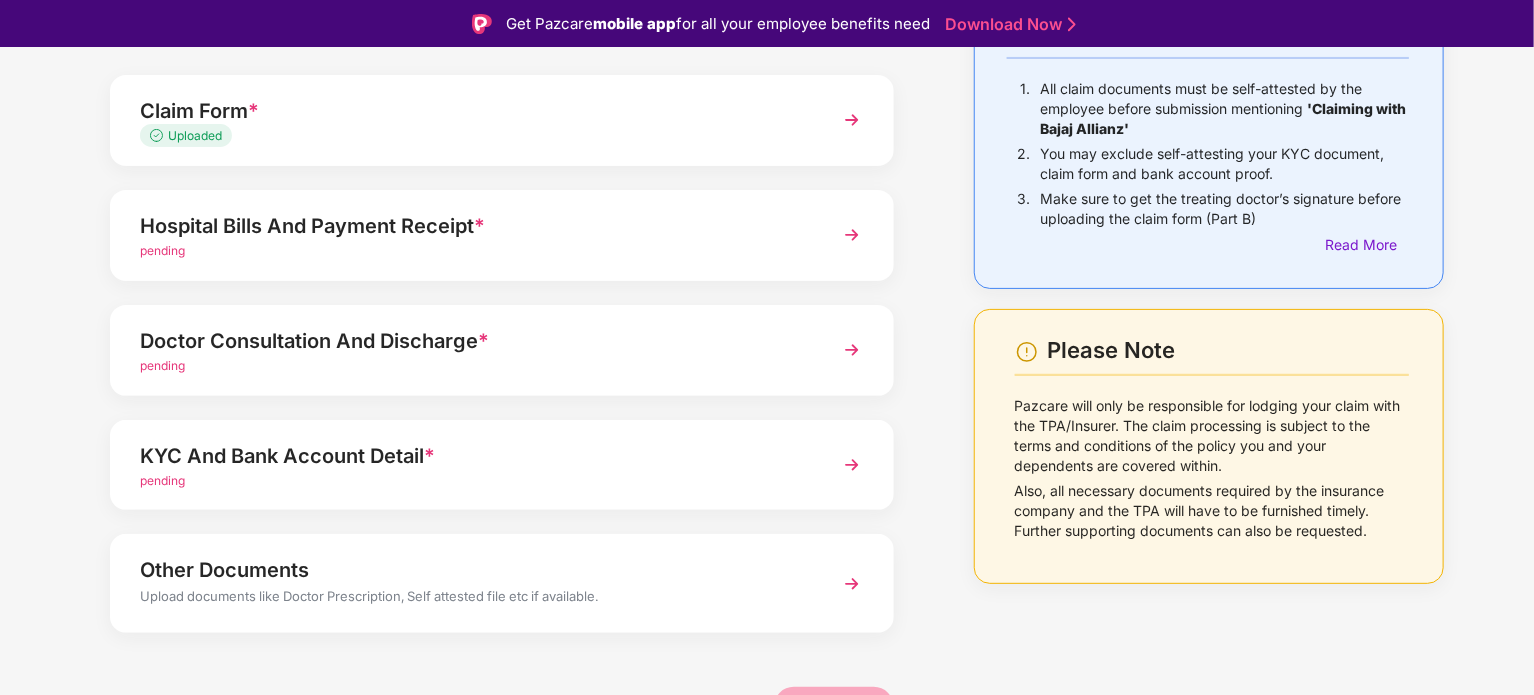 scroll, scrollTop: 188, scrollLeft: 0, axis: vertical 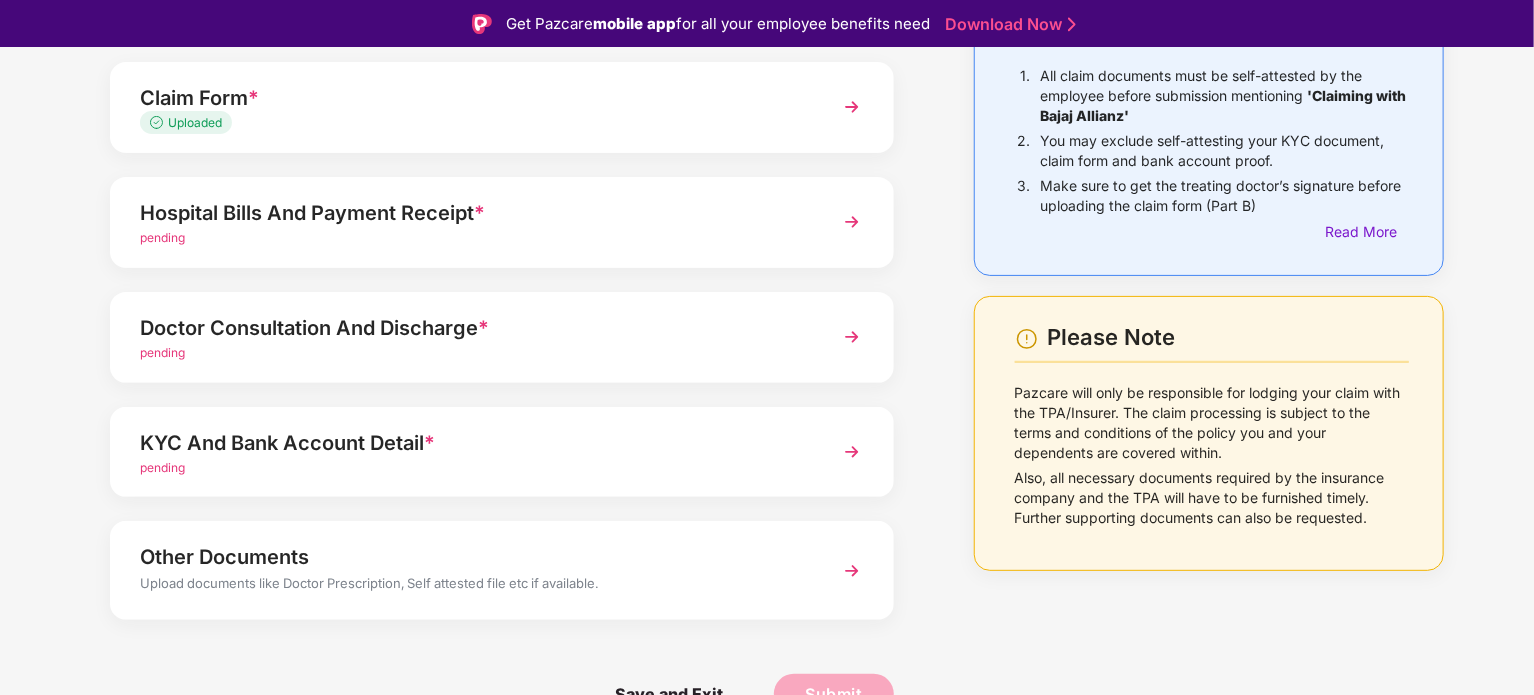 click on "Things to Note While Uploading Claim Documents 1.  All claim documents must be self-attested by the employee before submission mentioning   'Claiming with Bajaj Allianz' 2.  You may exclude self-attesting your KYC document, claim form and bank account proof. 3.   Make sure to get the treating doctor’s signature before uploading the claim form (Part B) Read More Please Note Pazcare will only be responsible for lodging your claim with the TPA/Insurer. The claim processing is subject to the terms and conditions of the policy you and your dependents are covered within. Also, all necessary documents required by the insurance company and the TPA will have to be furnished timely. Further supporting documents can also be requested. Upload Documents- Completion Status 25% Claim Form * Uploaded  Hospital Bills And Payment Receipt * pending  Doctor Consultation And Discharge * pending  KYC And Bank Account Detail * pending  Other Documents Upload documents like Doctor Prescription, Self attested file etc if available." at bounding box center (767, 349) 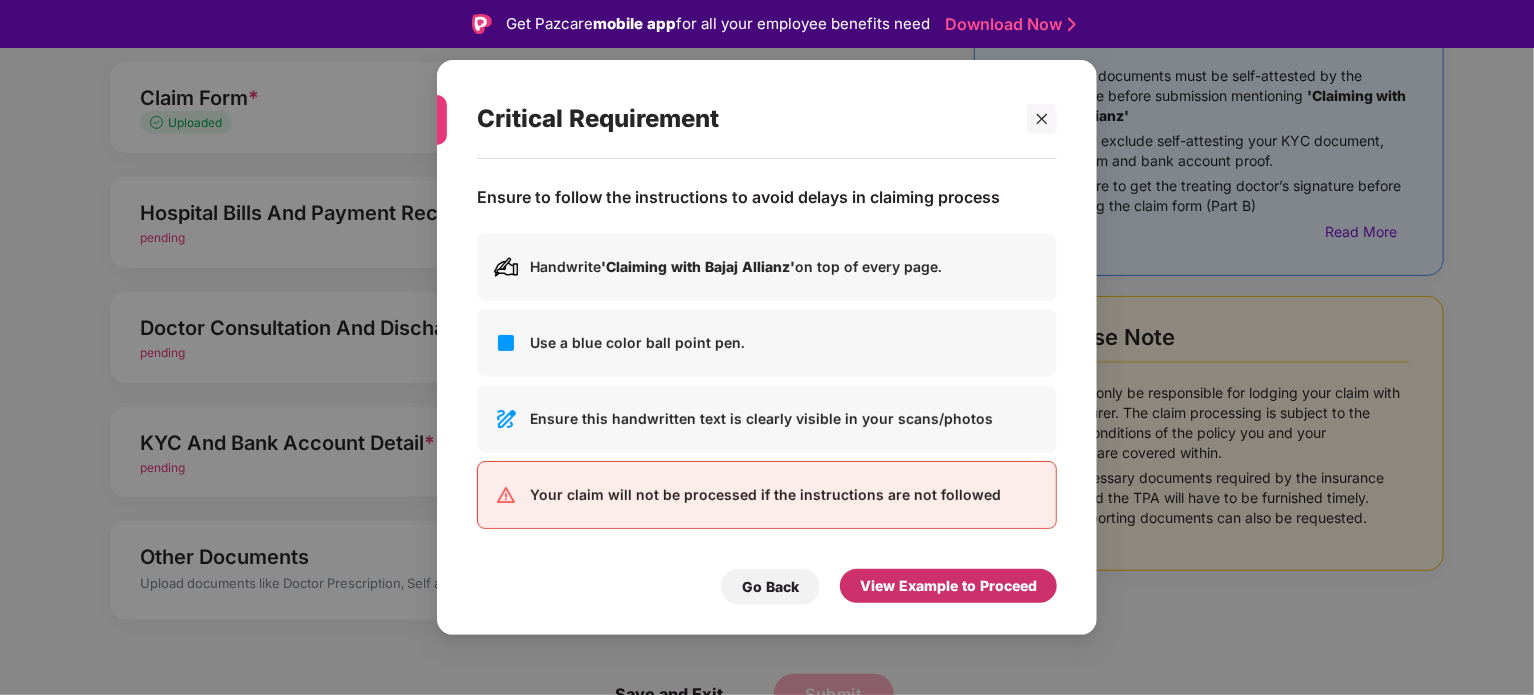 click on "View Example to Proceed" at bounding box center (948, 586) 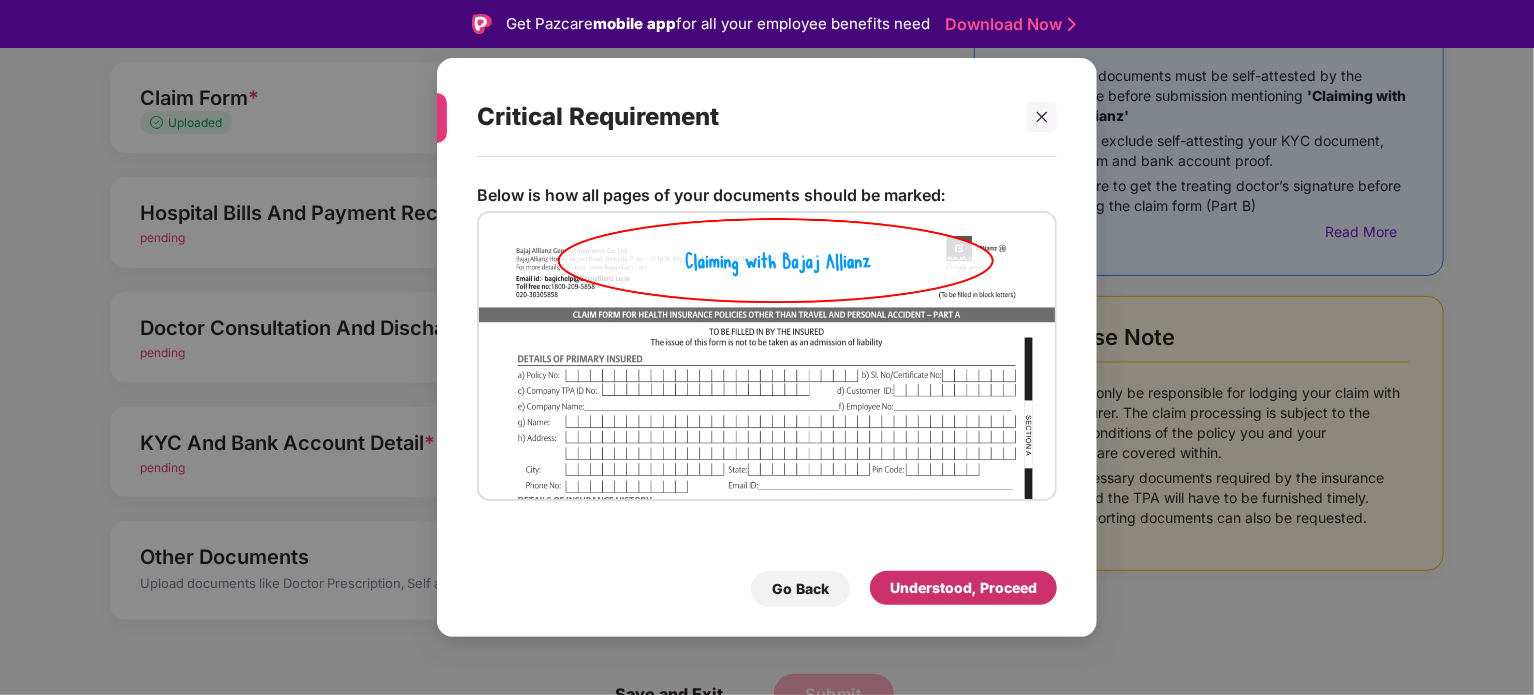 click on "Understood, Proceed" at bounding box center (963, 588) 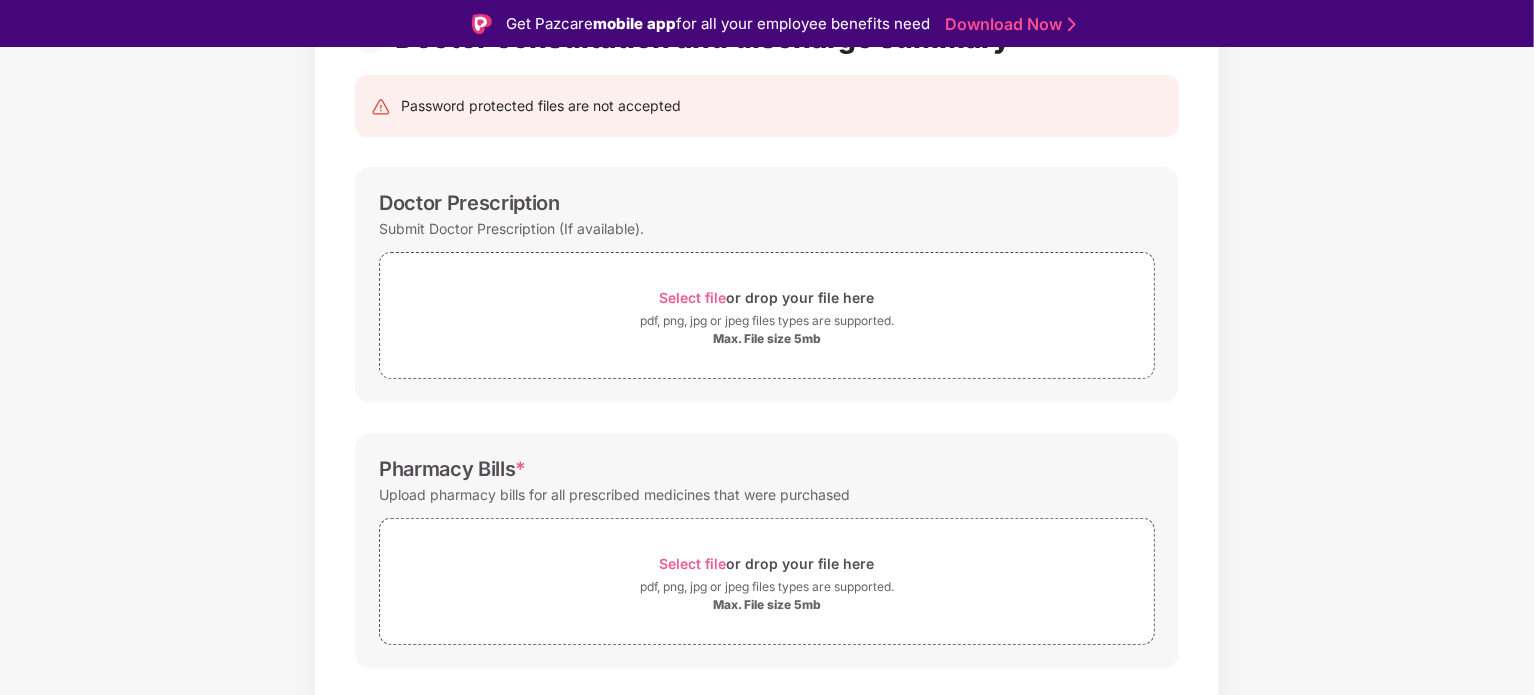 click on "Documents List > Doctor consultation and discharge summary   Doctor consultation and discharge summary Password protected files are not accepted Doctor Prescription Submit Doctor Prescription (If available).   Select file  or drop your file here pdf, png, jpg or jpeg files types are supported. Max. File size 5mb   Pharmacy Bills * Upload pharmacy bills for all prescribed medicines that were purchased   Select file  or drop your file here pdf, png, jpg or jpeg files types are supported. Max. File size 5mb   All Investigation Reports * Upload all original blood reports, X-Ray reports, sonography, CT scan, MRI, etc. against which you are claiming investigation bills   Select file  or drop your file here pdf, png, jpg or jpeg files types are supported. Max. File size 5mb    Save & Continue" at bounding box center (767, 514) 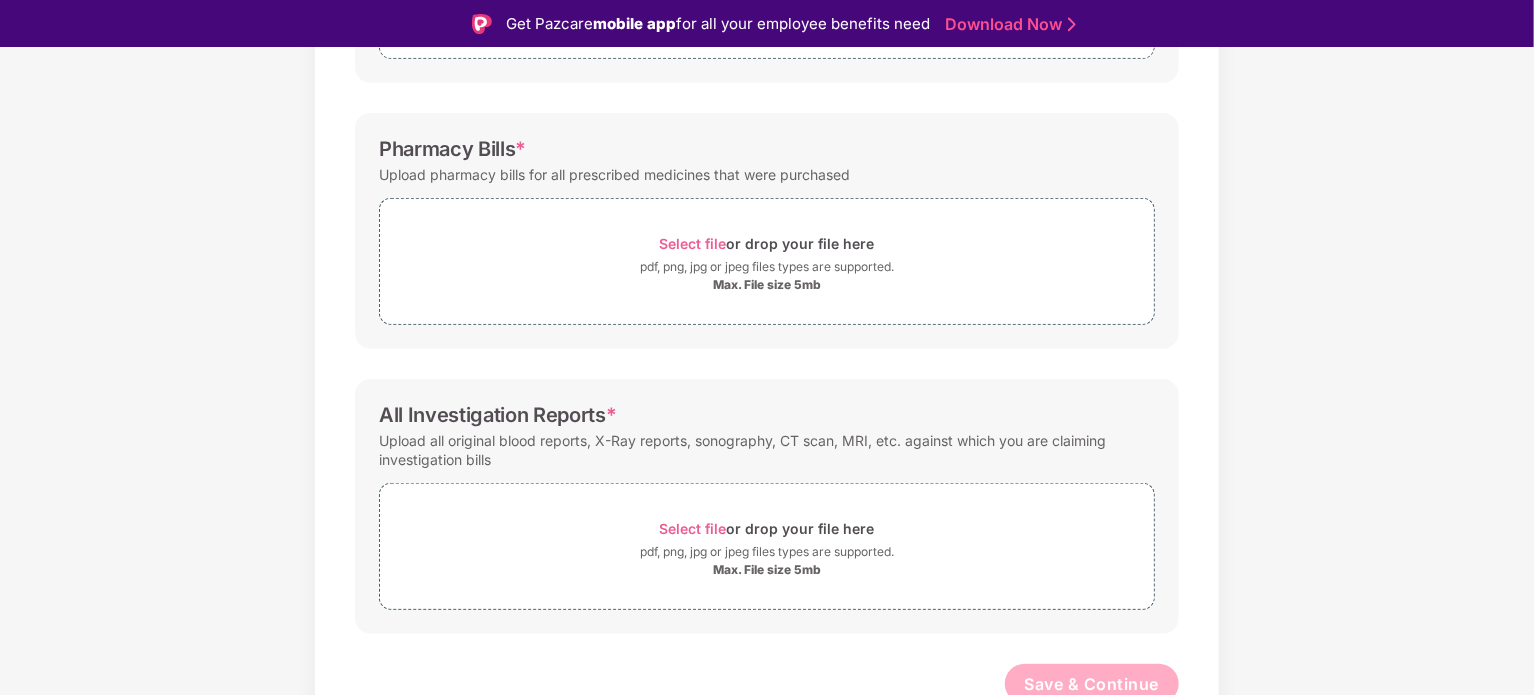 scroll, scrollTop: 518, scrollLeft: 0, axis: vertical 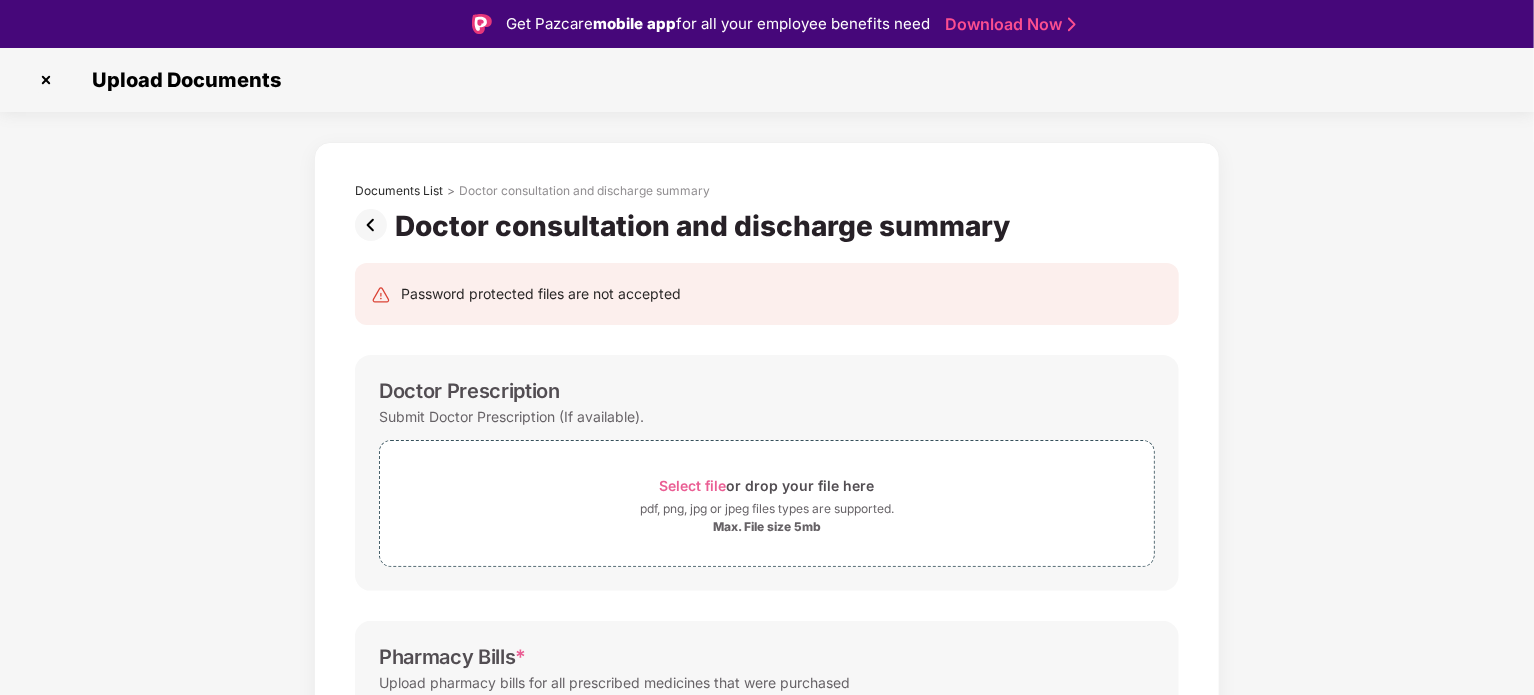 click at bounding box center (46, 80) 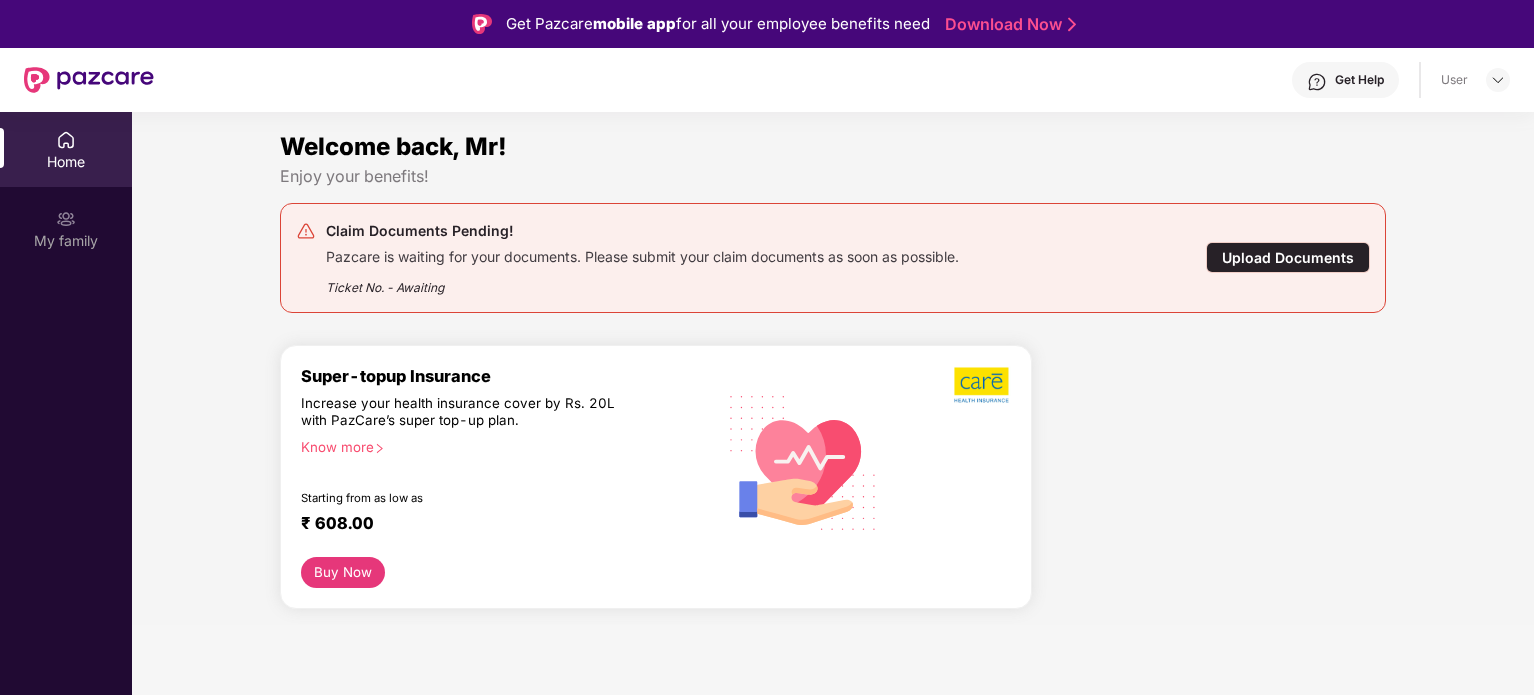 scroll, scrollTop: 0, scrollLeft: 0, axis: both 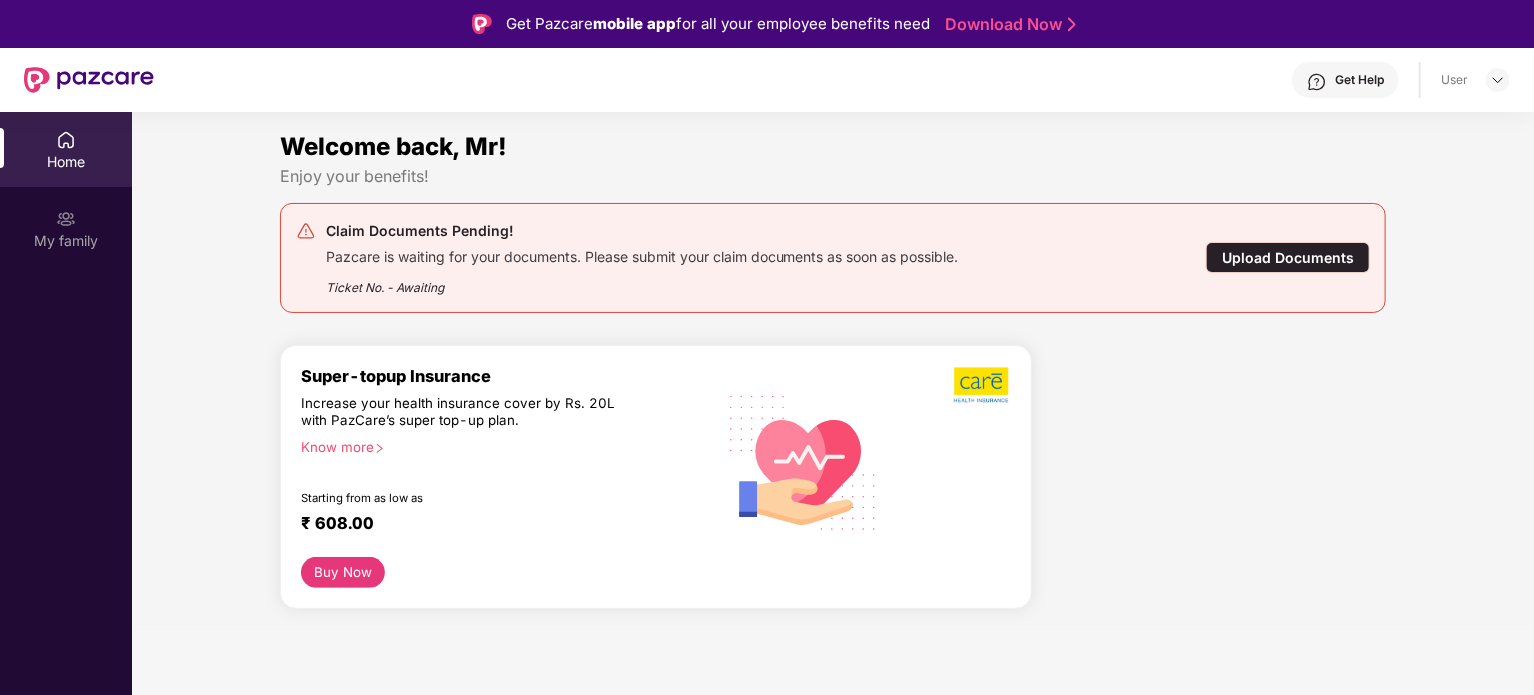 click on "Upload Documents" at bounding box center [1288, 257] 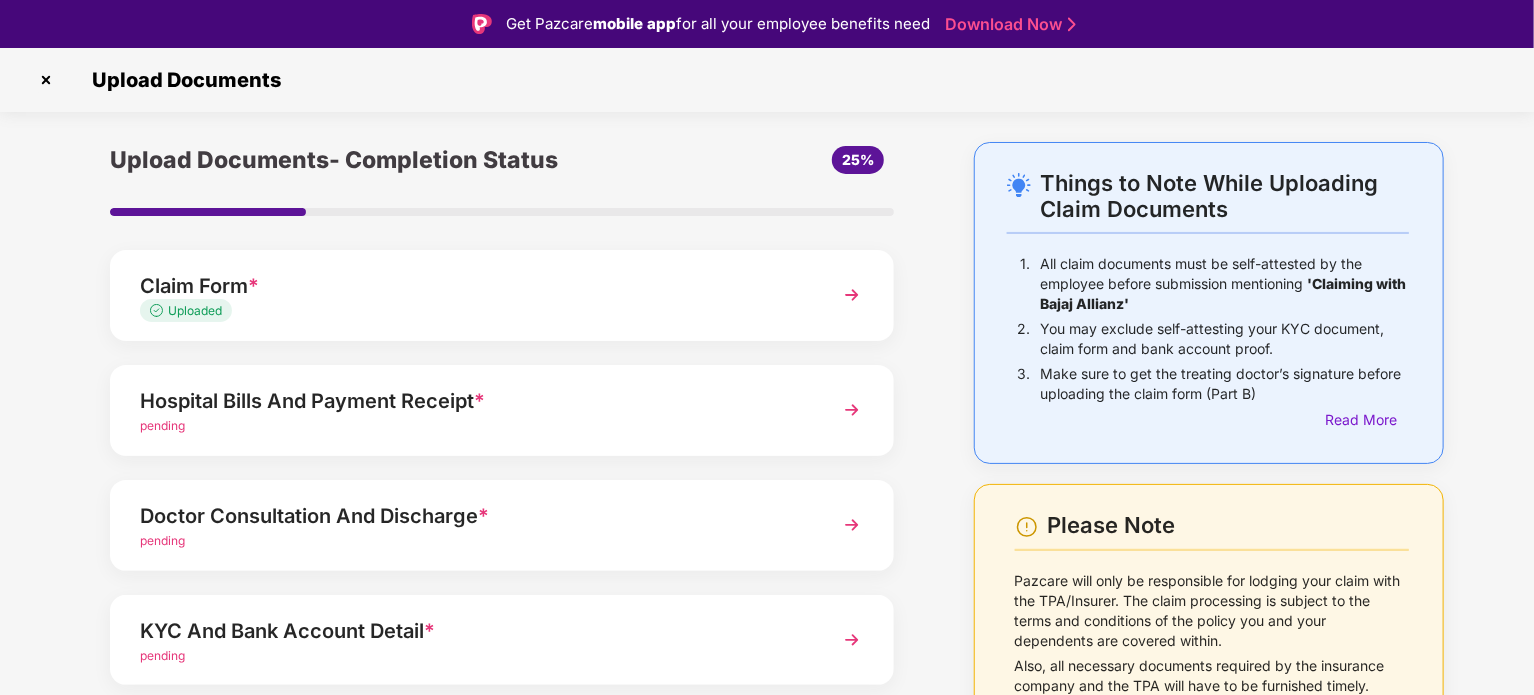 click on "Doctor Consultation And Discharge *" at bounding box center (471, 516) 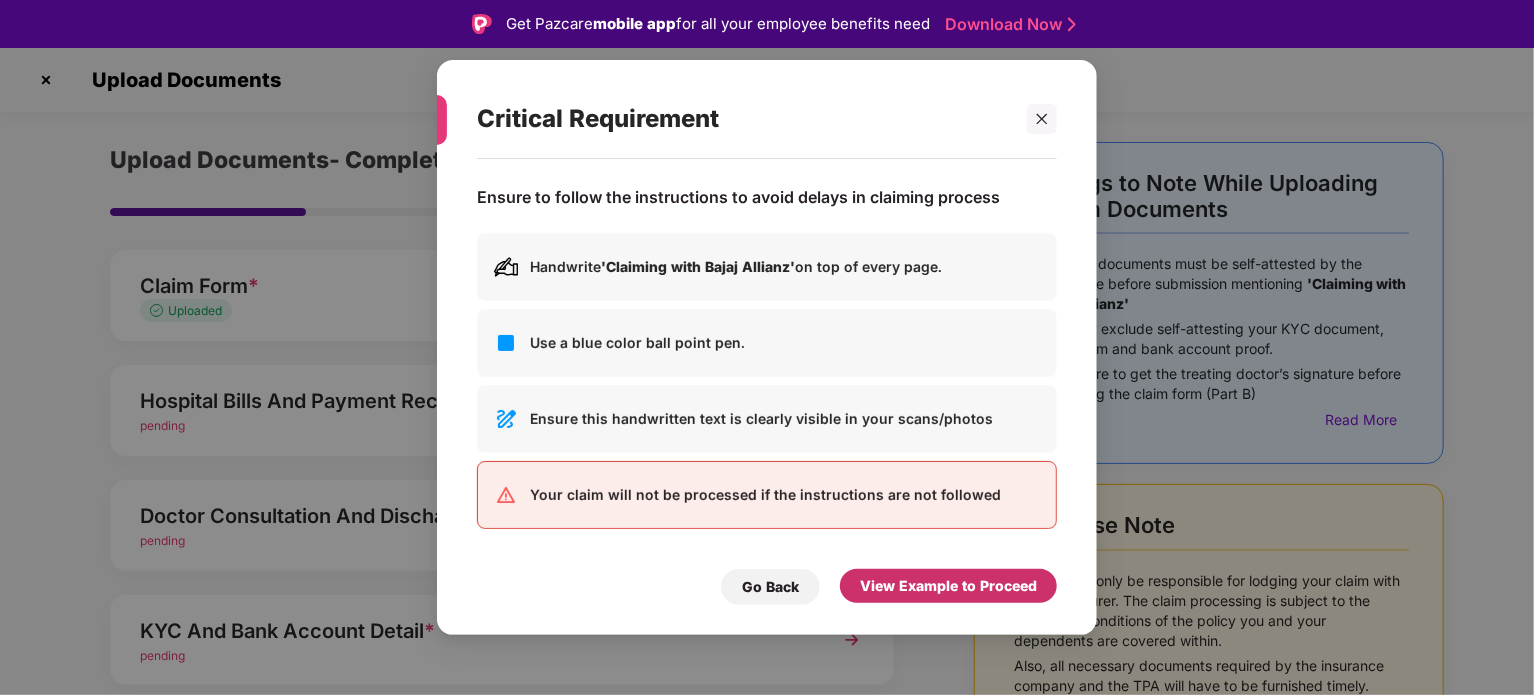 click on "View Example to Proceed" at bounding box center [948, 586] 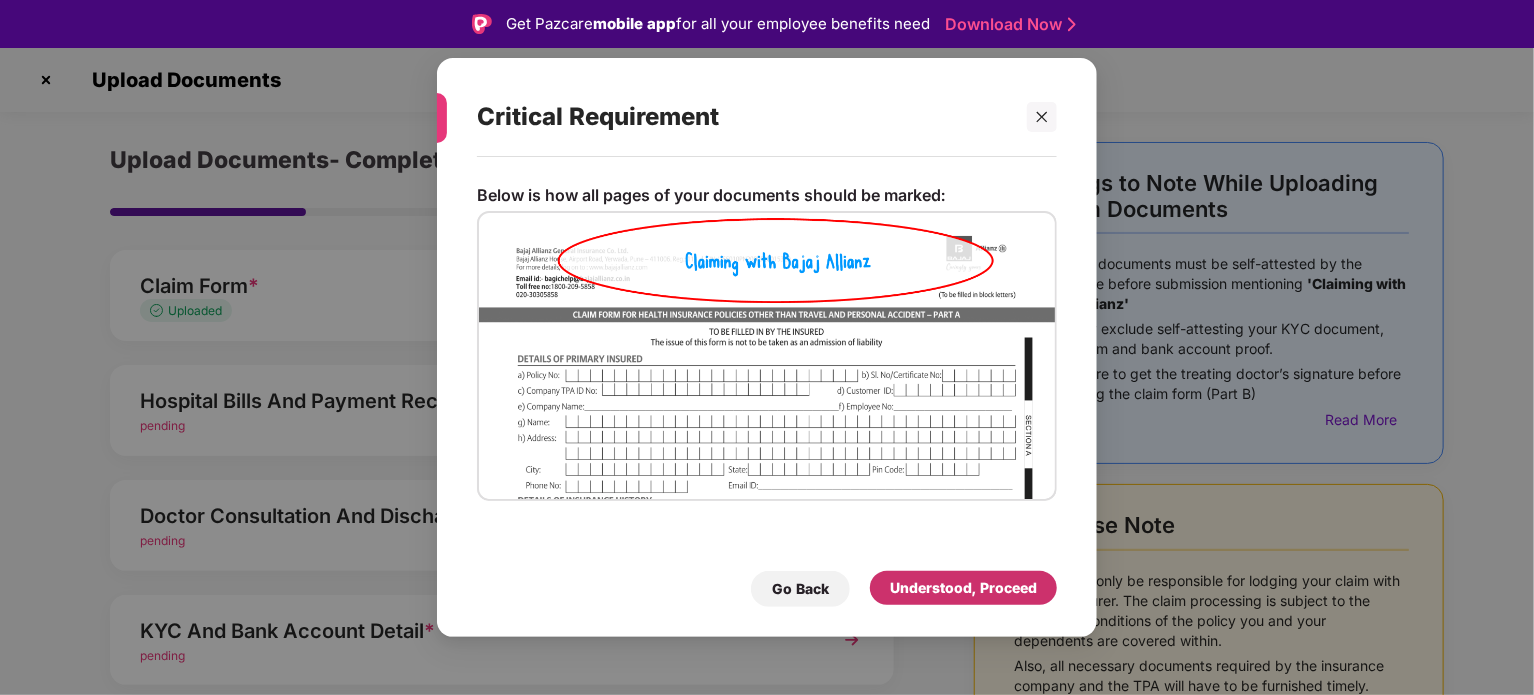 click on "Understood, Proceed" at bounding box center (963, 588) 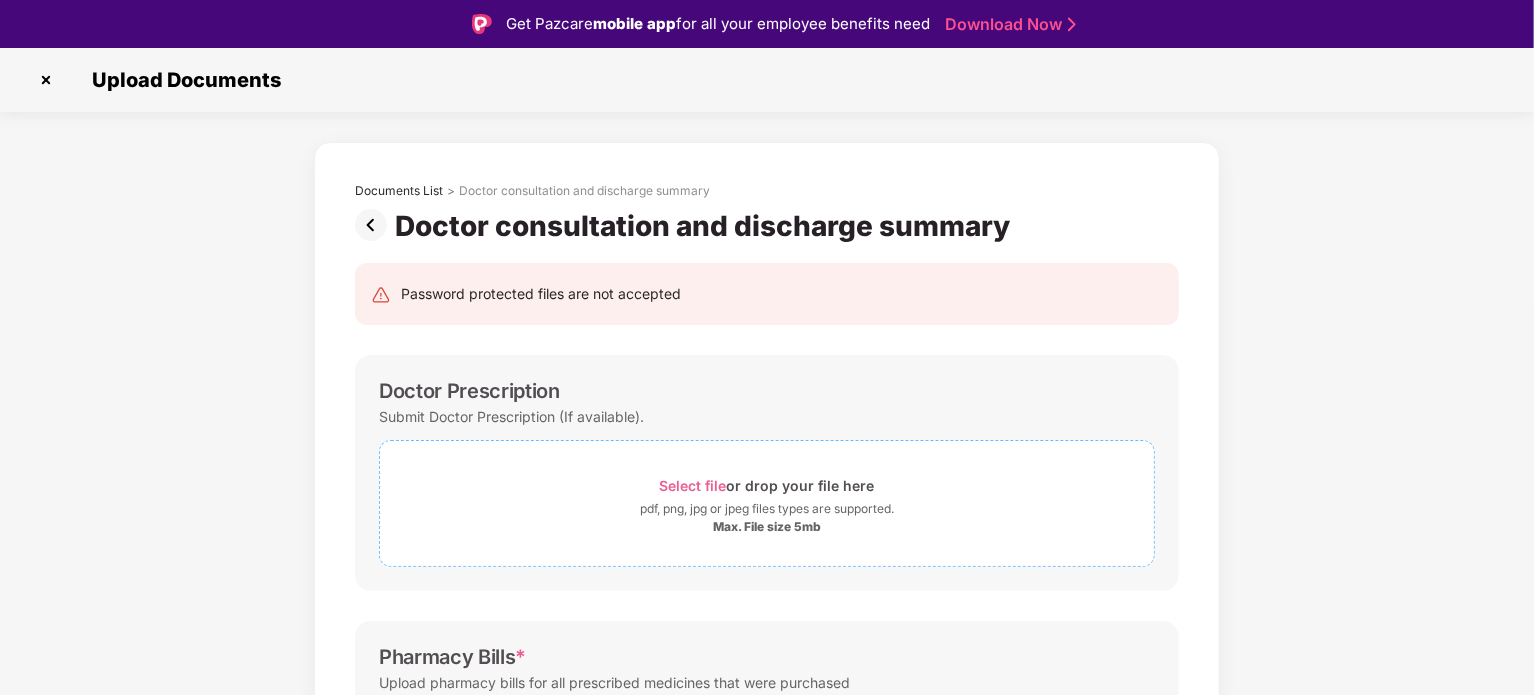 click on "Select file  or drop your file here" at bounding box center [767, 485] 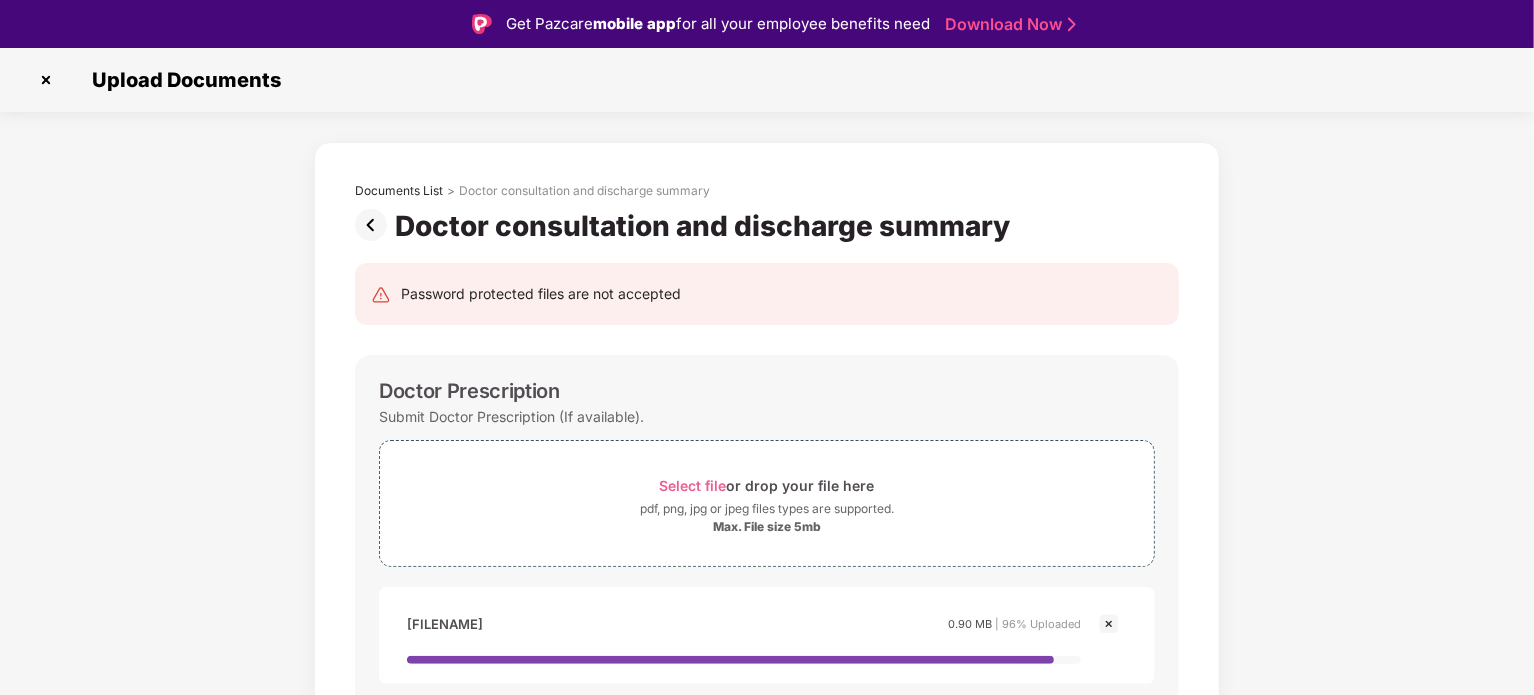 scroll, scrollTop: 48, scrollLeft: 0, axis: vertical 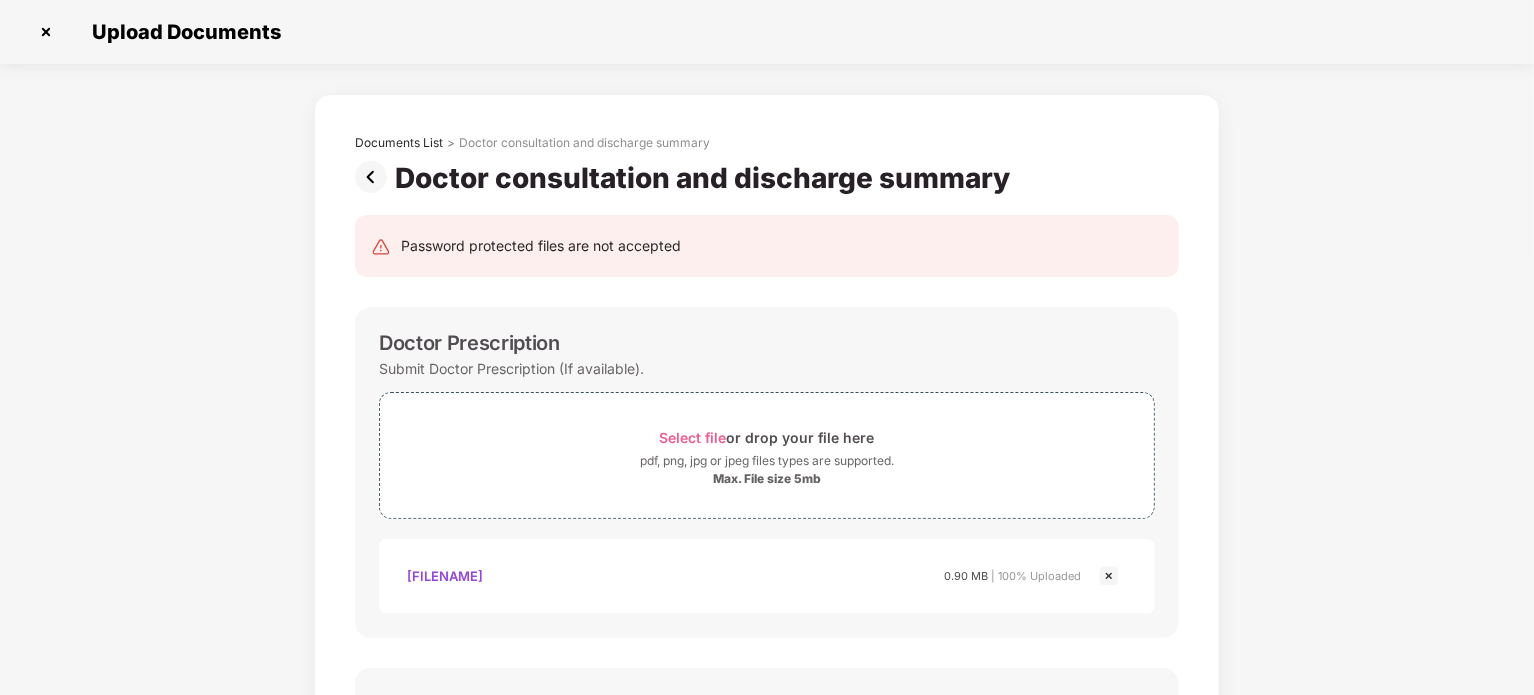 click on "Documents List > Doctor consultation and discharge summary   Doctor consultation and discharge summary Password protected files are not accepted Doctor Prescription Submit Doctor Prescription (If available).   Select file  or drop your file here pdf, png, jpg or jpeg files types are supported. Max. File size 5mb Discharge certificate.pdf   Discharge certificate.pdf 0.90 MB    | 100% Uploaded Pharmacy Bills * Upload pharmacy bills for all prescribed medicines that were purchased   Select file  or drop your file here pdf, png, jpg or jpeg files types are supported. Max. File size 5mb   All Investigation Reports * Upload all original blood reports, X-Ray reports, sonography, CT scan, MRI, etc. against which you are claiming investigation bills   Select file  or drop your file here pdf, png, jpg or jpeg files types are supported. Max. File size 5mb    Save & Continue" at bounding box center [767, 702] 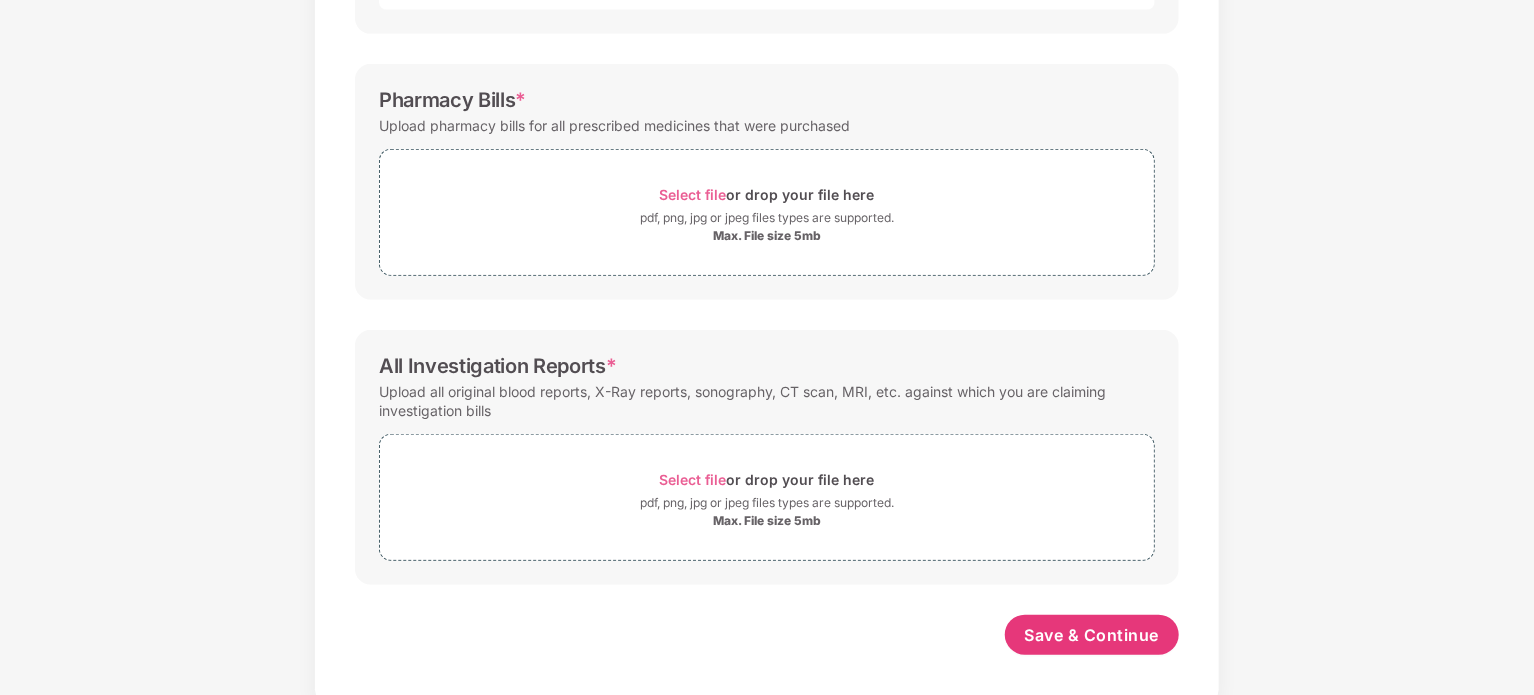 scroll, scrollTop: 613, scrollLeft: 0, axis: vertical 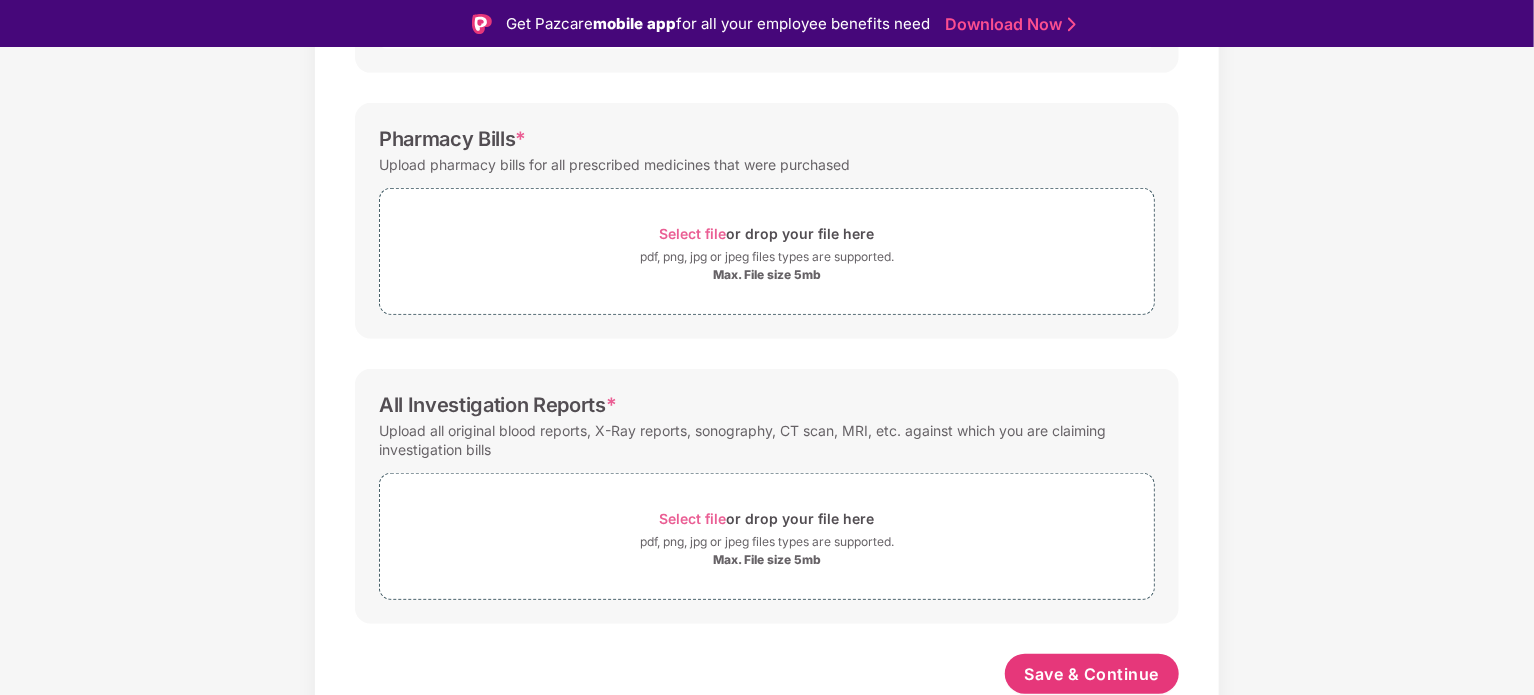 click on "Documents List > Doctor consultation and discharge summary   Doctor consultation and discharge summary Password protected files are not accepted Doctor Prescription Submit Doctor Prescription (If available).   Select file  or drop your file here pdf, png, jpg or jpeg files types are supported. Max. File size 5mb Discharge certificate.pdf   Discharge certificate.pdf 0.90 MB    | 100% Uploaded Pharmacy Bills * Upload pharmacy bills for all prescribed medicines that were purchased   Select file  or drop your file here pdf, png, jpg or jpeg files types are supported. Max. File size 5mb   All Investigation Reports * Upload all original blood reports, X-Ray reports, sonography, CT scan, MRI, etc. against which you are claiming investigation bills   Select file  or drop your file here pdf, png, jpg or jpeg files types are supported. Max. File size 5mb    Save & Continue" at bounding box center [767, 137] 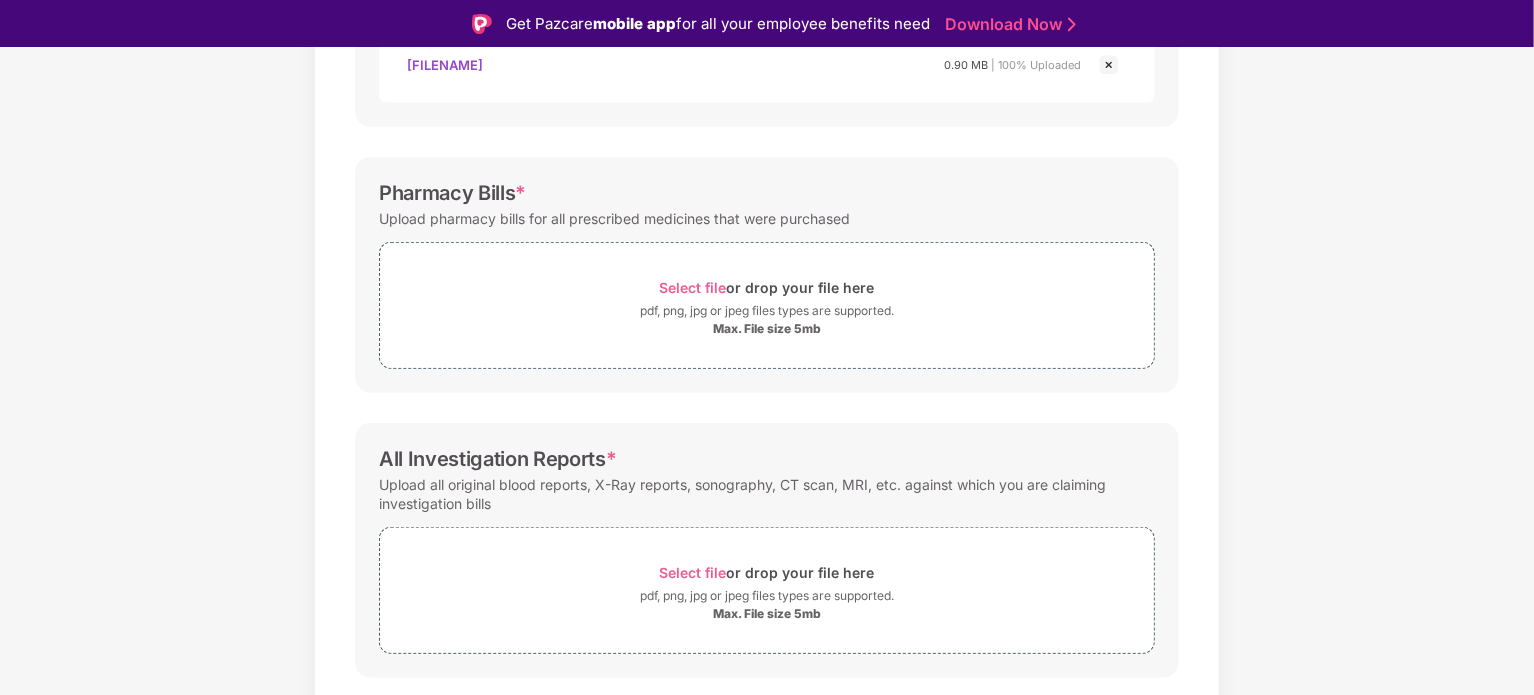 scroll, scrollTop: 560, scrollLeft: 0, axis: vertical 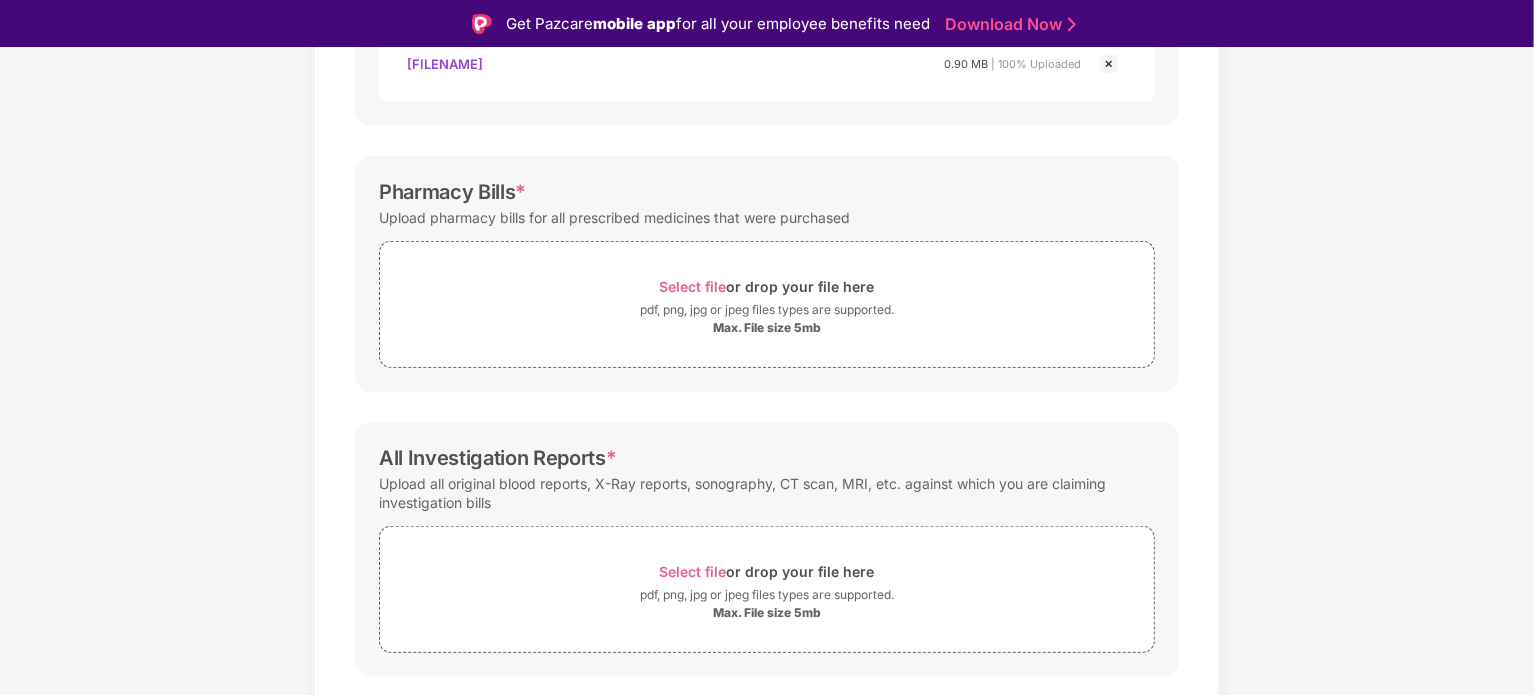 click on "Documents List > Doctor consultation and discharge summary   Doctor consultation and discharge summary Password protected files are not accepted Doctor Prescription Submit Doctor Prescription (If available).   Select file  or drop your file here pdf, png, jpg or jpeg files types are supported. Max. File size 5mb Discharge certificate.pdf   Discharge certificate.pdf 0.90 MB    | 100% Uploaded Pharmacy Bills * Upload pharmacy bills for all prescribed medicines that were purchased   Select file  or drop your file here pdf, png, jpg or jpeg files types are supported. Max. File size 5mb   All Investigation Reports * Upload all original blood reports, X-Ray reports, sonography, CT scan, MRI, etc. against which you are claiming investigation bills   Select file  or drop your file here pdf, png, jpg or jpeg files types are supported. Max. File size 5mb    Save & Continue" at bounding box center [767, 190] 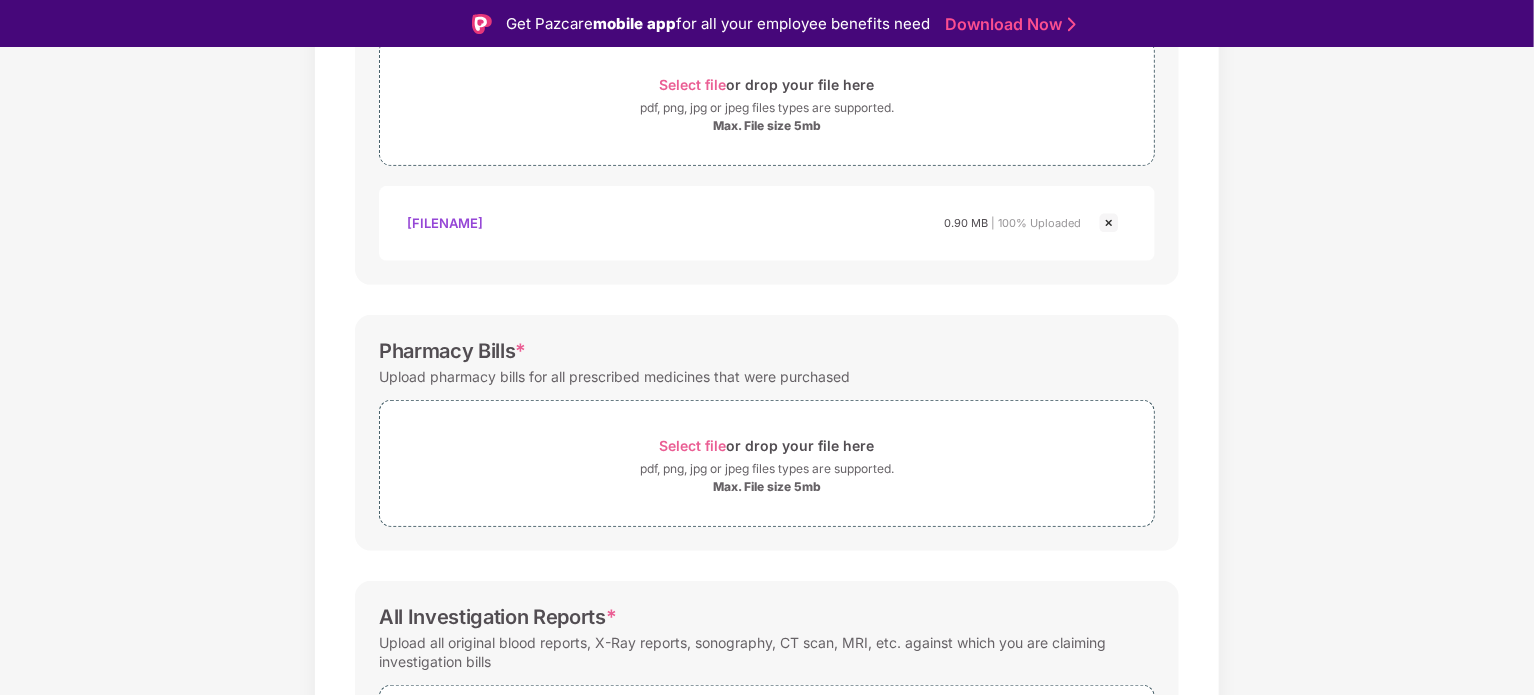 scroll, scrollTop: 613, scrollLeft: 0, axis: vertical 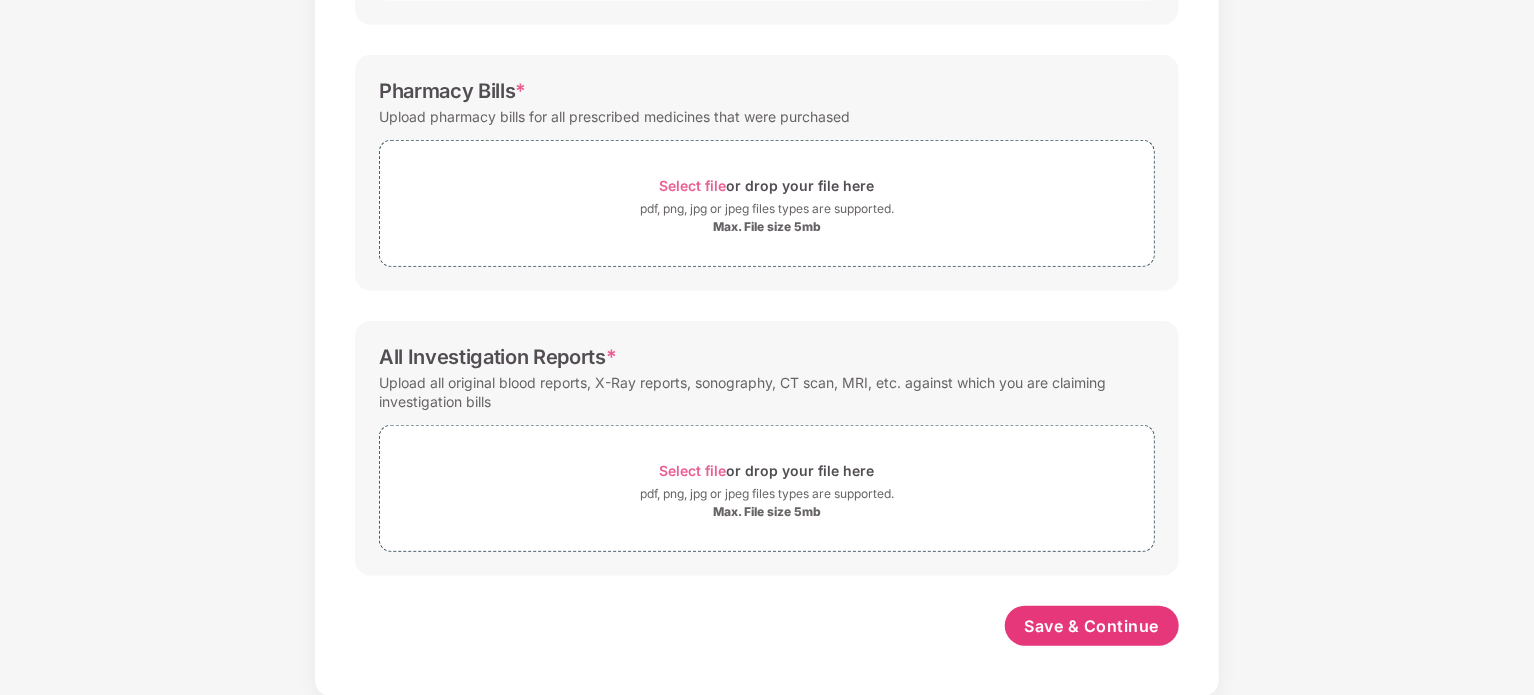 click on "Documents List > Doctor consultation and discharge summary   Doctor consultation and discharge summary Password protected files are not accepted Doctor Prescription Submit Doctor Prescription (If available).   Select file  or drop your file here pdf, png, jpg or jpeg files types are supported. Max. File size 5mb Discharge certificate.pdf   Discharge certificate.pdf 0.90 MB    | 100% Uploaded Pharmacy Bills * Upload pharmacy bills for all prescribed medicines that were purchased   Select file  or drop your file here pdf, png, jpg or jpeg files types are supported. Max. File size 5mb   All Investigation Reports * Upload all original blood reports, X-Ray reports, sonography, CT scan, MRI, etc. against which you are claiming investigation bills   Select file  or drop your file here pdf, png, jpg or jpeg files types are supported. Max. File size 5mb    Save & Continue" at bounding box center (767, 89) 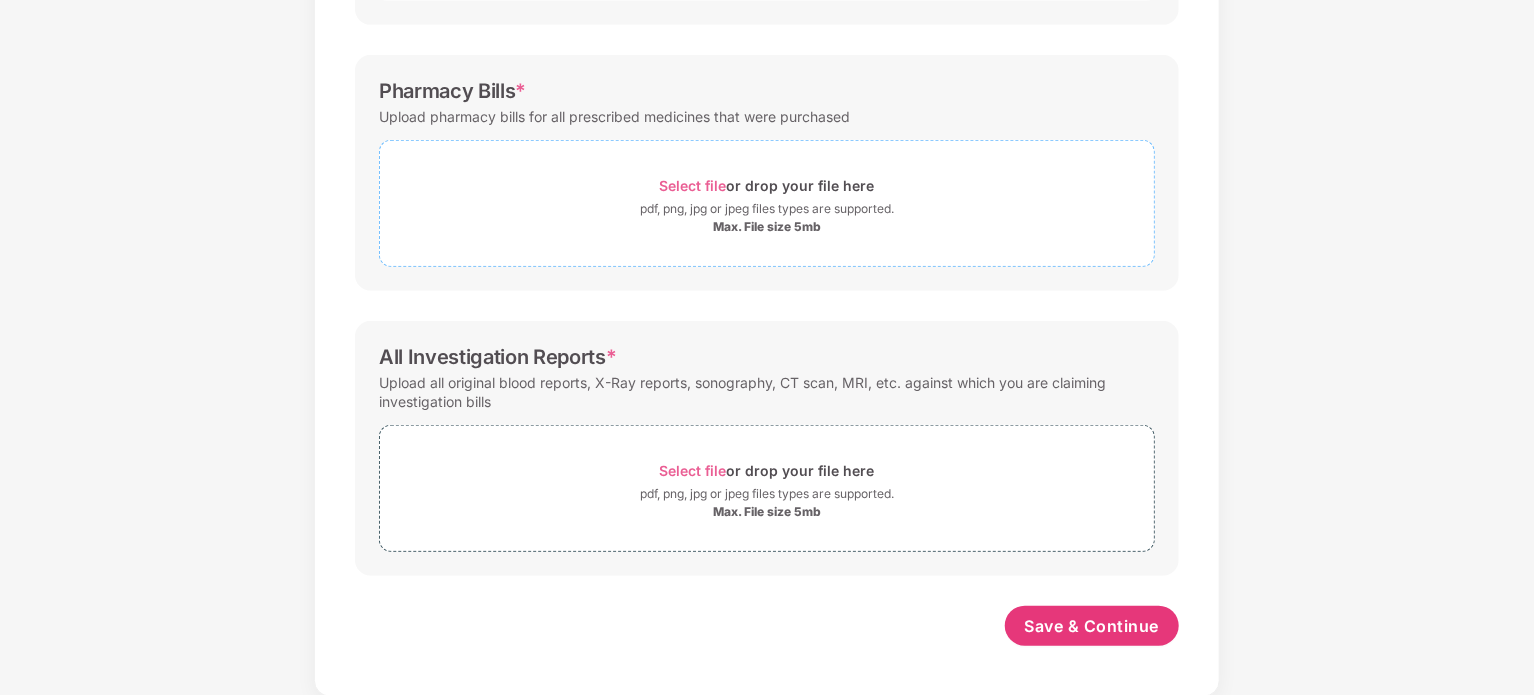 click on "Select file" at bounding box center [693, 185] 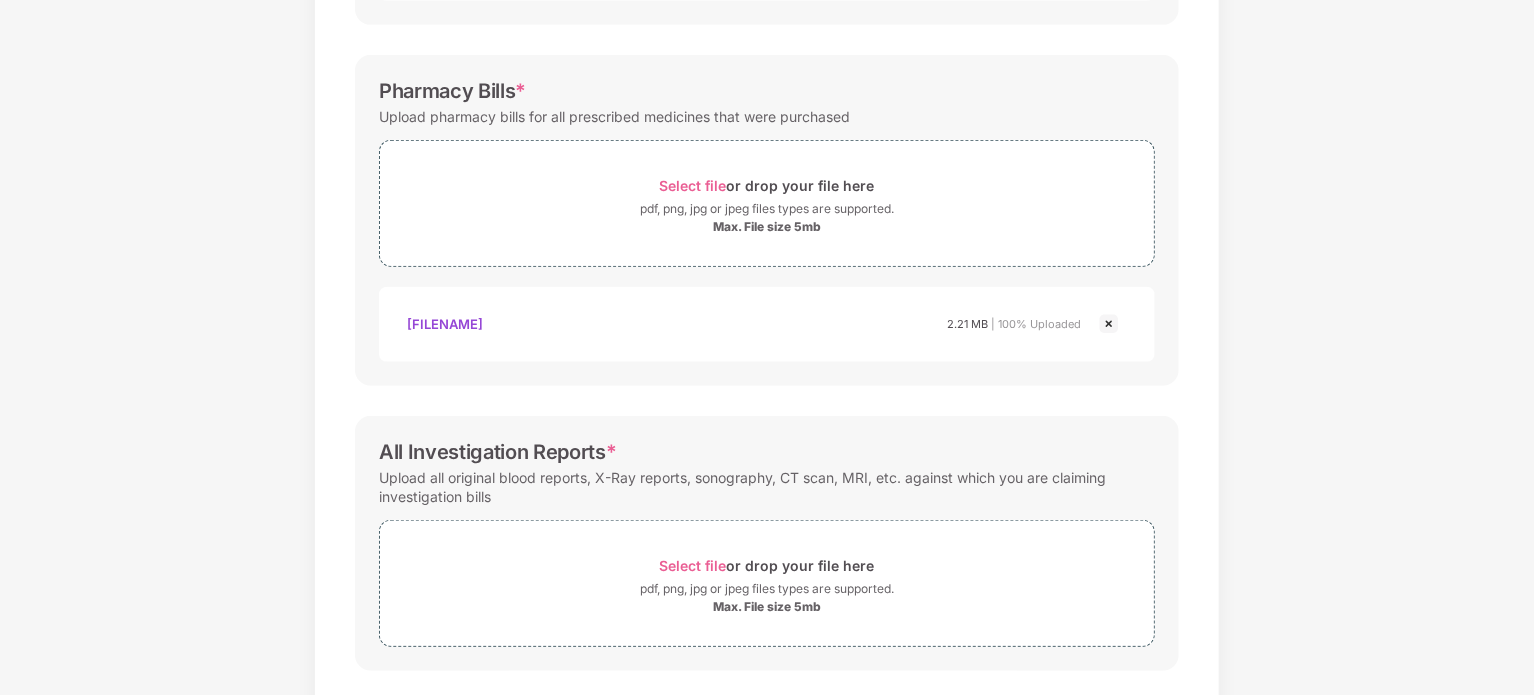 click on "Pharmecy.pdf" at bounding box center [445, 324] 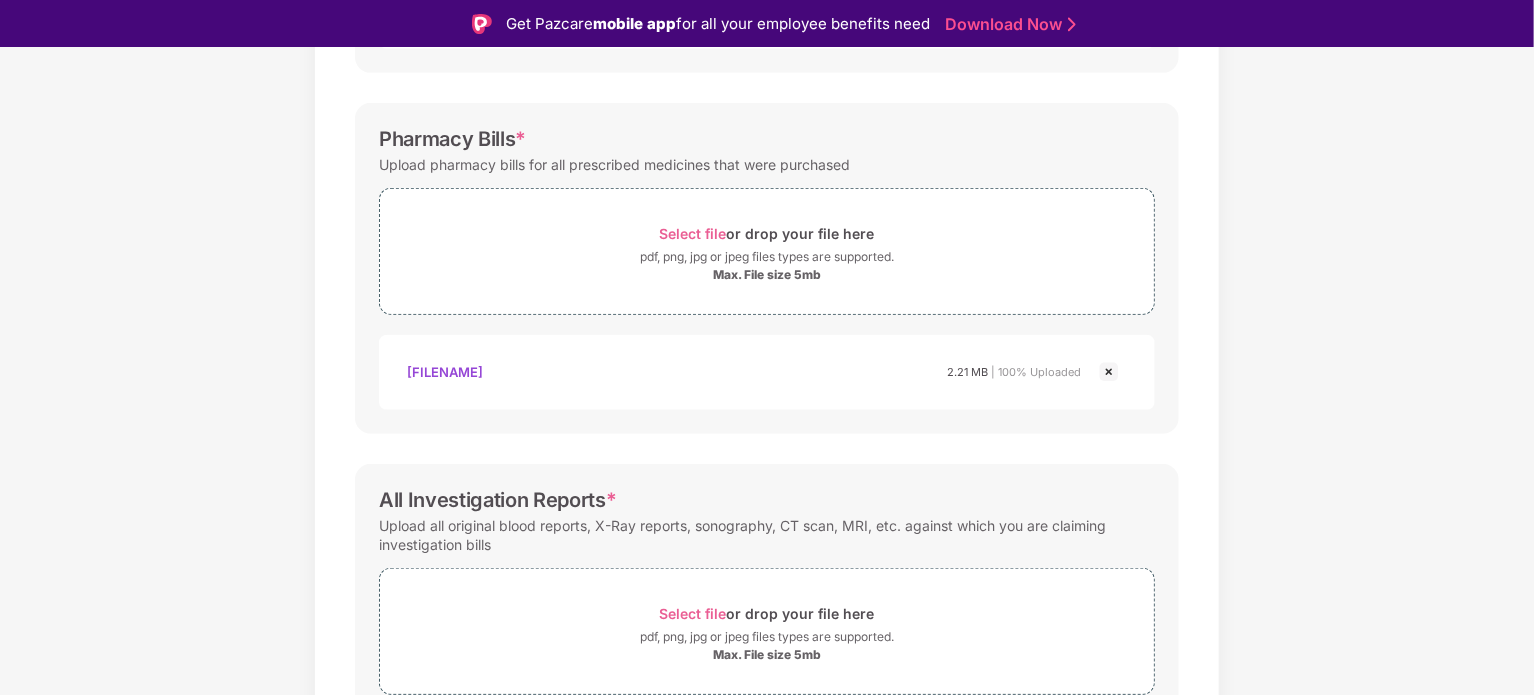 click on "Documents List > Doctor consultation and discharge summary   Doctor consultation and discharge summary Password protected files are not accepted Doctor Prescription Submit Doctor Prescription (If available).   Select file  or drop your file here pdf, png, jpg or jpeg files types are supported. Max. File size 5mb Discharge certificate.pdf   Discharge certificate.pdf 0.90 MB    | 100% Uploaded Pharmacy Bills * Upload pharmacy bills for all prescribed medicines that were purchased   Select file  or drop your file here pdf, png, jpg or jpeg files types are supported. Max. File size 5mb pharmecy.pdf   Pharmecy.pdf 2.21 MB    | 100% Uploaded All Investigation Reports * Upload all original blood reports, X-Ray reports, sonography, CT scan, MRI, etc. against which you are claiming investigation bills   Select file  or drop your file here pdf, png, jpg or jpeg files types are supported. Max. File size 5mb    Save & Continue" at bounding box center (767, 184) 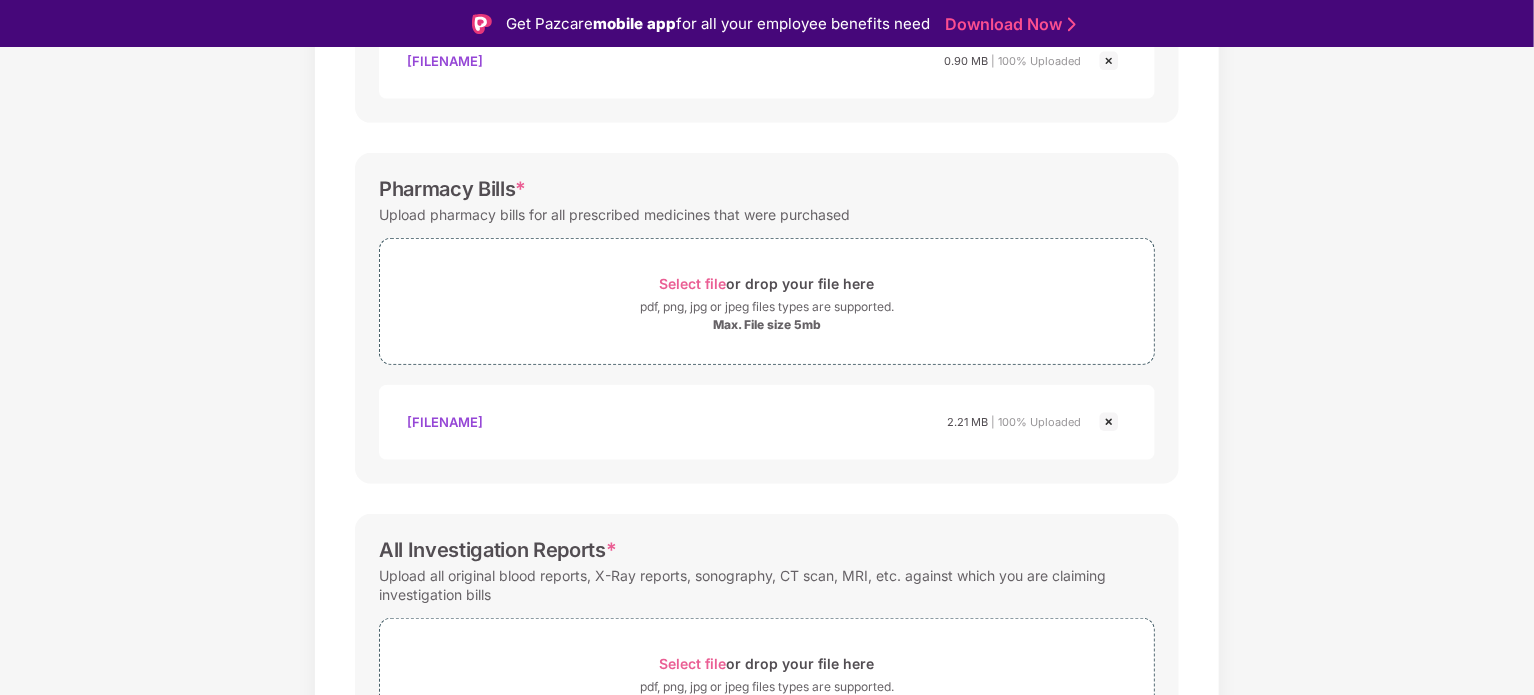 scroll, scrollTop: 708, scrollLeft: 0, axis: vertical 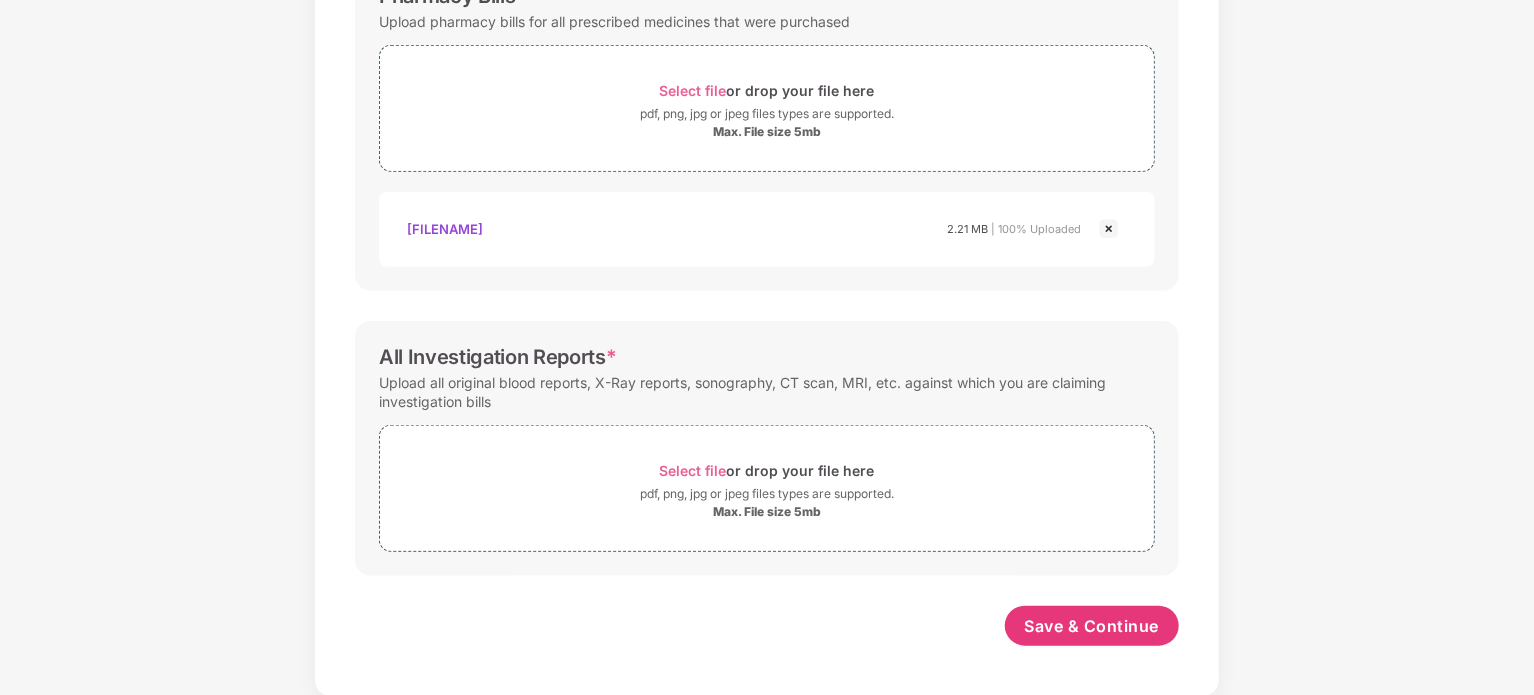click on "Documents List > Doctor consultation and discharge summary   Doctor consultation and discharge summary Password protected files are not accepted Doctor Prescription Submit Doctor Prescription (If available).   Select file  or drop your file here pdf, png, jpg or jpeg files types are supported. Max. File size 5mb Discharge certificate.pdf   Discharge certificate.pdf 0.90 MB    | 100% Uploaded Pharmacy Bills * Upload pharmacy bills for all prescribed medicines that were purchased   Select file  or drop your file here pdf, png, jpg or jpeg files types are supported. Max. File size 5mb pharmecy.pdf   Pharmecy.pdf 2.21 MB    | 100% Uploaded All Investigation Reports * Upload all original blood reports, X-Ray reports, sonography, CT scan, MRI, etc. against which you are claiming investigation bills   Select file  or drop your file here pdf, png, jpg or jpeg files types are supported. Max. File size 5mb    Save & Continue" at bounding box center [767, 41] 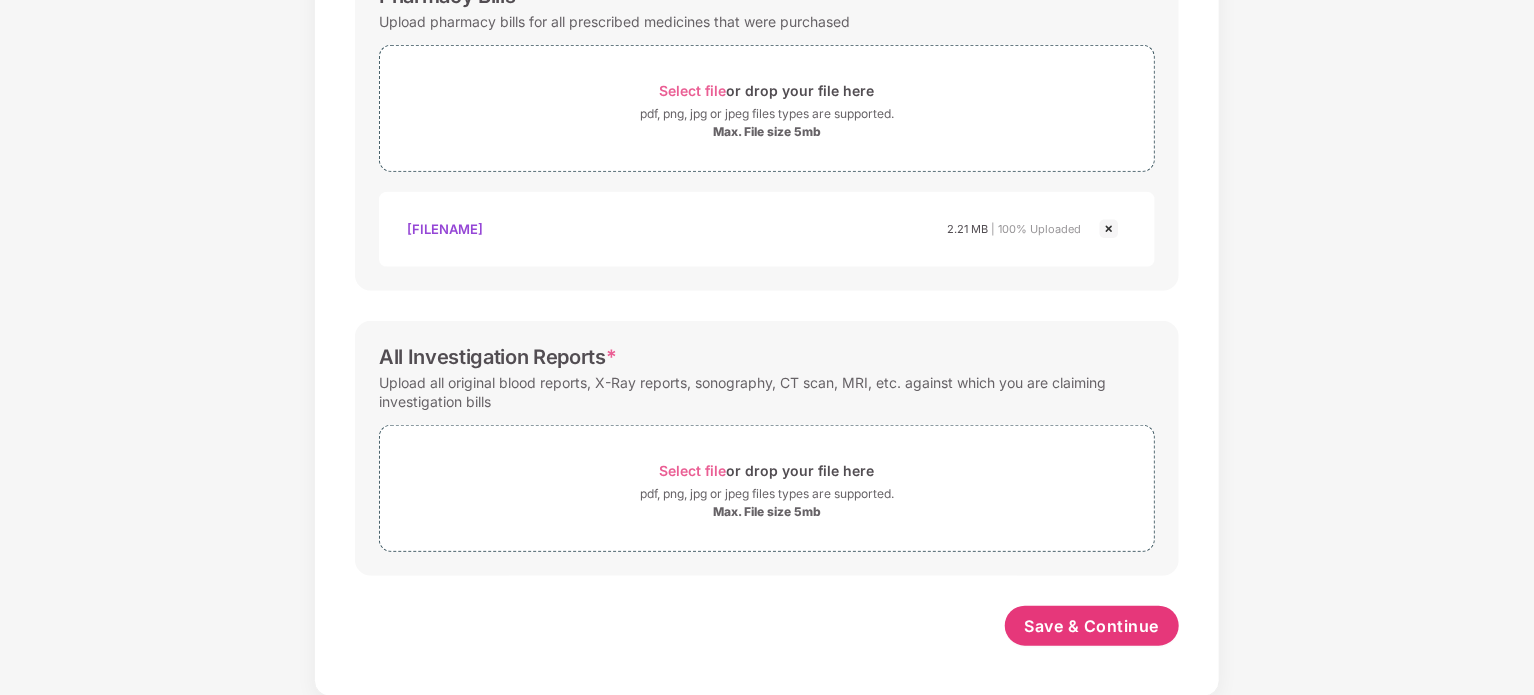 scroll, scrollTop: 0, scrollLeft: 0, axis: both 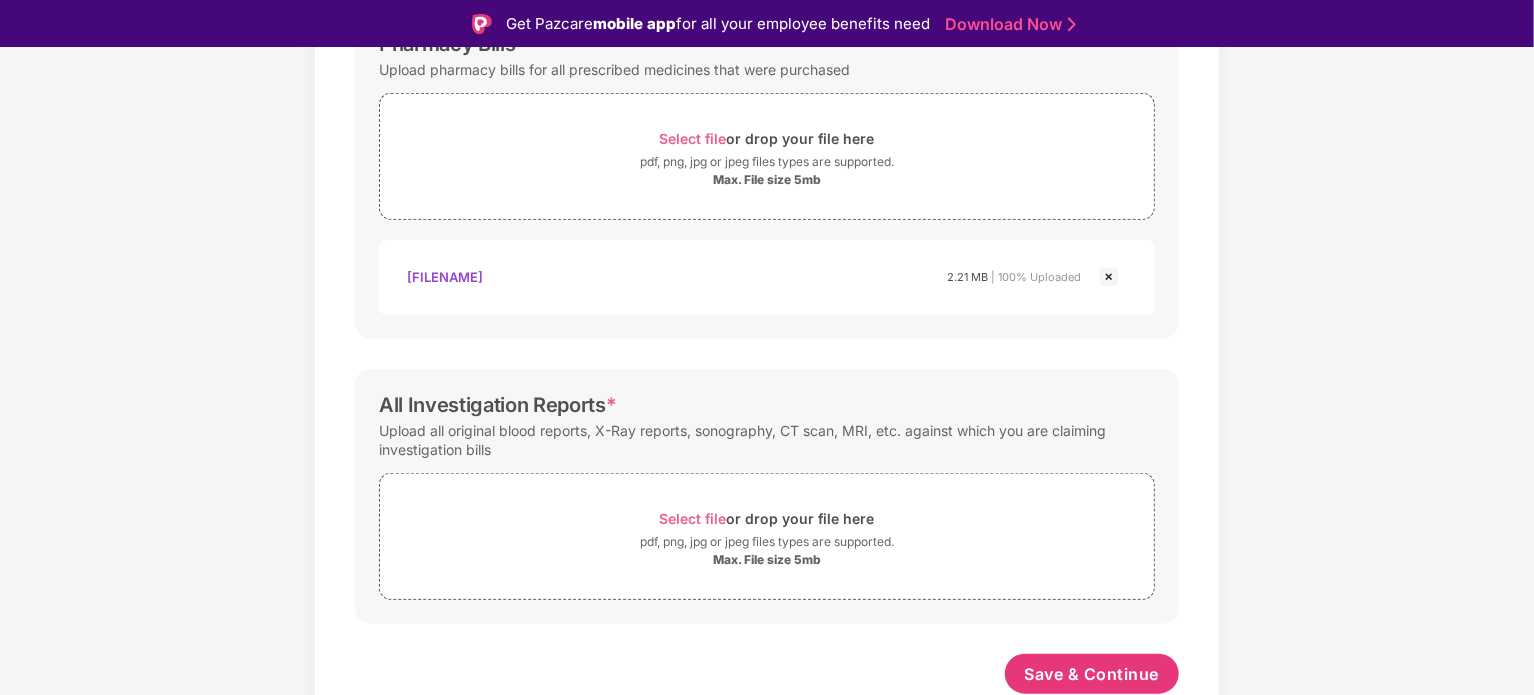 click on "Documents List > Doctor consultation and discharge summary   Doctor consultation and discharge summary Password protected files are not accepted Doctor Prescription Submit Doctor Prescription (If available).   Select file  or drop your file here pdf, png, jpg or jpeg files types are supported. Max. File size 5mb Discharge certificate.pdf   Discharge certificate.pdf 0.90 MB    | 100% Uploaded Pharmacy Bills * Upload pharmacy bills for all prescribed medicines that were purchased   Select file  or drop your file here pdf, png, jpg or jpeg files types are supported. Max. File size 5mb pharmecy.pdf   Pharmecy.pdf 2.21 MB    | 100% Uploaded All Investigation Reports * Upload all original blood reports, X-Ray reports, sonography, CT scan, MRI, etc. against which you are claiming investigation bills   Select file  or drop your file here pdf, png, jpg or jpeg files types are supported. Max. File size 5mb    Save & Continue" at bounding box center [767, 89] 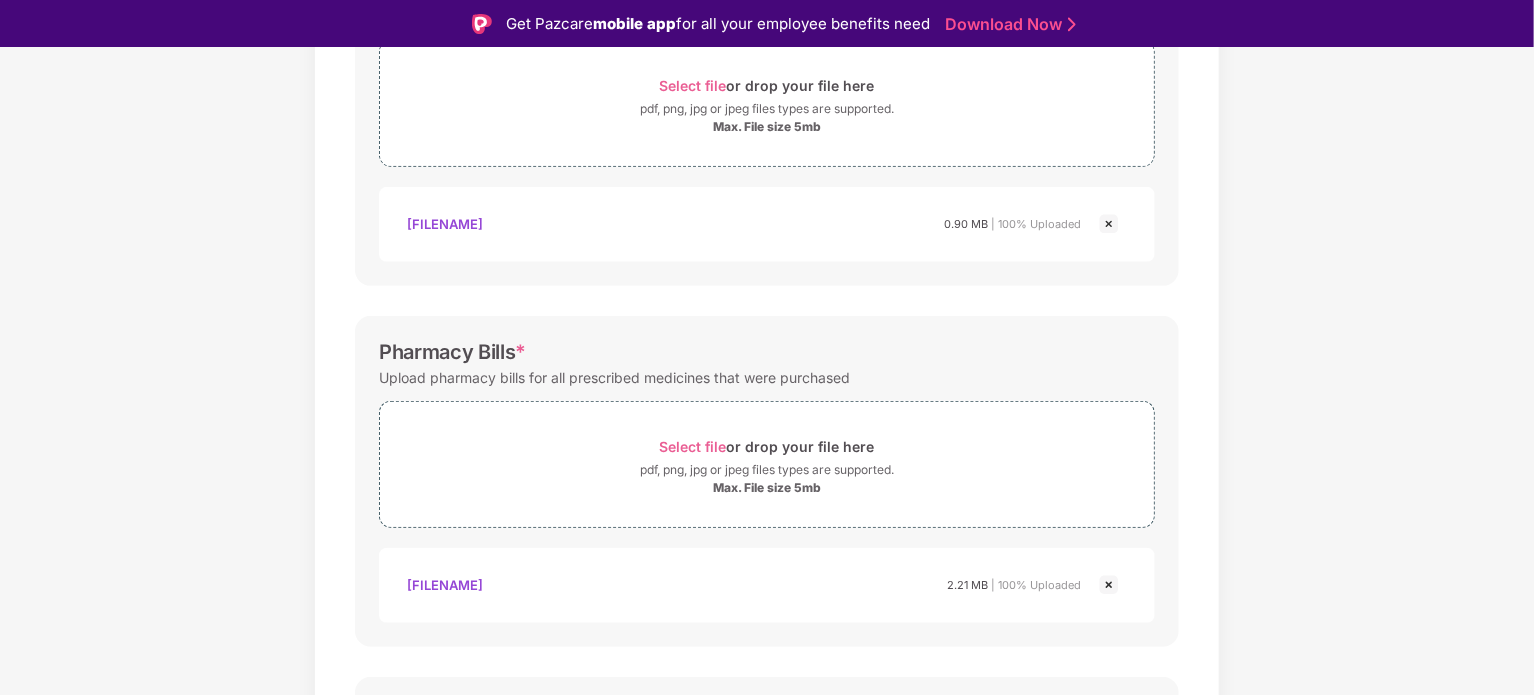 scroll, scrollTop: 629, scrollLeft: 0, axis: vertical 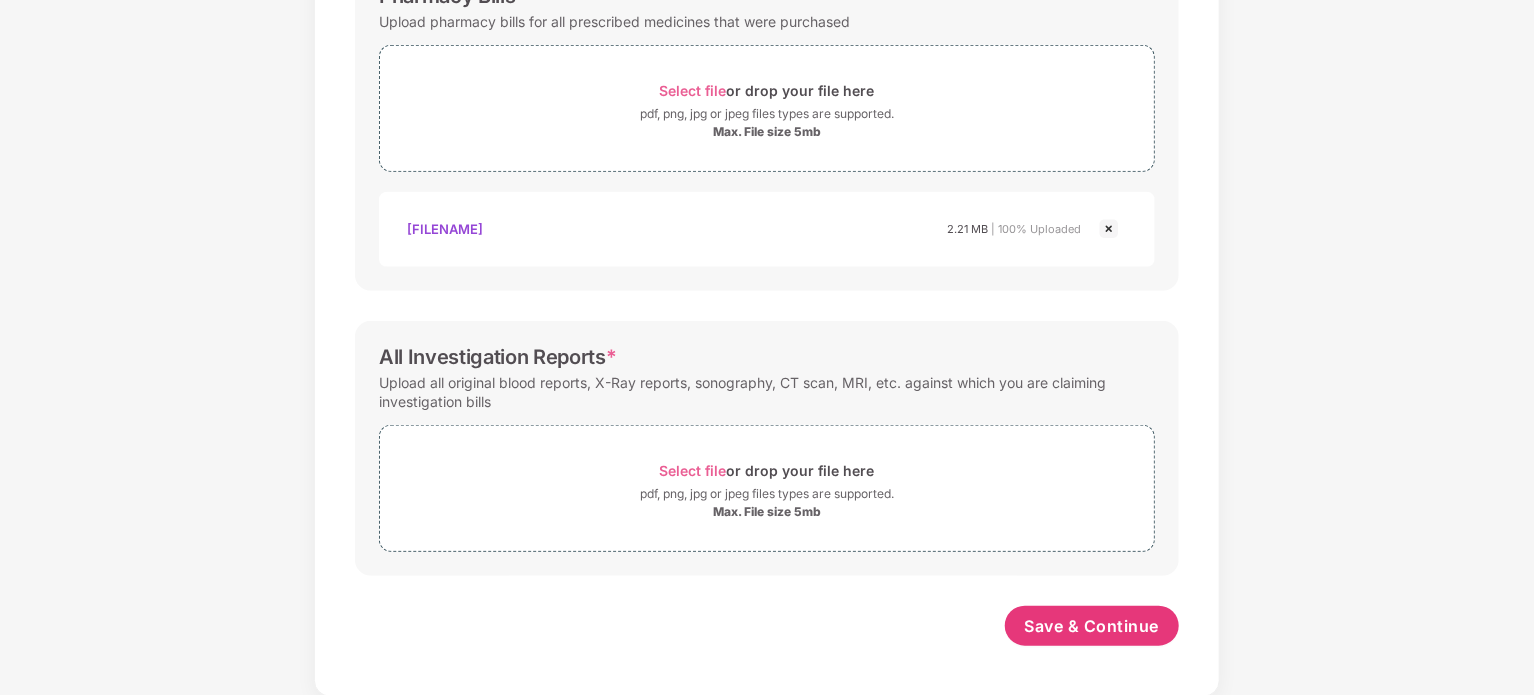 click on "Documents List > Doctor consultation and discharge summary   Doctor consultation and discharge summary Password protected files are not accepted Doctor Prescription Submit Doctor Prescription (If available).   Select file  or drop your file here pdf, png, jpg or jpeg files types are supported. Max. File size 5mb Discharge certificate.pdf   Discharge certificate.pdf 0.90 MB    | 100% Uploaded Pharmacy Bills * Upload pharmacy bills for all prescribed medicines that were purchased   Select file  or drop your file here pdf, png, jpg or jpeg files types are supported. Max. File size 5mb pharmecy.pdf   Pharmecy.pdf 2.21 MB    | 100% Uploaded All Investigation Reports * Upload all original blood reports, X-Ray reports, sonography, CT scan, MRI, etc. against which you are claiming investigation bills   Select file  or drop your file here pdf, png, jpg or jpeg files types are supported. Max. File size 5mb    Save & Continue" at bounding box center (767, 41) 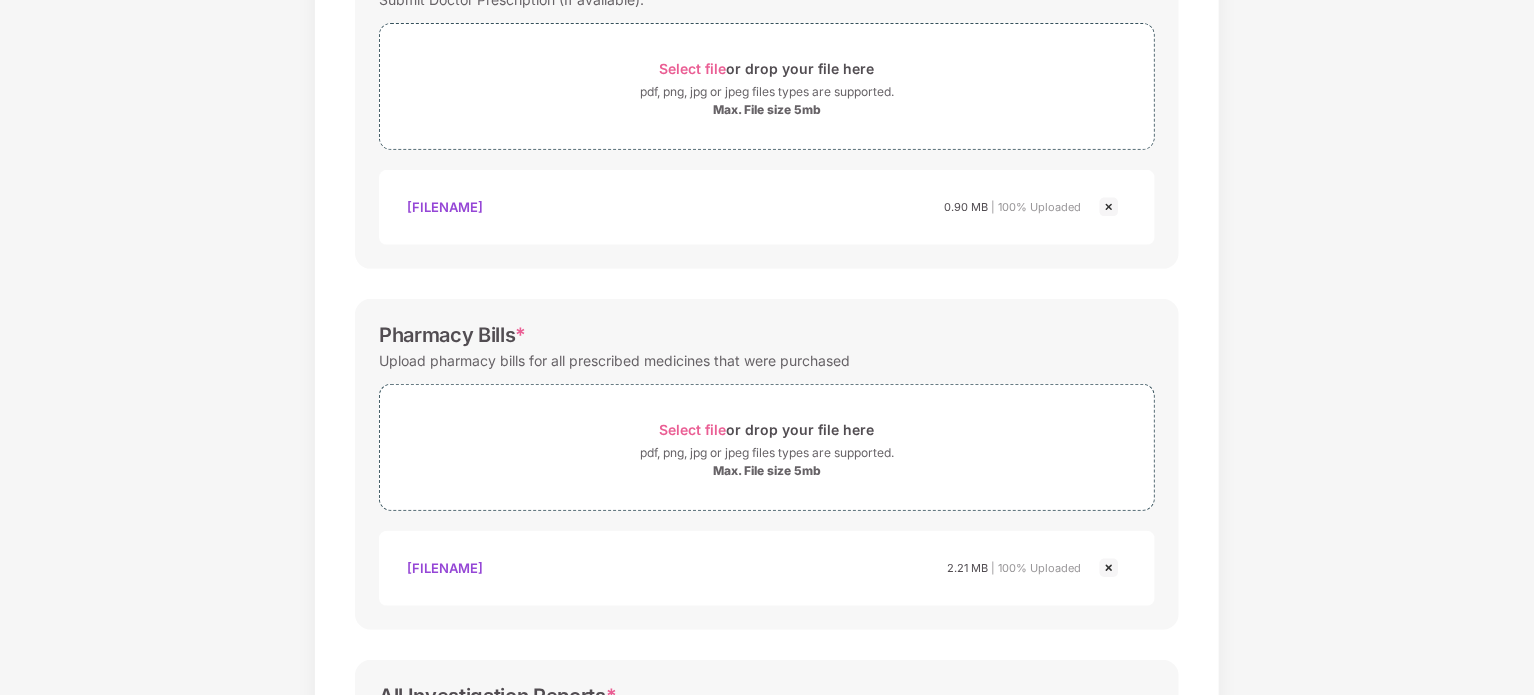 scroll, scrollTop: 61, scrollLeft: 0, axis: vertical 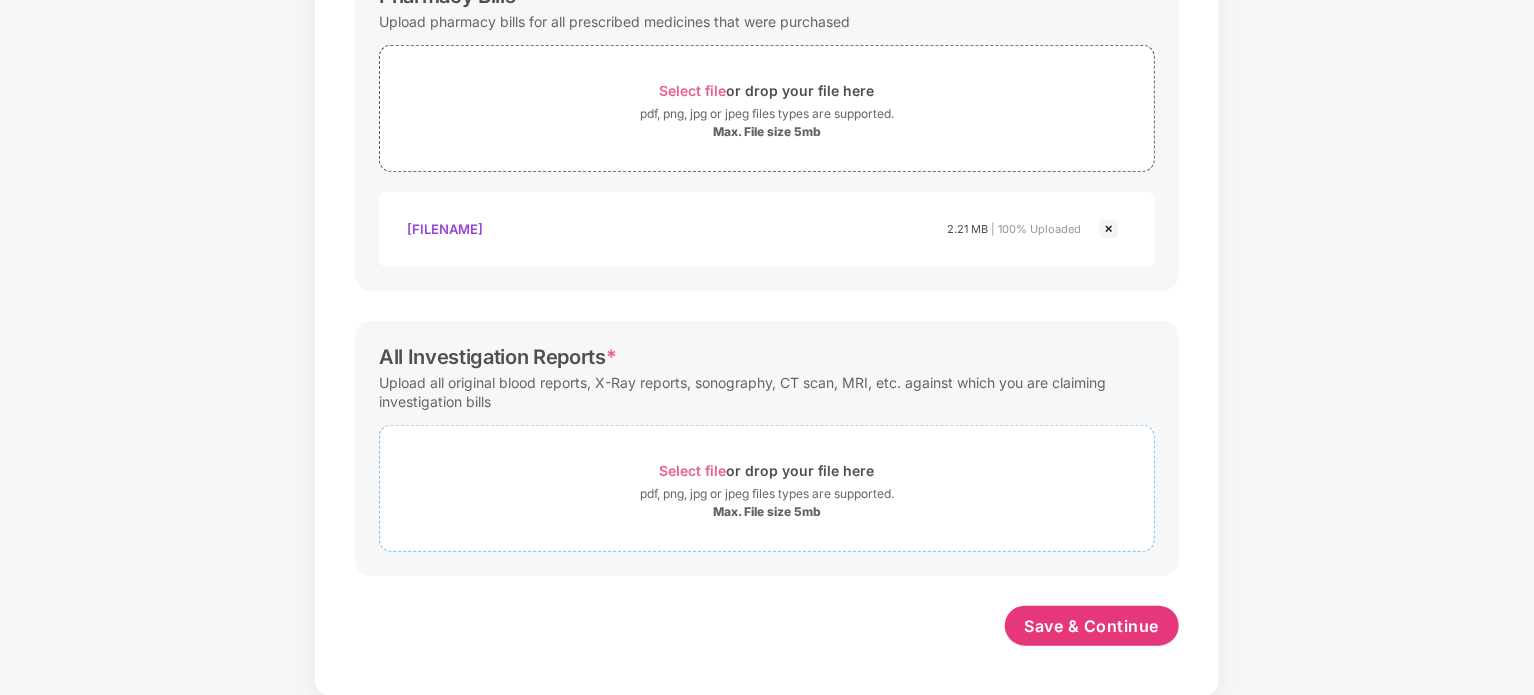 click on "Select file" at bounding box center [693, 470] 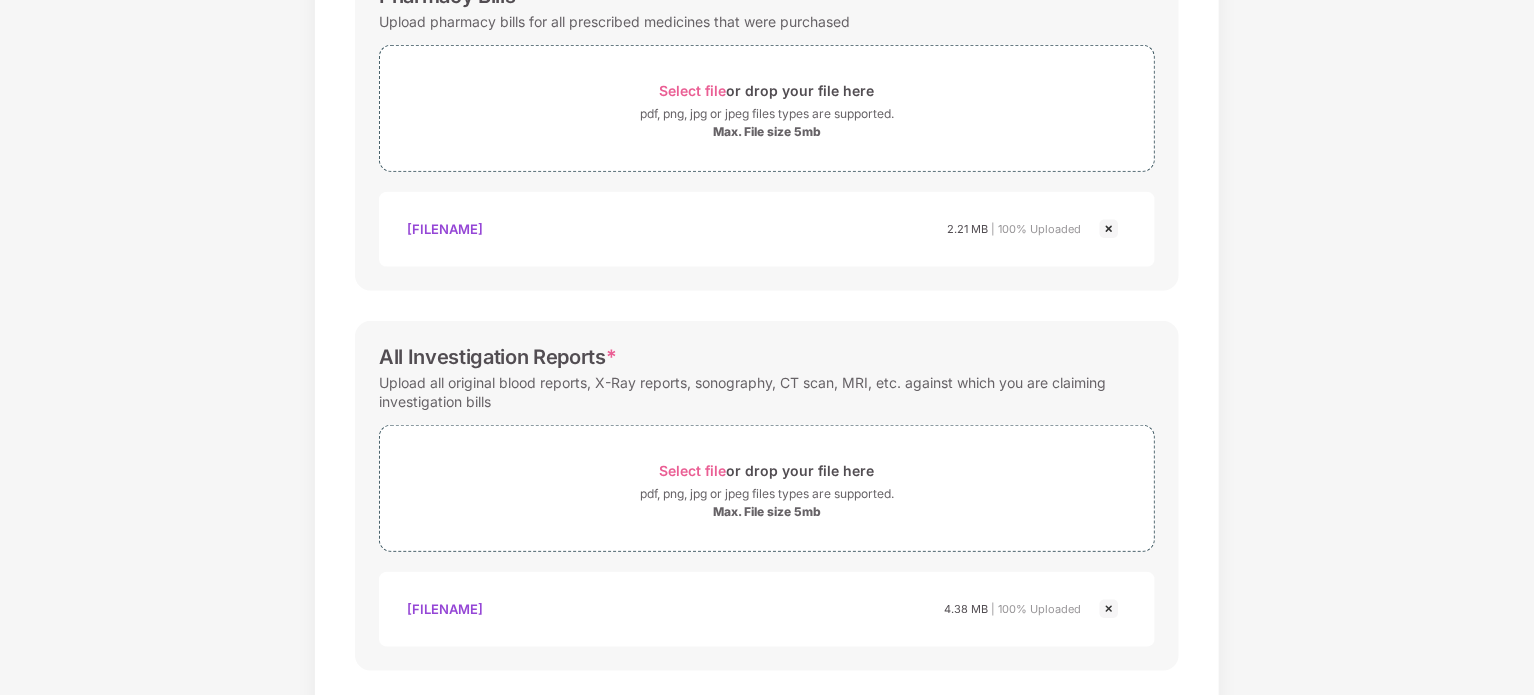 click on "Documents List > Doctor consultation and discharge summary   Doctor consultation and discharge summary Password protected files are not accepted Doctor Prescription Submit Doctor Prescription (If available).   Select file  or drop your file here pdf, png, jpg or jpeg files types are supported. Max. File size 5mb Discharge certificate.pdf   Discharge certificate.pdf 0.90 MB    | 100% Uploaded Pharmacy Bills * Upload pharmacy bills for all prescribed medicines that were purchased   Select file  or drop your file here pdf, png, jpg or jpeg files types are supported. Max. File size 5mb pharmecy.pdf   Pharmecy.pdf 2.21 MB    | 100% Uploaded All Investigation Reports * Upload all original blood reports, X-Ray reports, sonography, CT scan, MRI, etc. against which you are claiming investigation bills   Select file  or drop your file here pdf, png, jpg or jpeg files types are supported. Max. File size 5mb Test.pdf   Test.pdf 4.38 MB    | 100% Uploaded  Save & Continue" at bounding box center (767, 89) 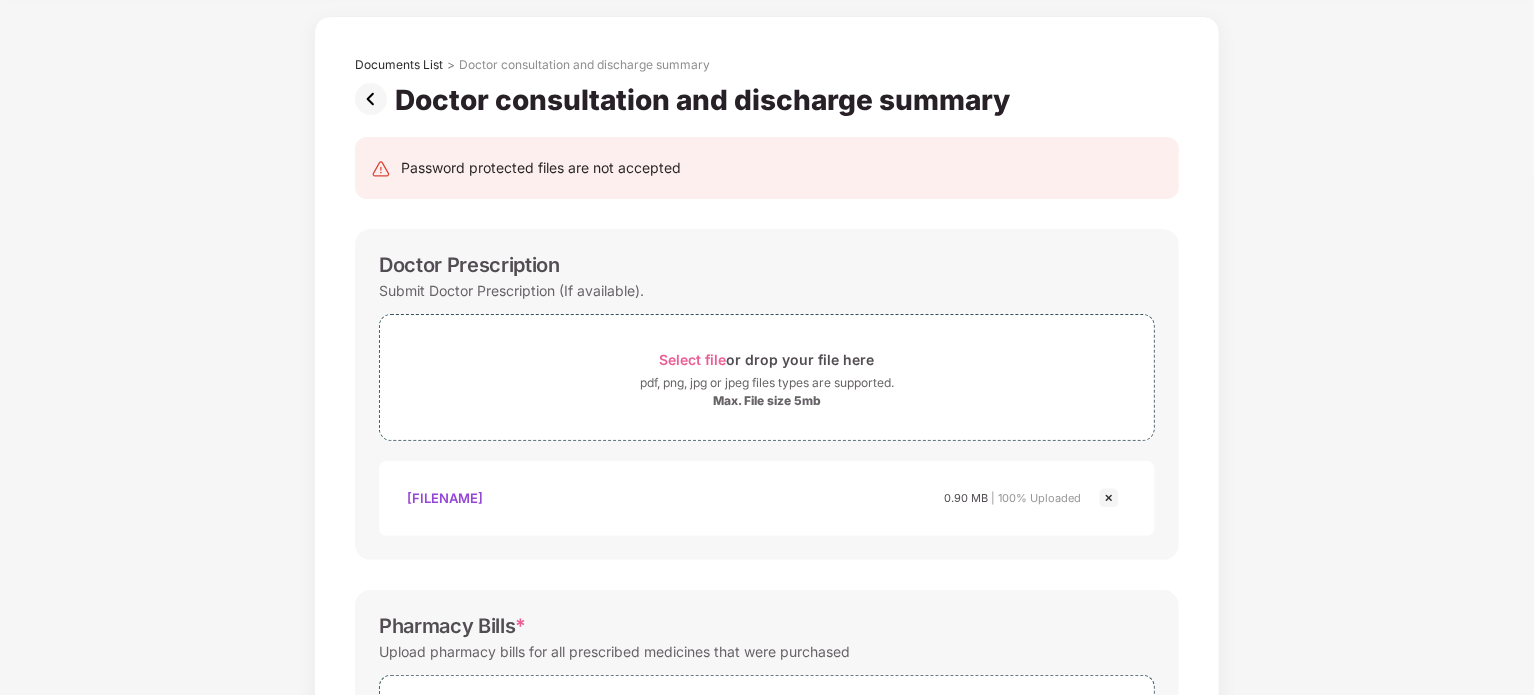 scroll, scrollTop: 0, scrollLeft: 0, axis: both 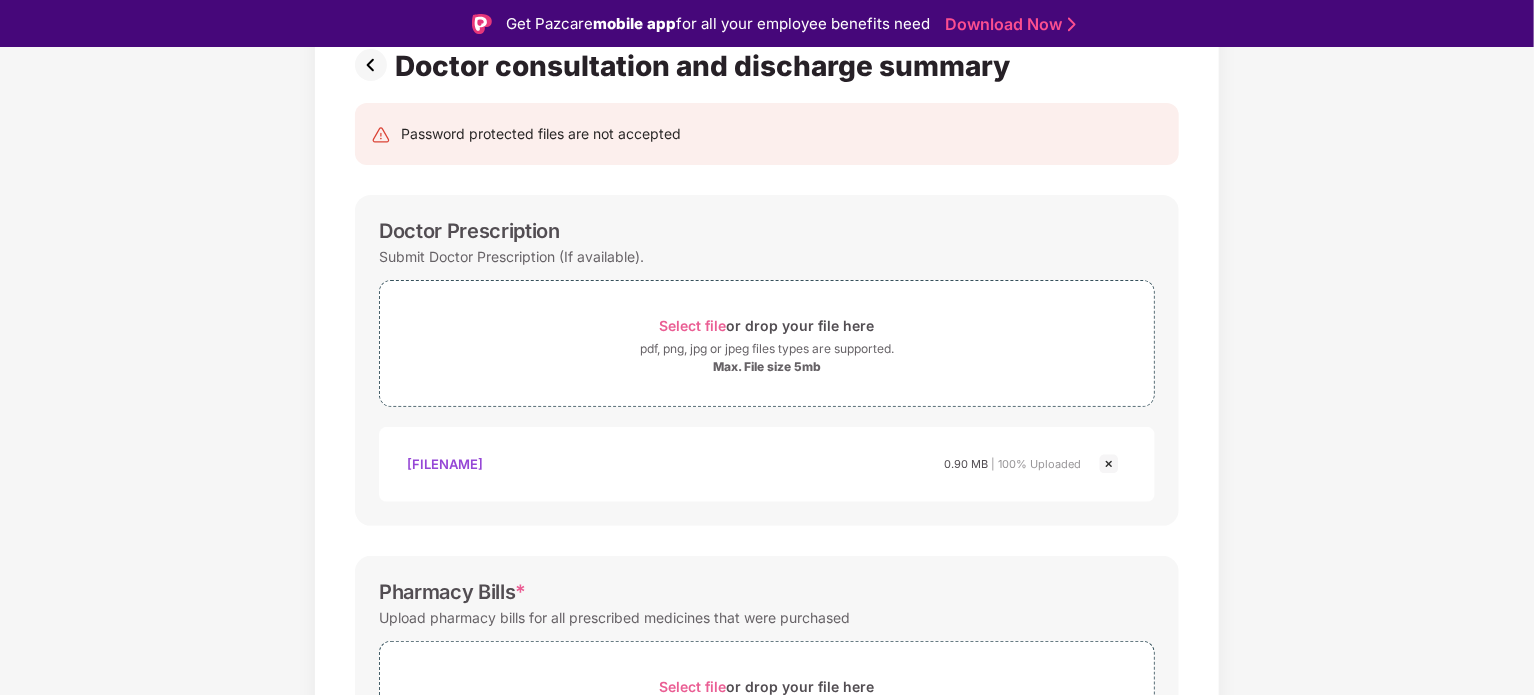 click on "Discharge certificate.pdf" at bounding box center (445, 464) 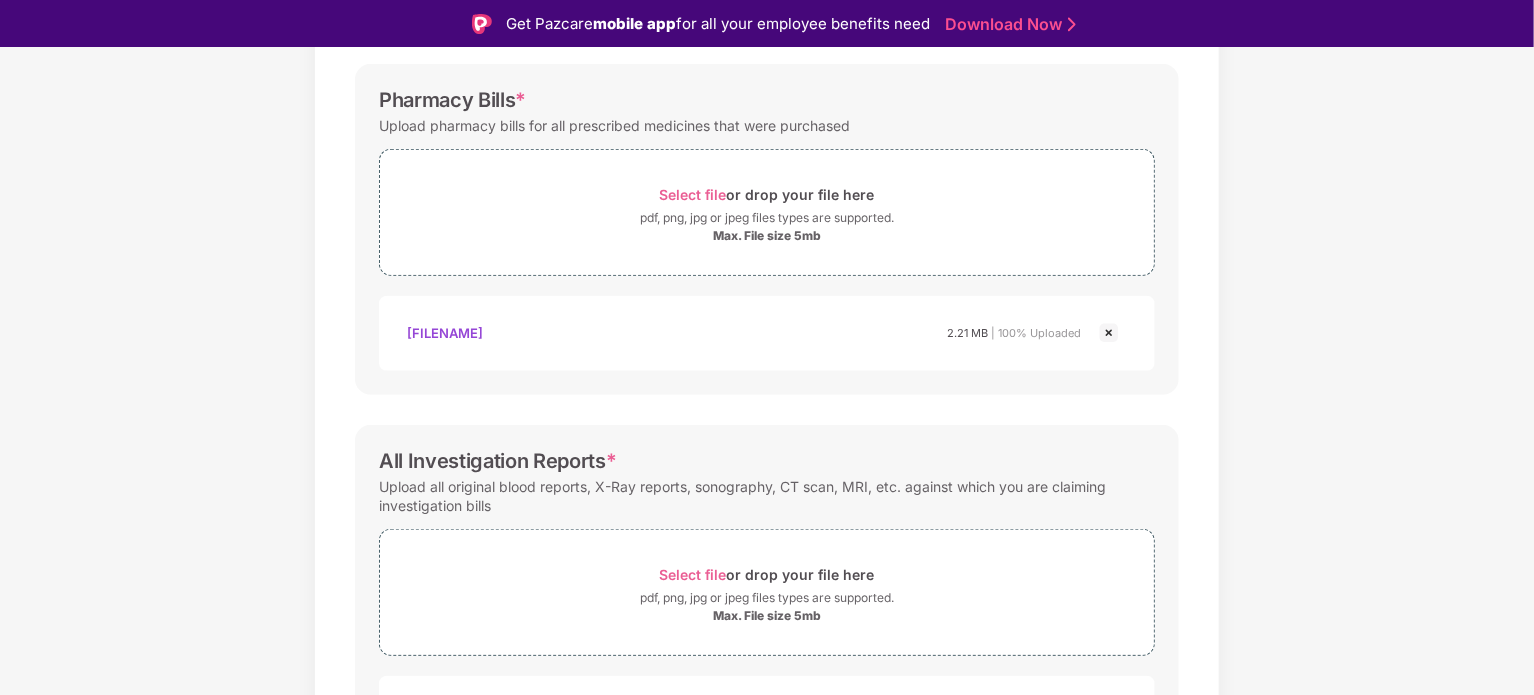 scroll, scrollTop: 720, scrollLeft: 0, axis: vertical 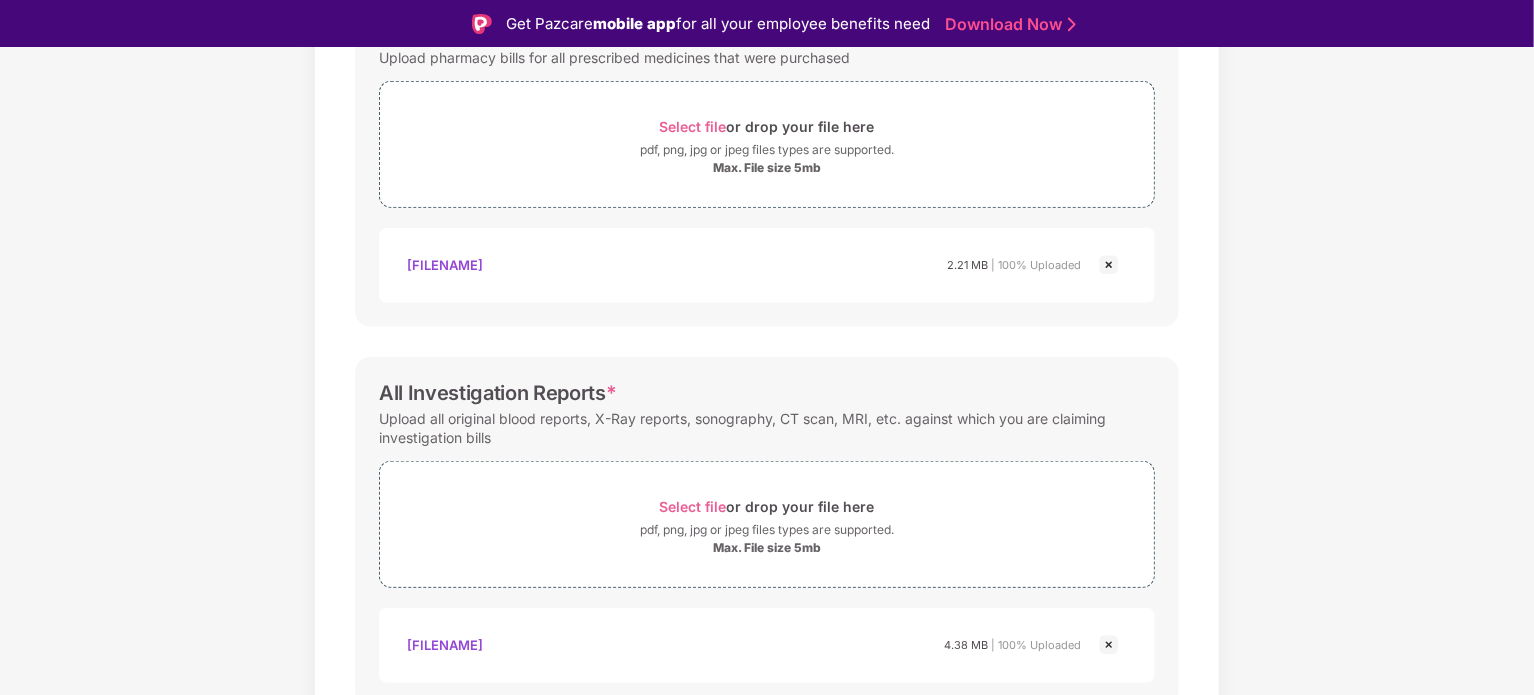 click on "Pharmecy.pdf" at bounding box center [445, 265] 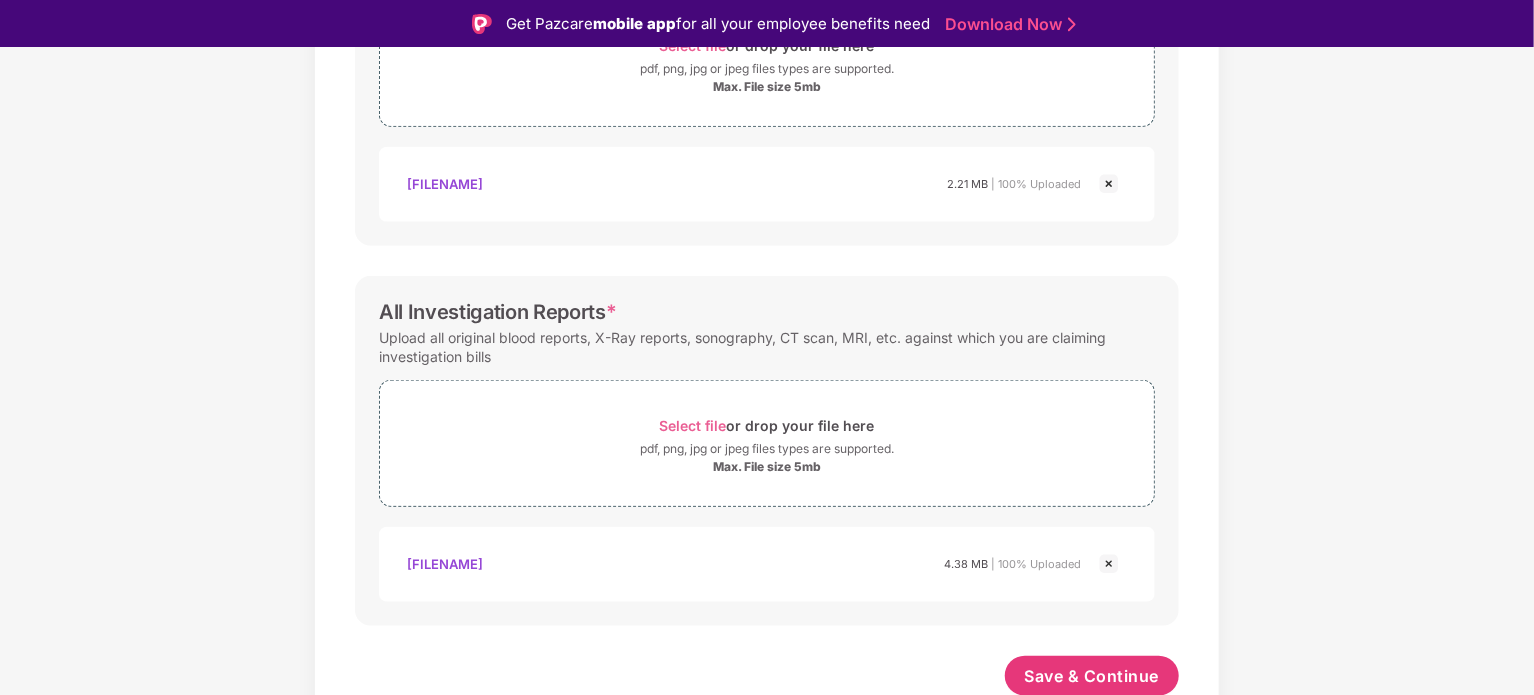 scroll, scrollTop: 803, scrollLeft: 0, axis: vertical 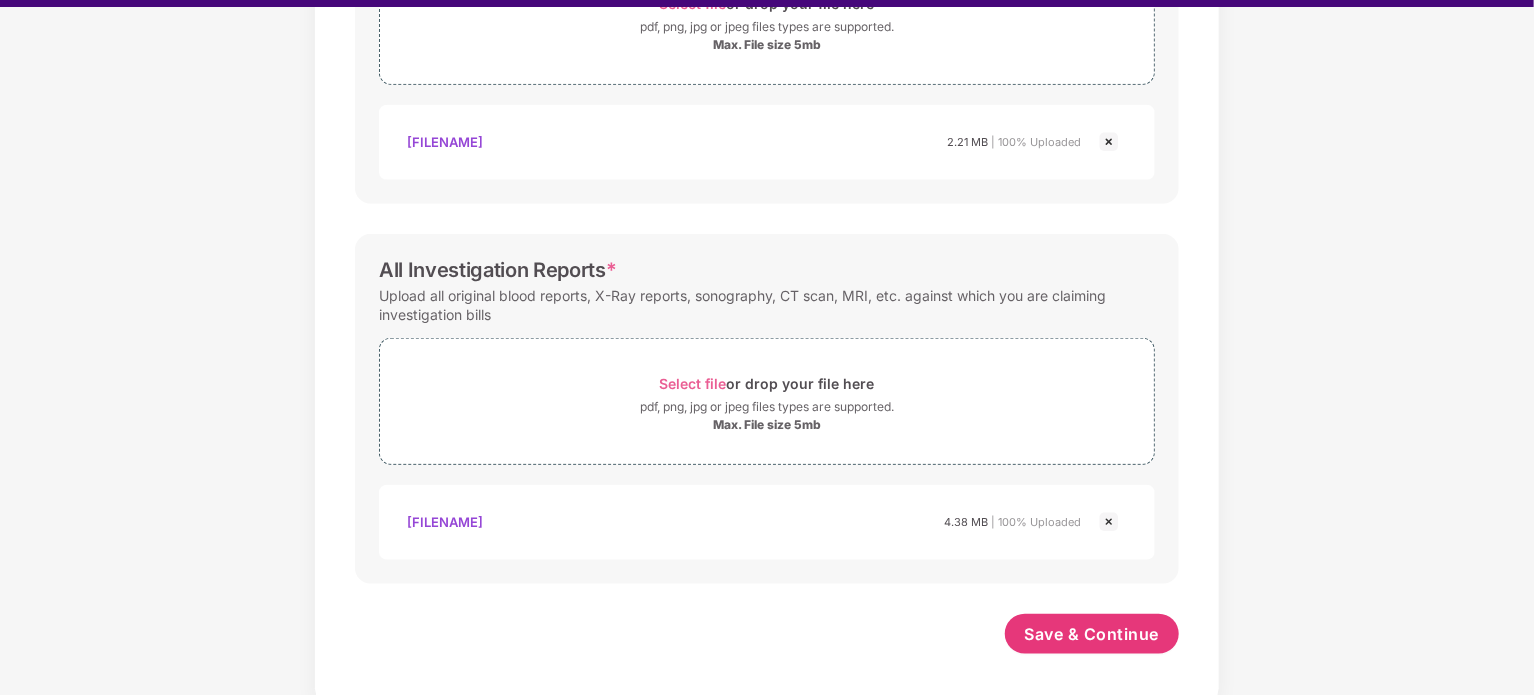 click on "Test.pdf" at bounding box center [445, 522] 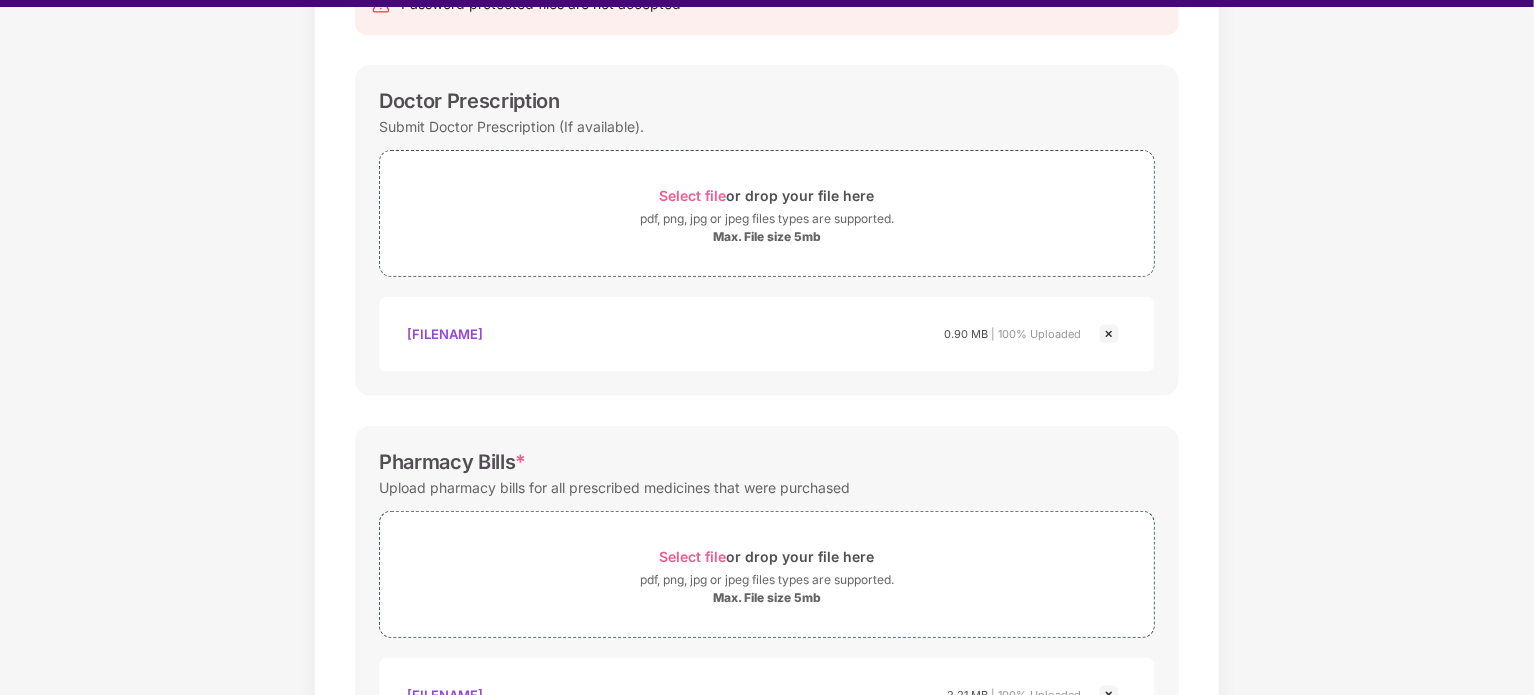 scroll, scrollTop: 0, scrollLeft: 0, axis: both 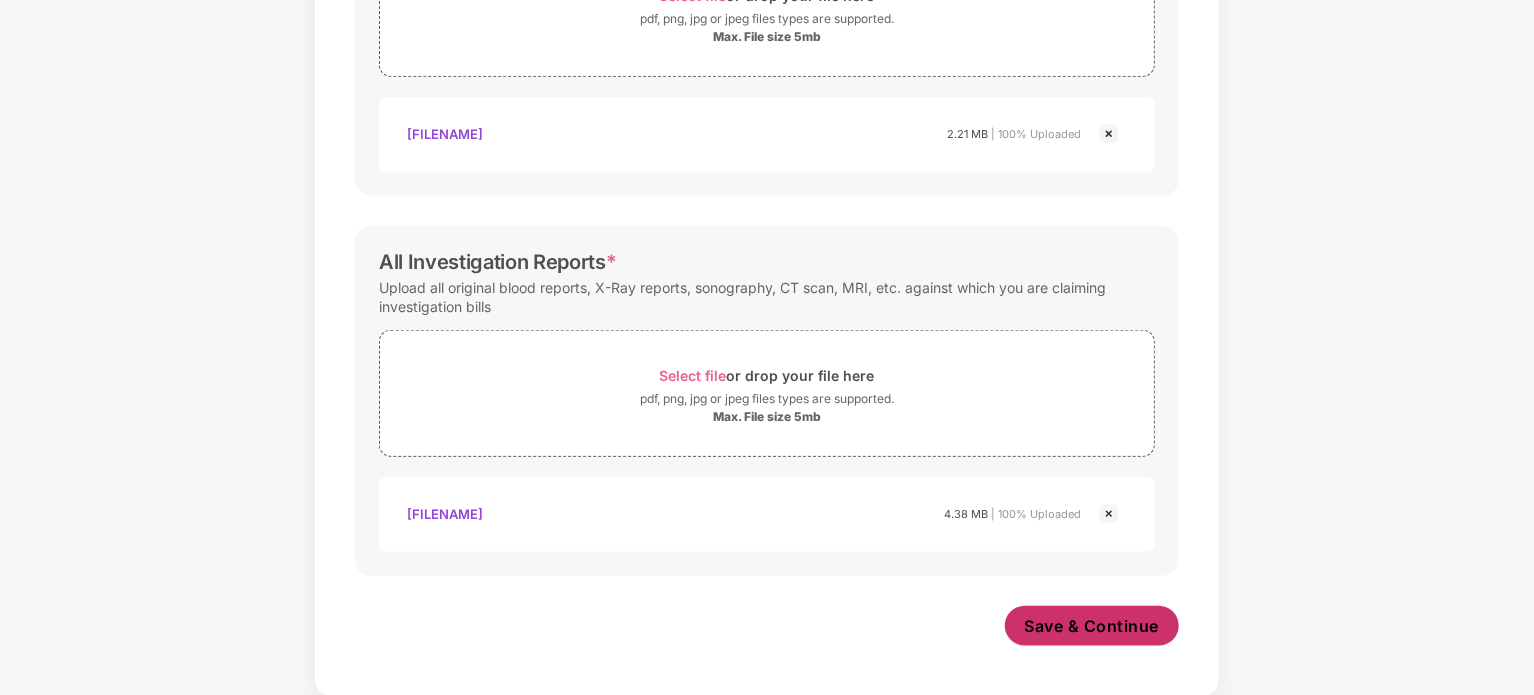 click on "Save & Continue" at bounding box center [1092, 626] 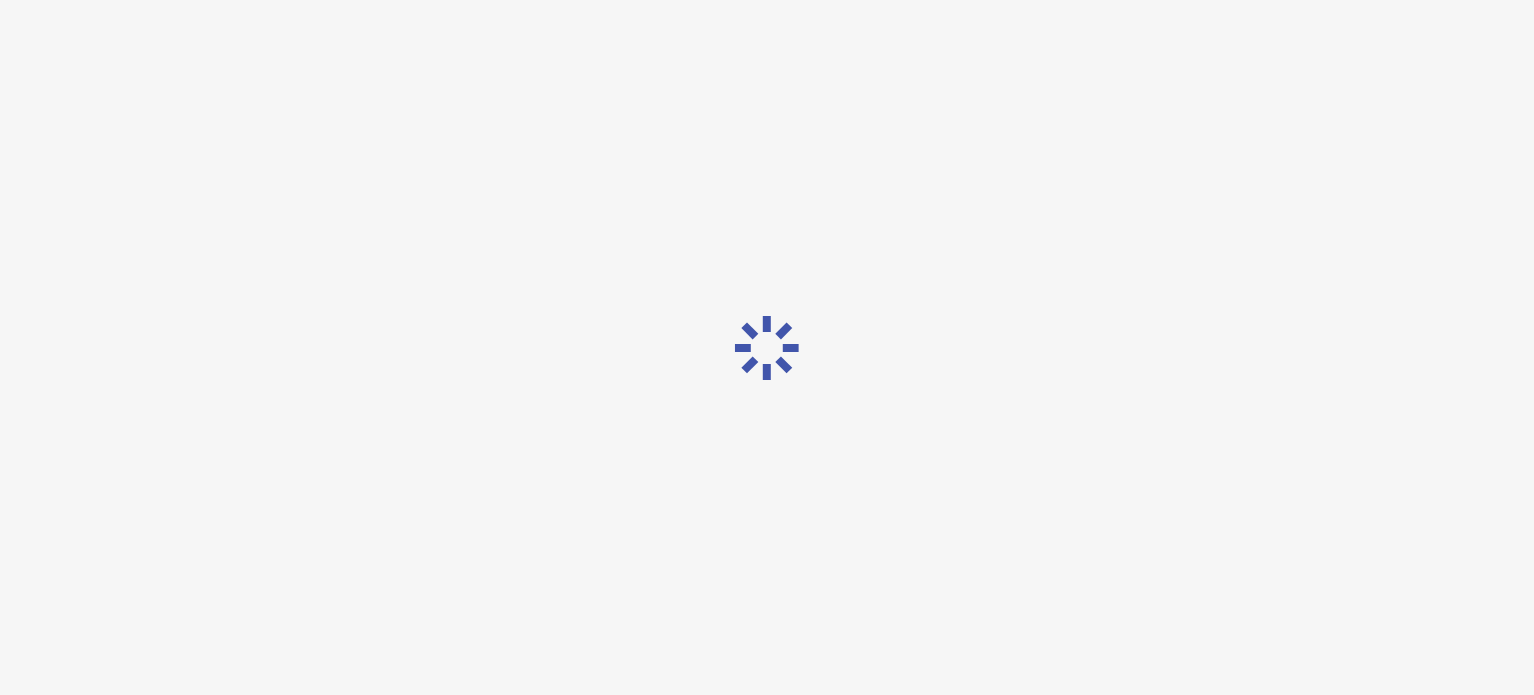 scroll, scrollTop: 0, scrollLeft: 0, axis: both 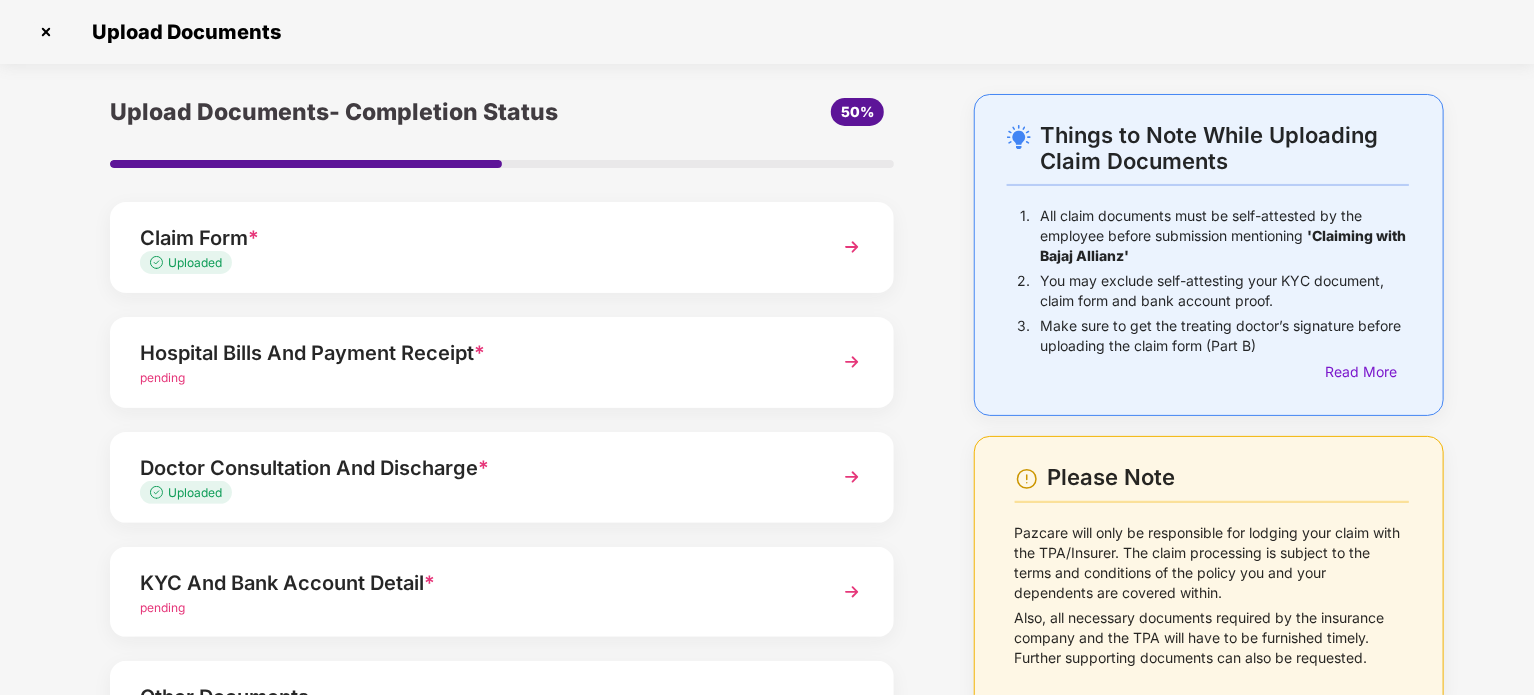 click on "Upload Documents- Completion Status 50% Claim Form * Uploaded  Hospital Bills And Payment Receipt * pending  Doctor Consultation And Discharge * Uploaded  KYC And Bank Account Detail * pending  Other Documents Upload documents like Doctor Prescription, Self attested file etc if available.   Save and Exit  Submit" at bounding box center [502, 489] 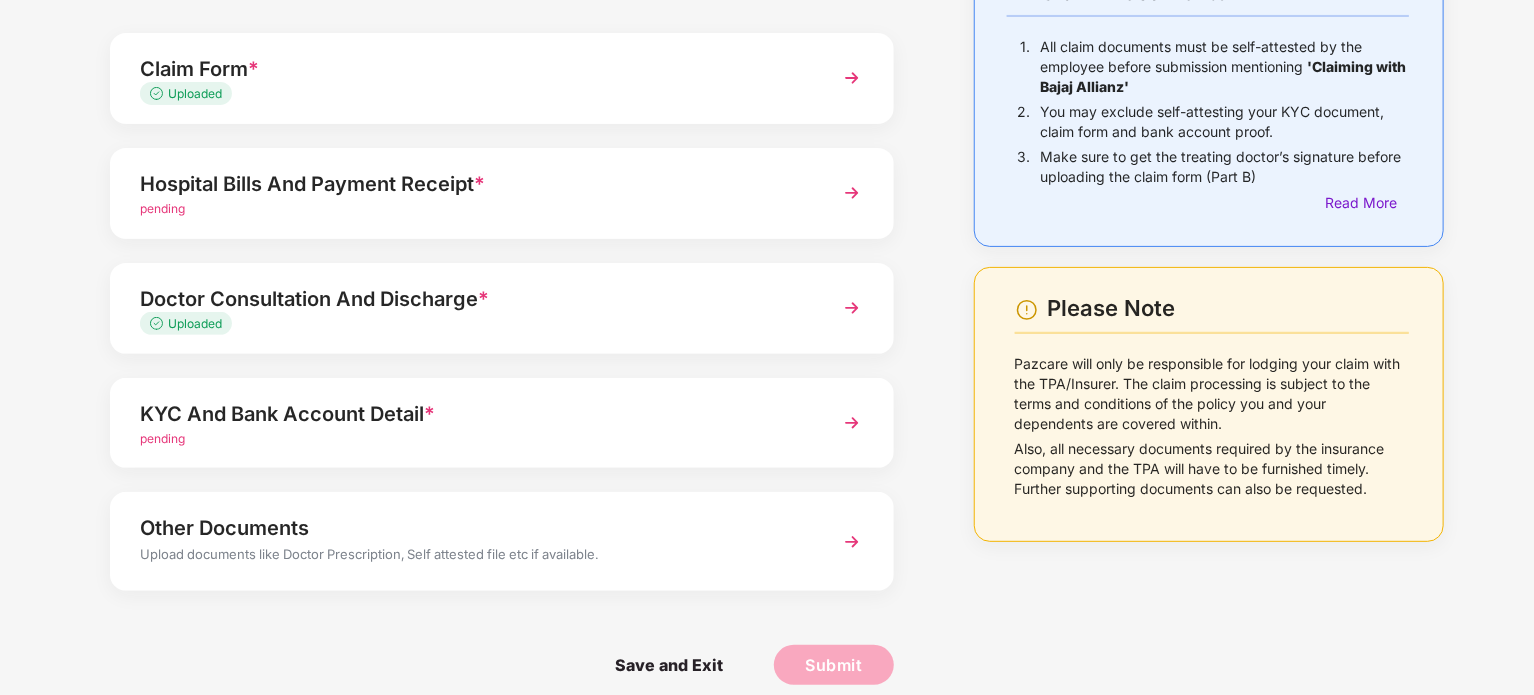 scroll, scrollTop: 188, scrollLeft: 0, axis: vertical 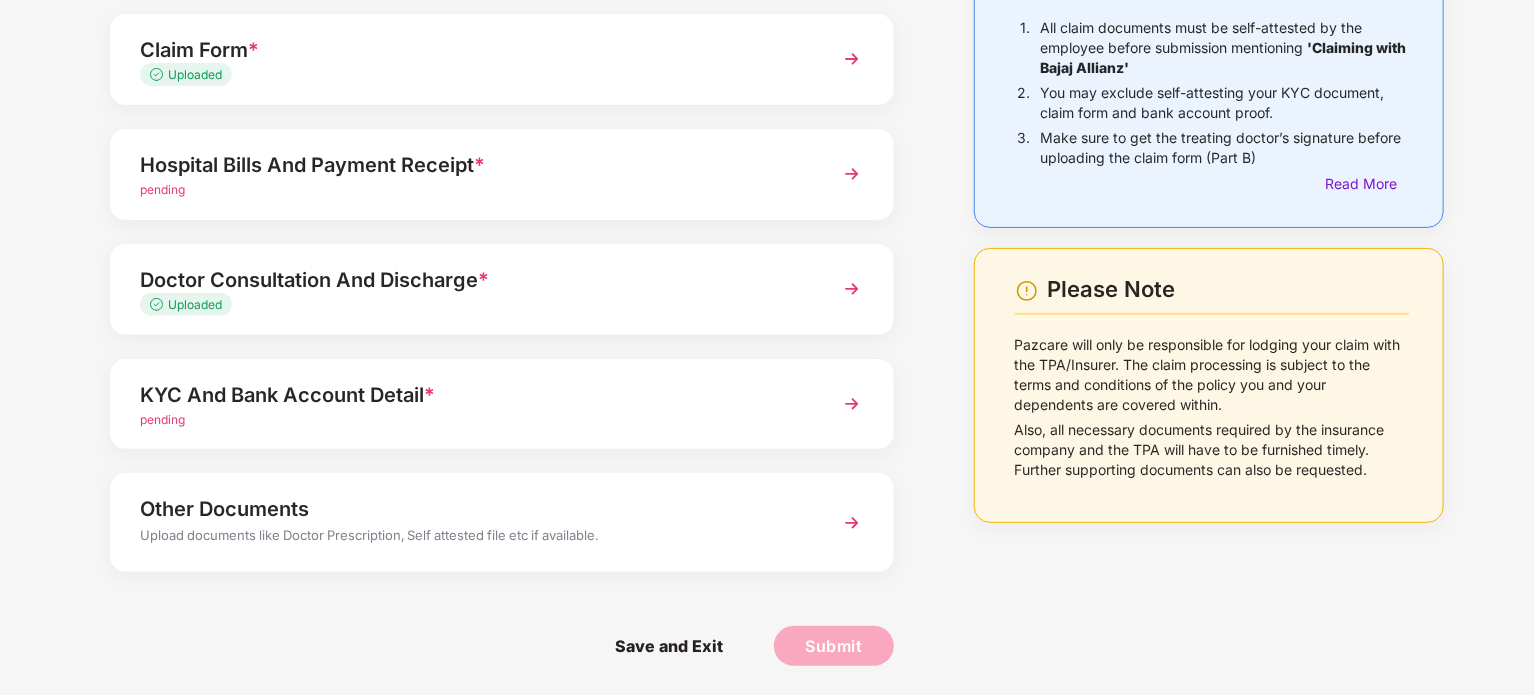 click on "Upload Documents- Completion Status 50% Claim Form * Uploaded  Hospital Bills And Payment Receipt * pending  Doctor Consultation And Discharge * Uploaded  KYC And Bank Account Detail * pending  Other Documents Upload documents like Doctor Prescription, Self attested file etc if available.   Save and Exit  Submit" at bounding box center (502, 301) 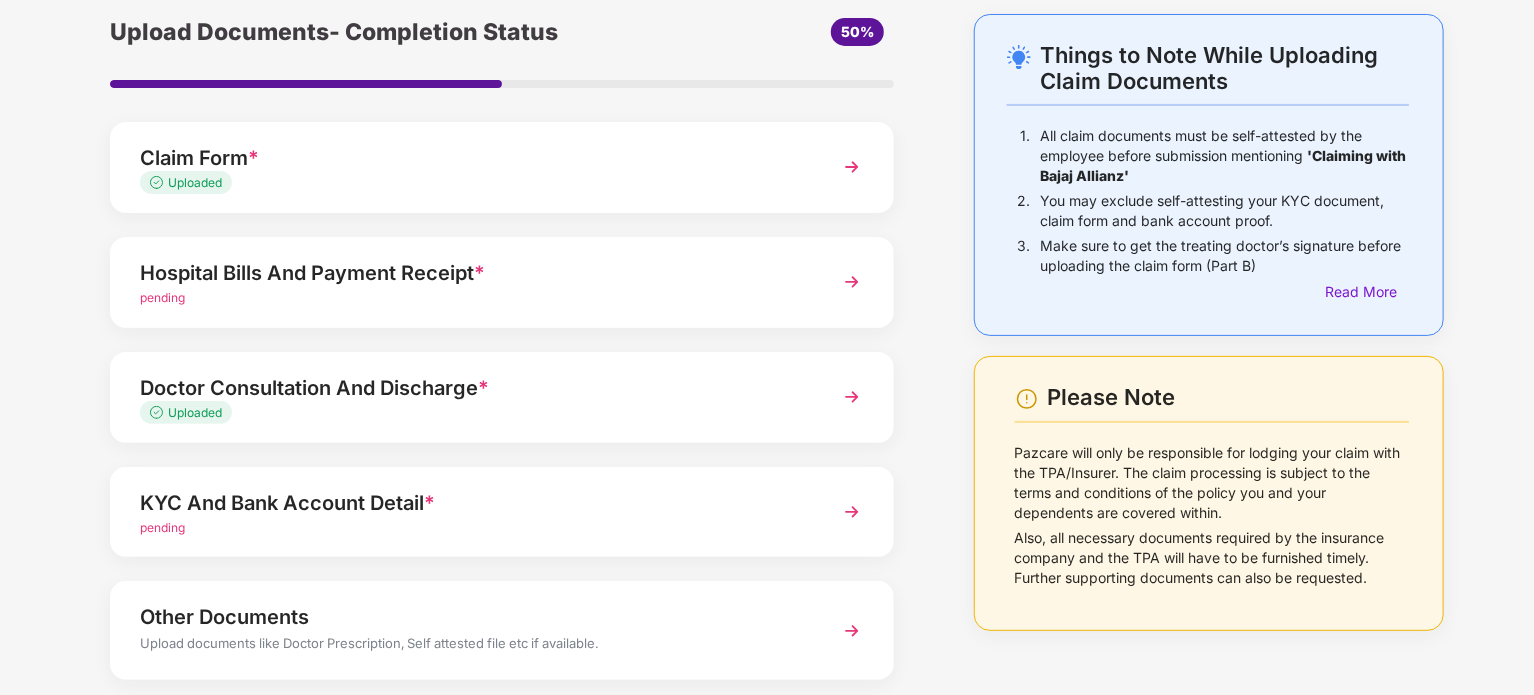 scroll, scrollTop: 160, scrollLeft: 0, axis: vertical 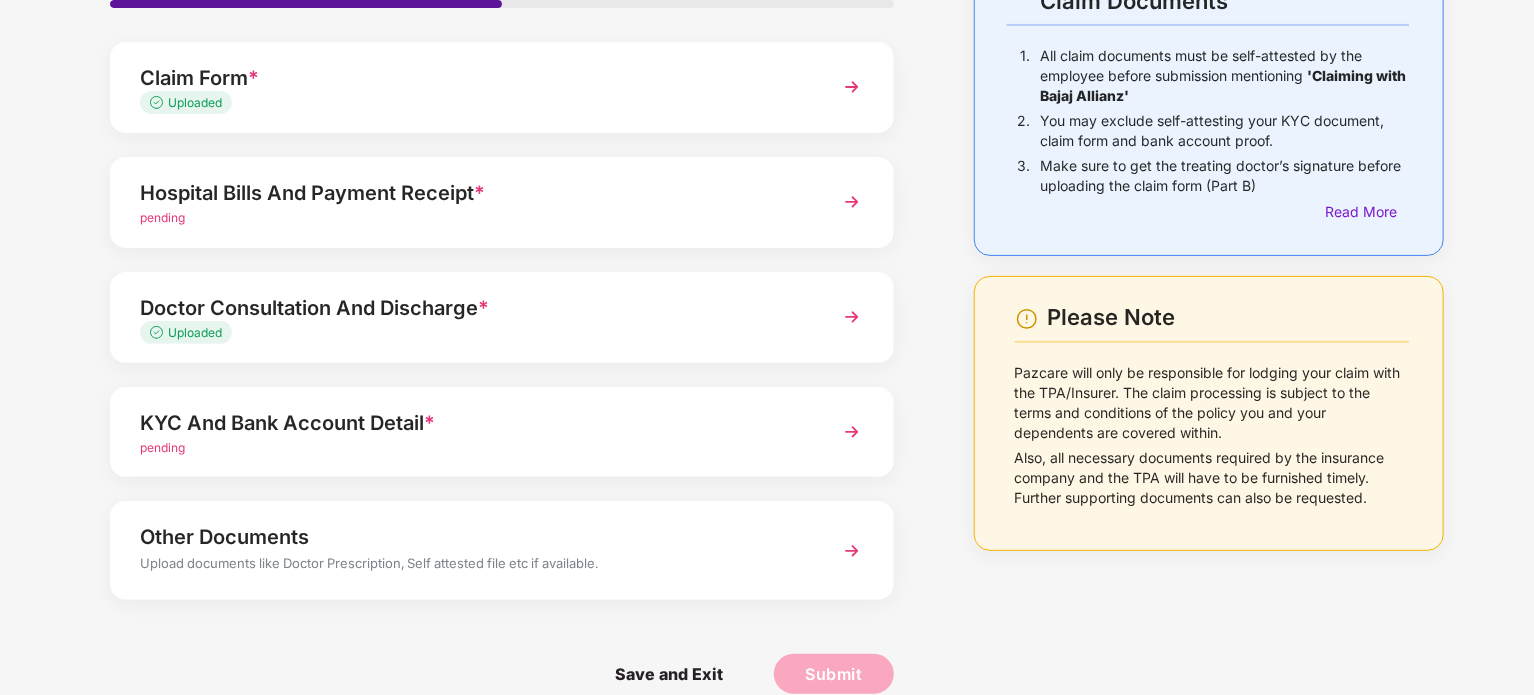 click on "Things to Note While Uploading Claim Documents 1.  All claim documents must be self-attested by the employee before submission mentioning   'Claiming with Bajaj Allianz' 2.  You may exclude self-attesting your KYC document, claim form and bank account proof. 3.   Make sure to get the treating doctor’s signature before uploading the claim form (Part B) Read More Please Note Pazcare will only be responsible for lodging your claim with the TPA/Insurer. The claim processing is subject to the terms and conditions of the policy you and your dependents are covered within. Also, all necessary documents required by the insurance company and the TPA will have to be furnished timely. Further supporting documents can also be requested. Upload Documents- Completion Status 50% Claim Form * Uploaded  Hospital Bills And Payment Receipt * pending  Doctor Consultation And Discharge * Uploaded  KYC And Bank Account Detail * pending  Other Documents   Save and Exit  Submit" at bounding box center [767, 329] 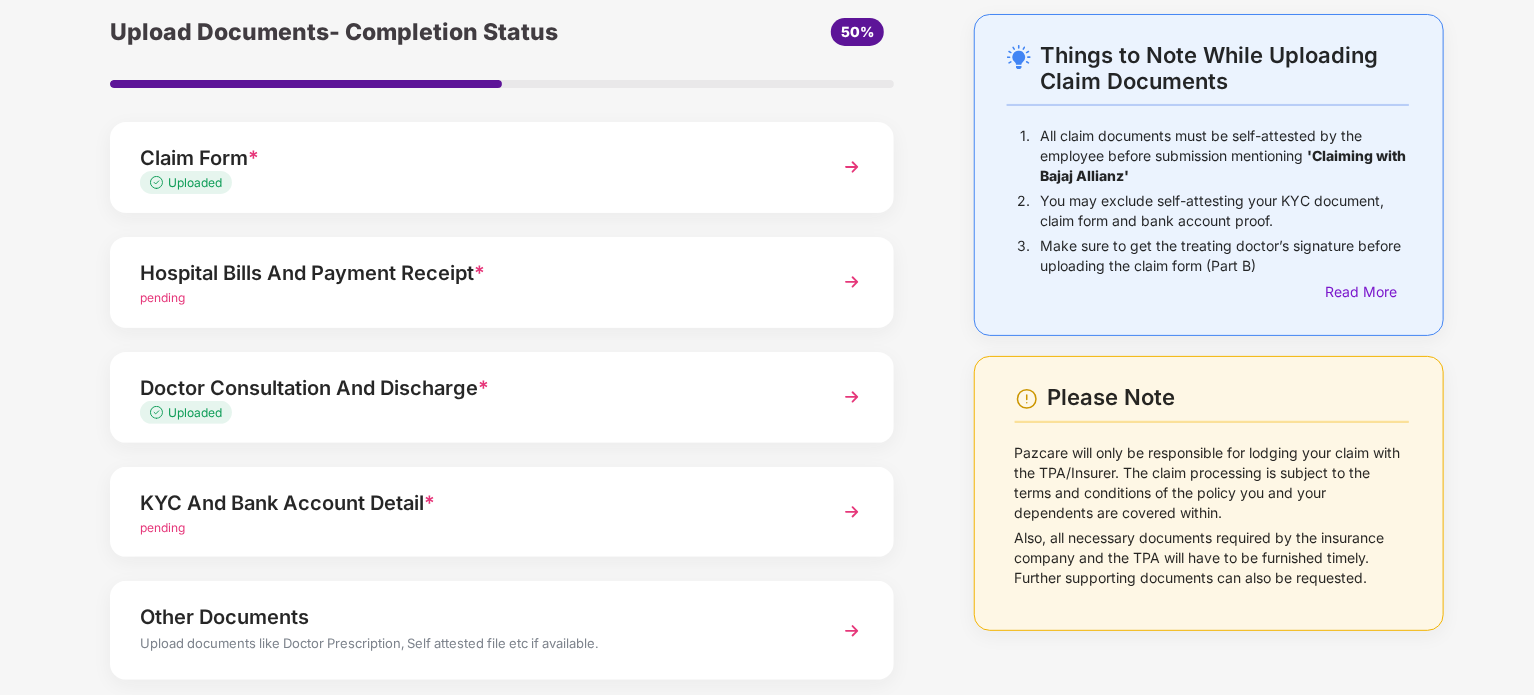 scroll, scrollTop: 15, scrollLeft: 0, axis: vertical 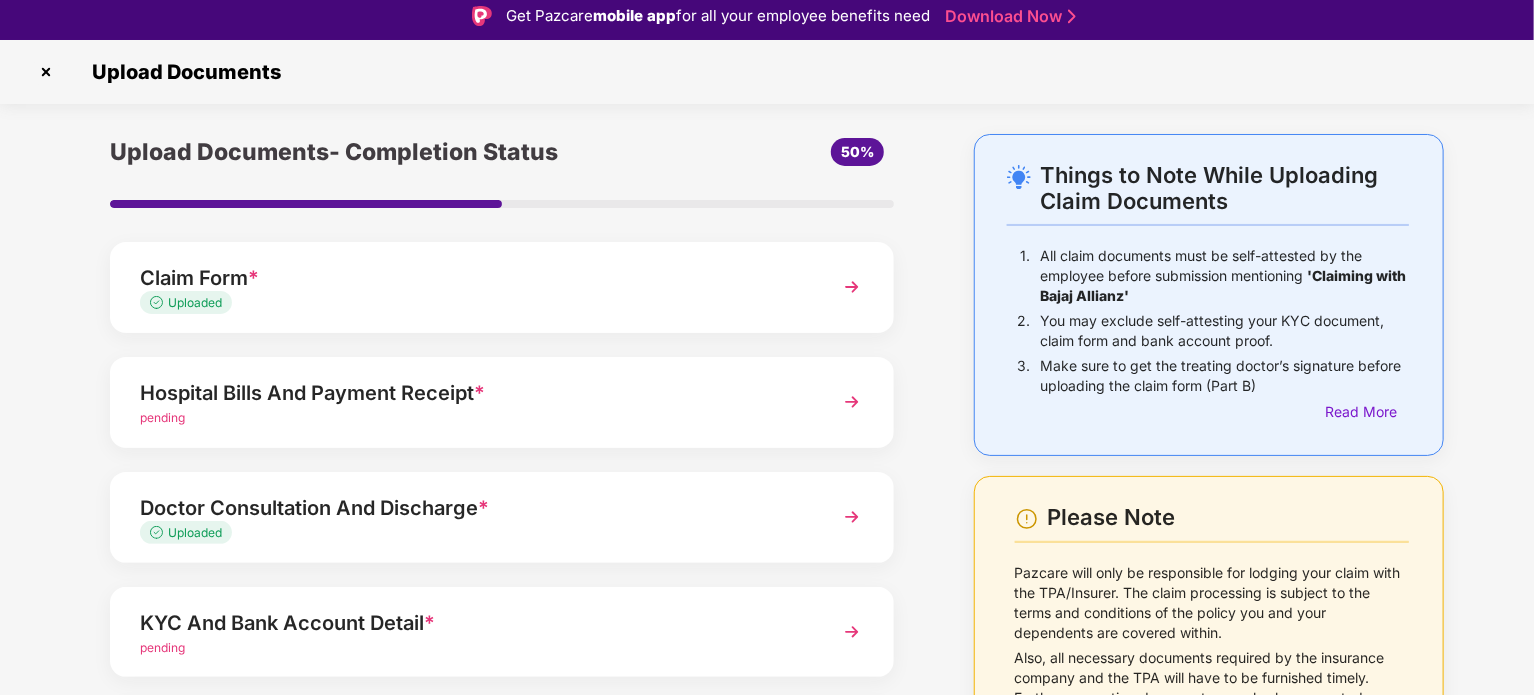 click on "pending" at bounding box center [471, 418] 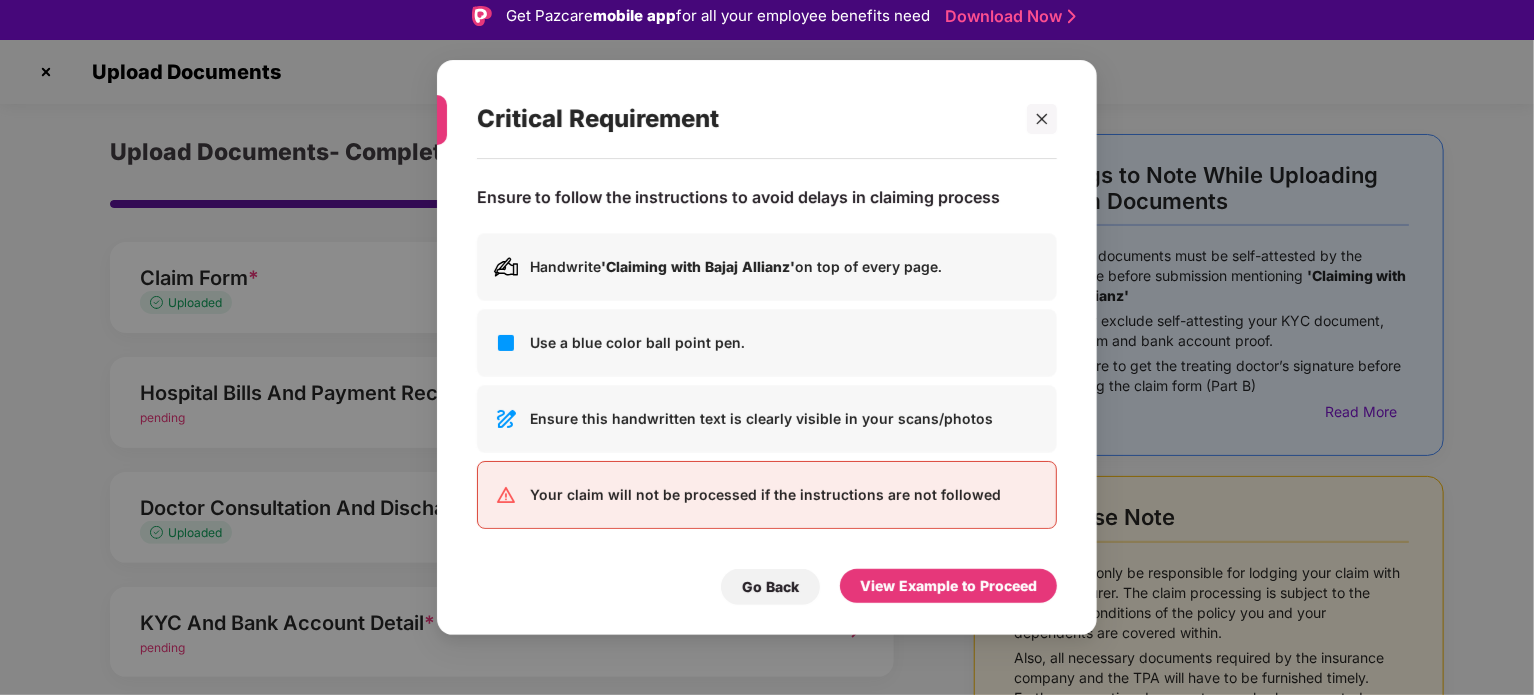 scroll, scrollTop: 0, scrollLeft: 0, axis: both 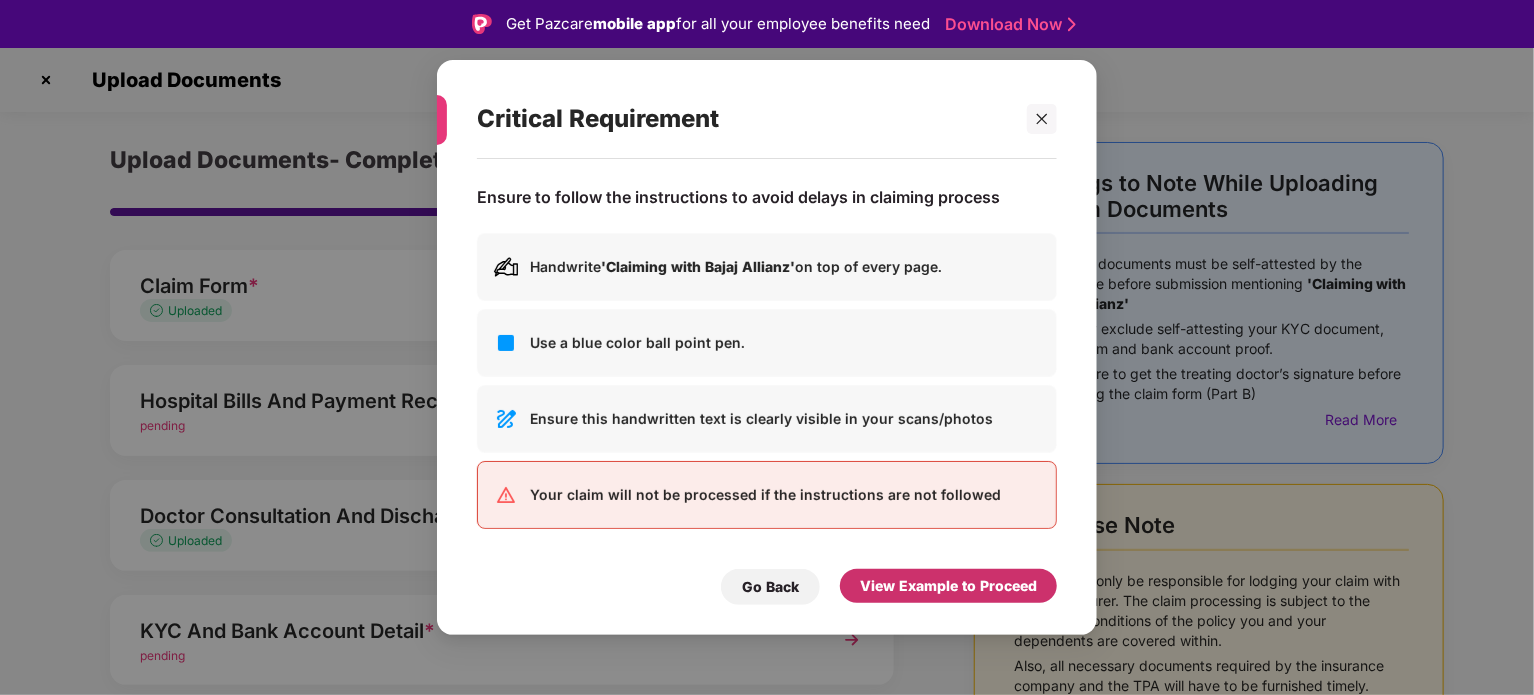 click on "View Example to Proceed" at bounding box center (948, 586) 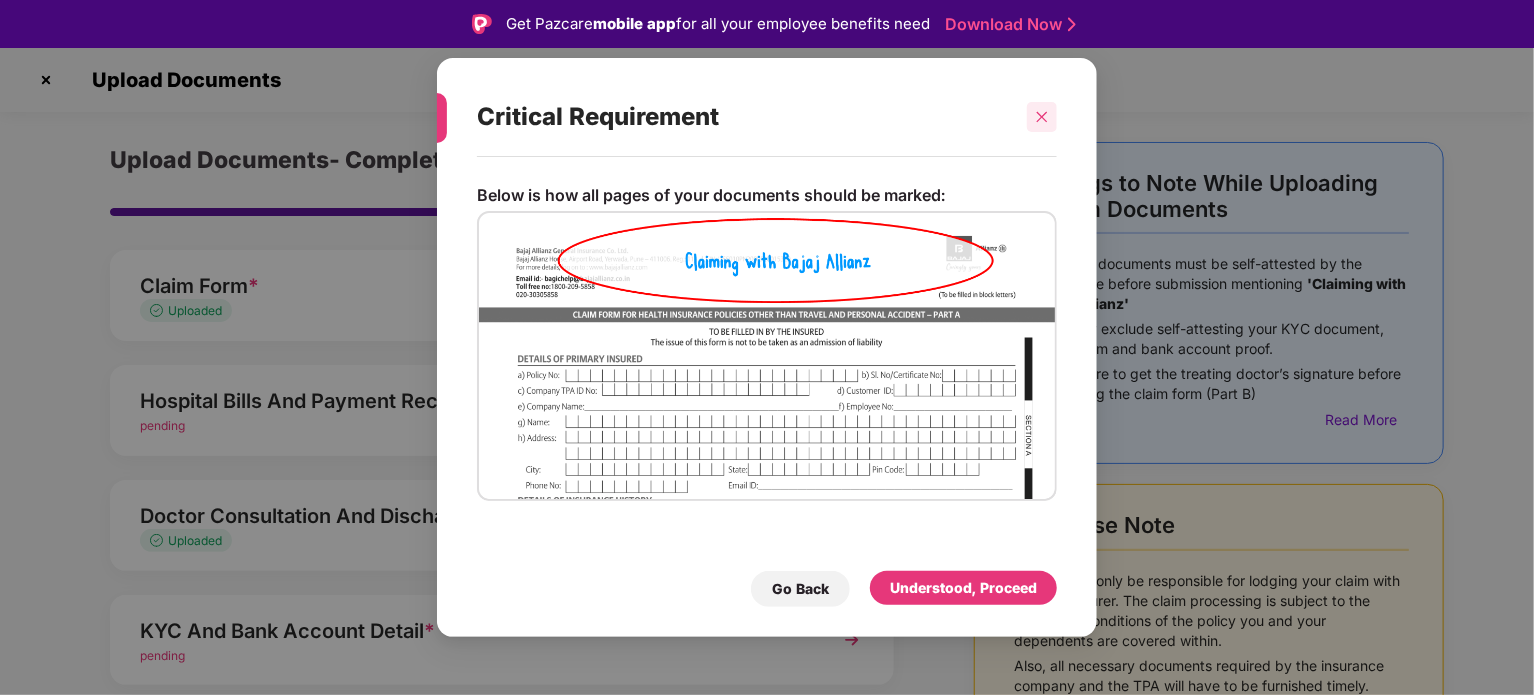 click 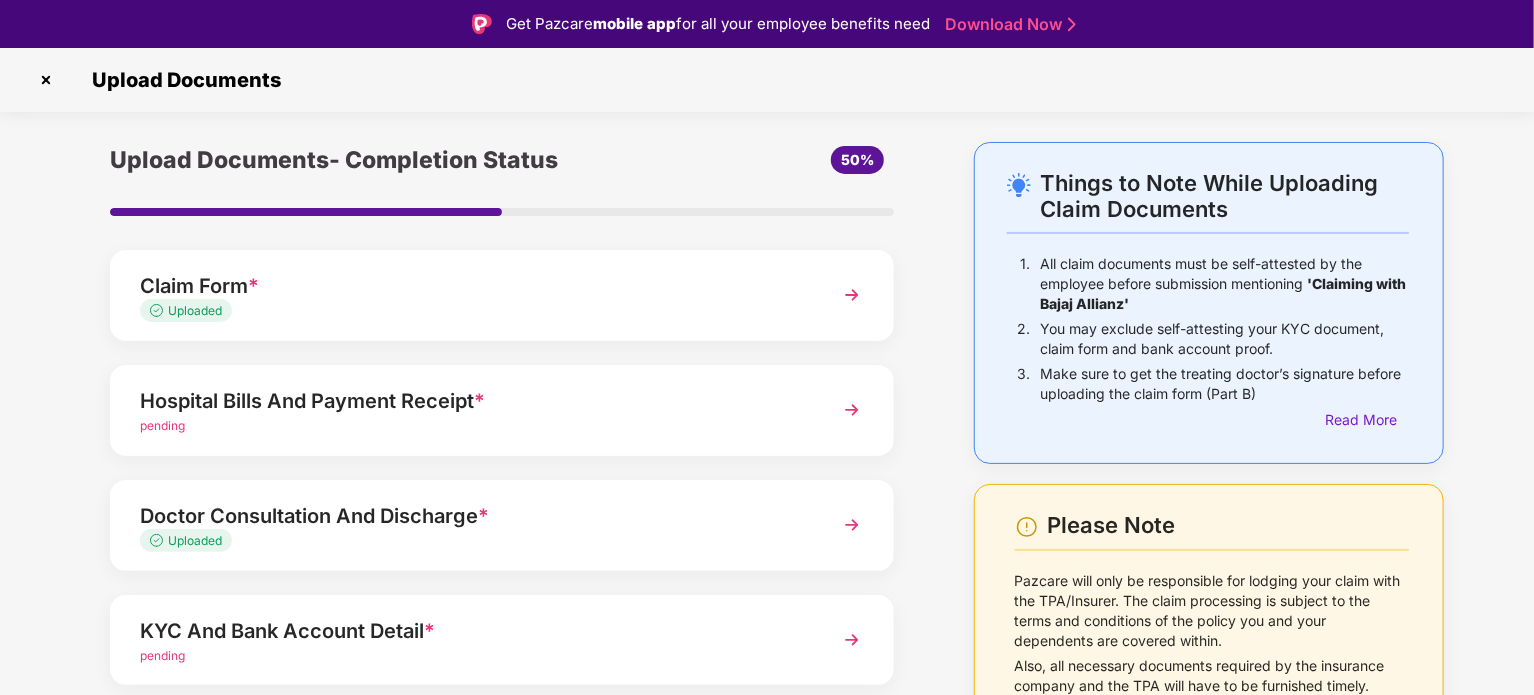 click on "Hospital Bills And Payment Receipt *" at bounding box center (471, 401) 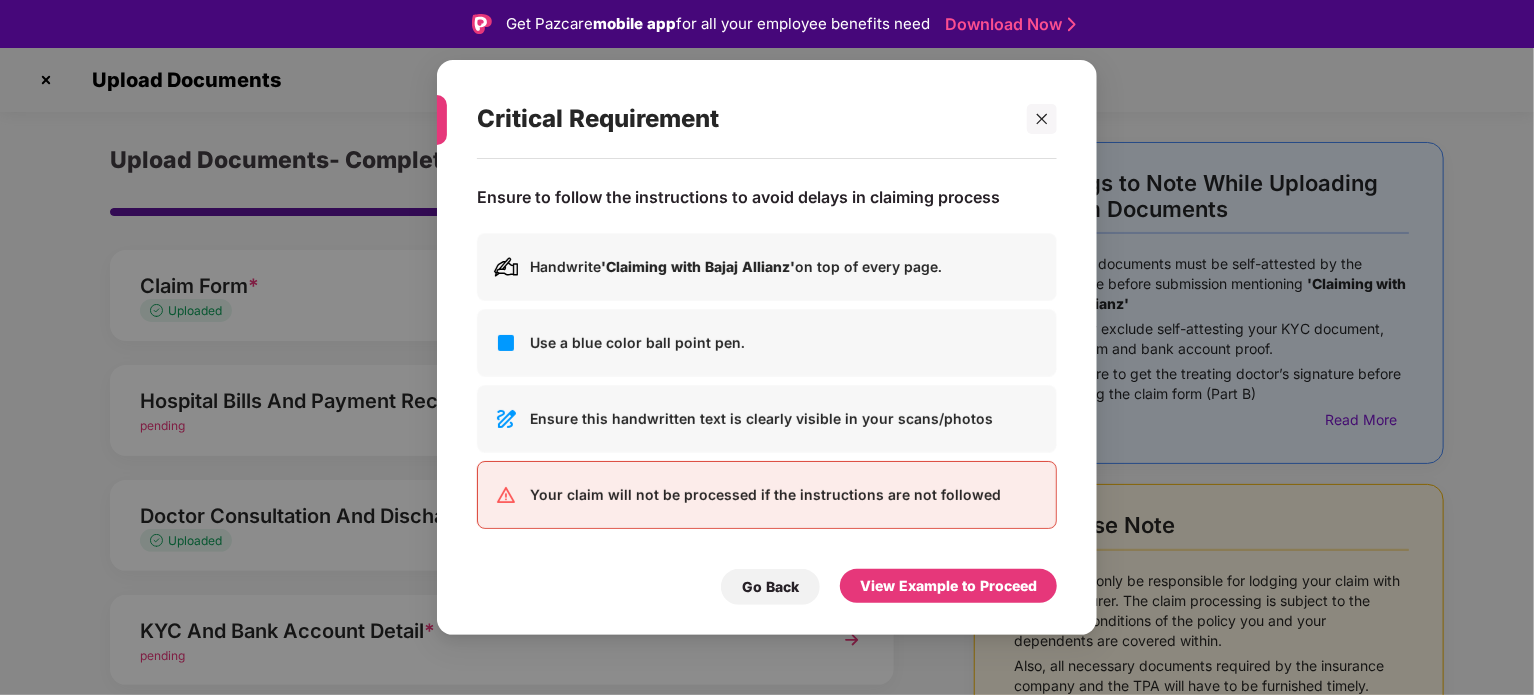 click on "Ensure to follow the instructions to avoid delays in claiming process Handwrite  'Claiming with Bajaj Allianz'  on top of every page. Use a blue color ball point pen. Ensure this handwritten text is clearly visible in your scans/photos Your claim will not be processed if the instructions are not followed Go Back View Example to Proceed" at bounding box center (767, 387) 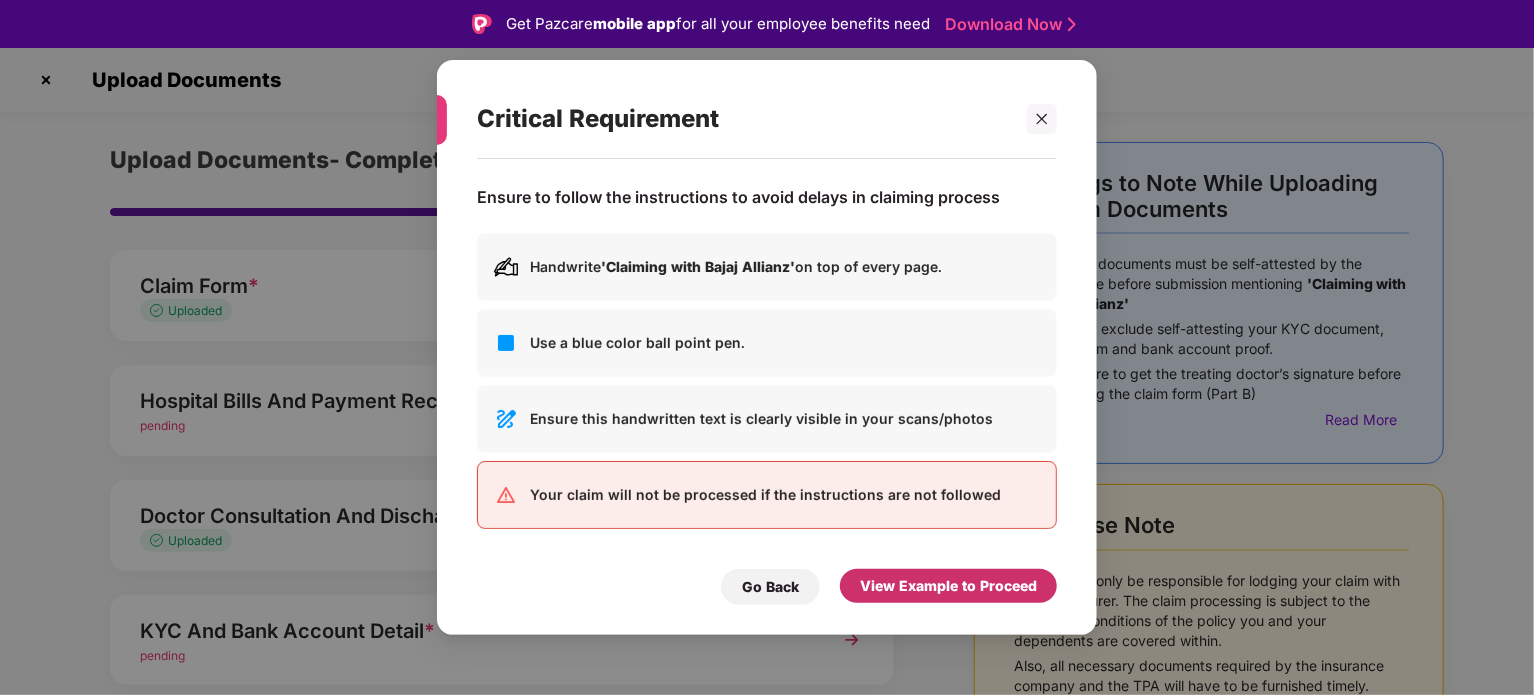 click on "View Example to Proceed" at bounding box center [948, 586] 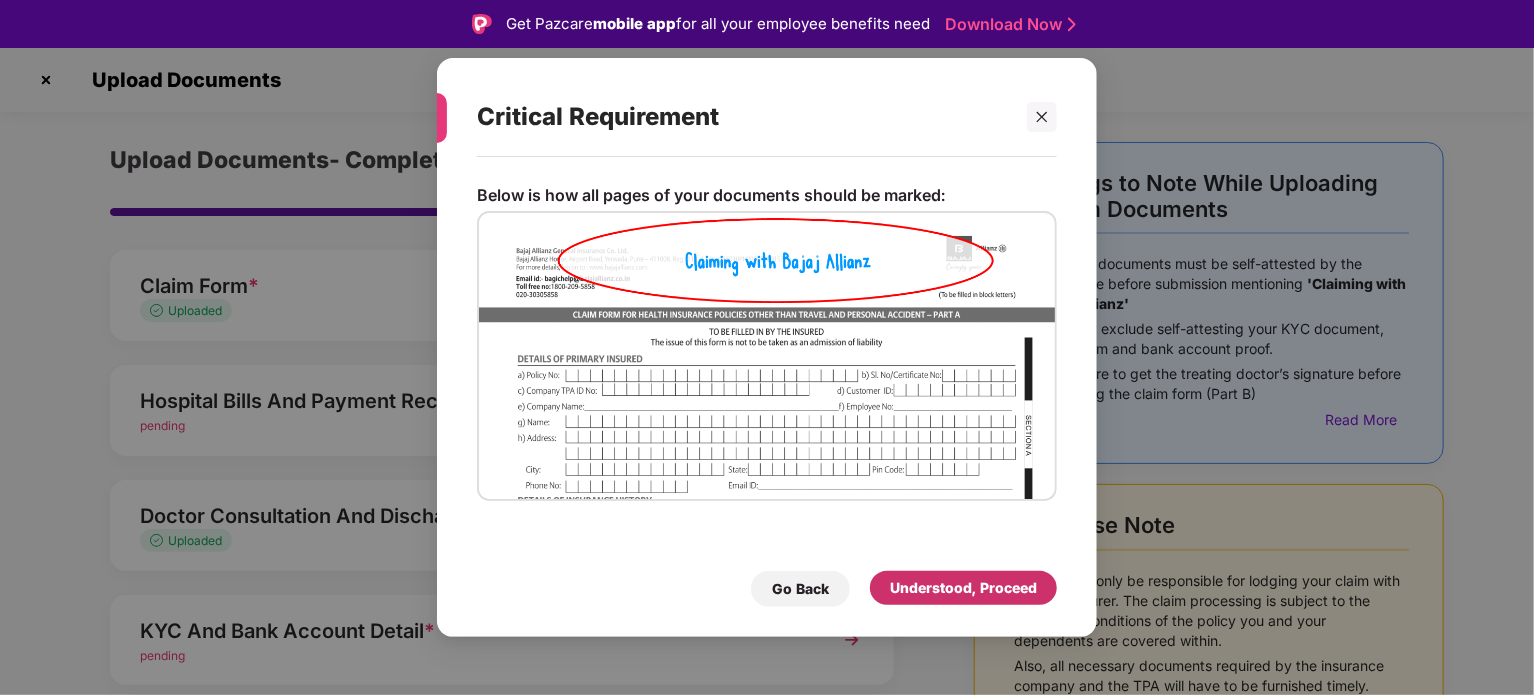 click on "Understood, Proceed" at bounding box center (963, 588) 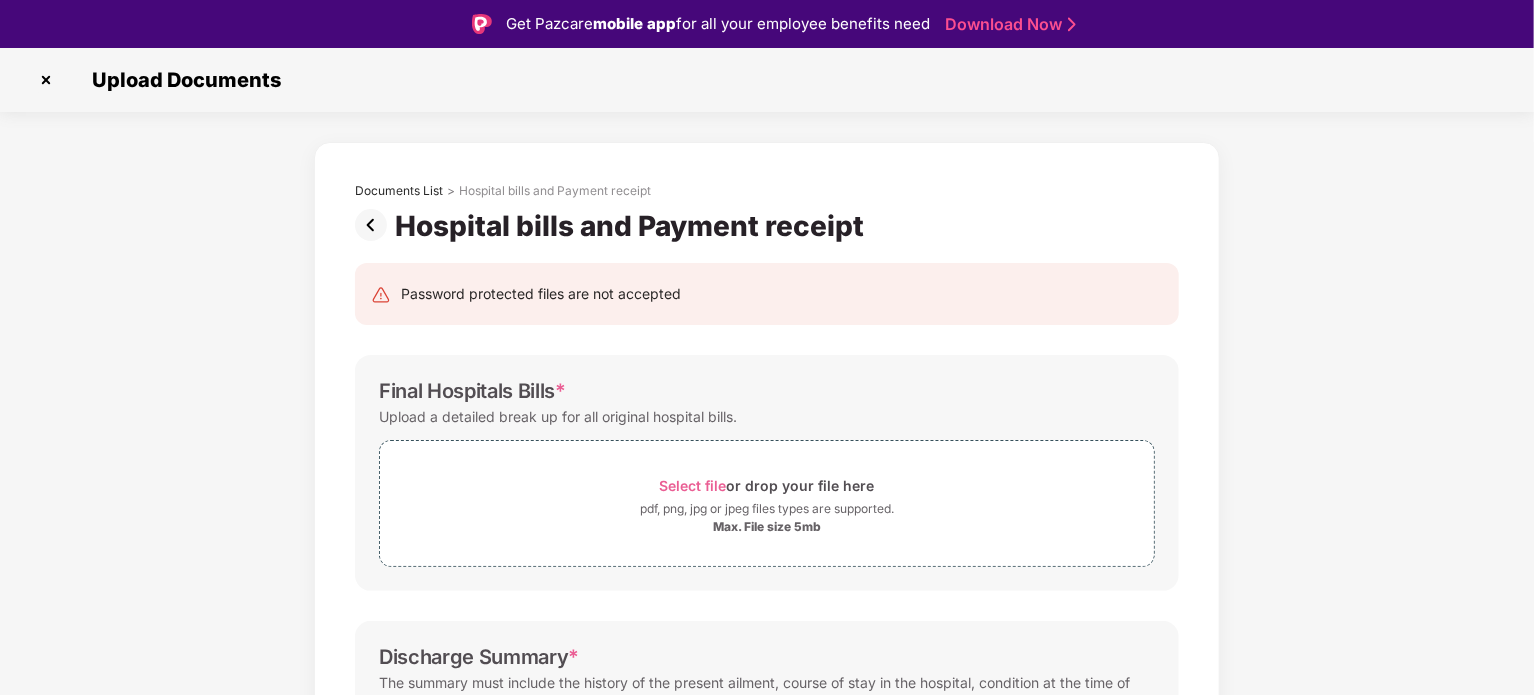 click on "Documents List > Hospital bills and Payment receipt   Hospital bills and Payment receipt Password protected files are not accepted Final Hospitals Bills * Upload a detailed break up for all original hospital bills.   Select file  or drop your file here pdf, png, jpg or jpeg files types are supported. Max. File size 5mb   Discharge Summary * The summary must include the history of the present ailment, course of stay in the hospital, condition at the time of discharge, and medicine advised after discharge.   Select file  or drop your file here pdf, png, jpg or jpeg files types are supported. Max. File size 5mb   Payment Receipt Proofs * Upload receipts against all bills that have been cleared   Select file  or drop your file here pdf, png, jpg or jpeg files types are supported. Max. File size 5mb    Save & Continue" at bounding box center (767, 702) 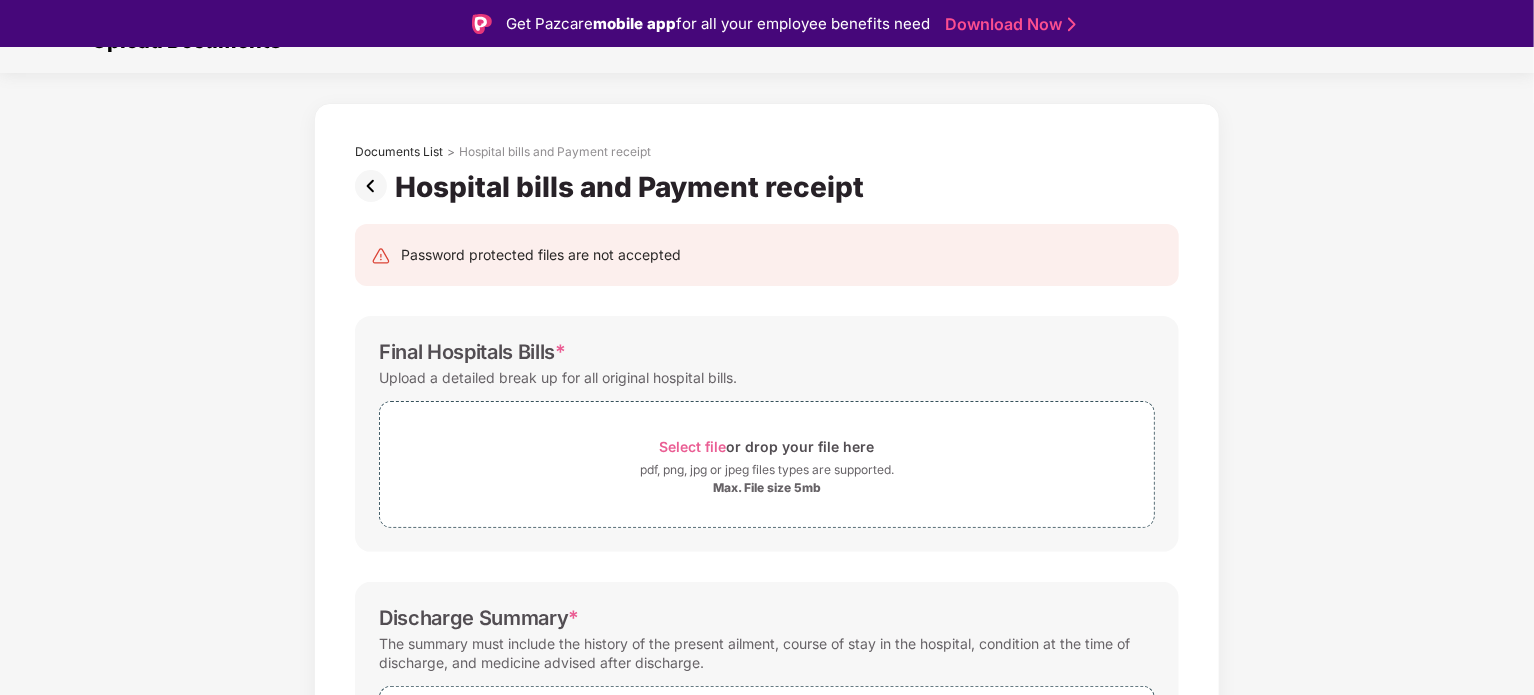 scroll, scrollTop: 38, scrollLeft: 0, axis: vertical 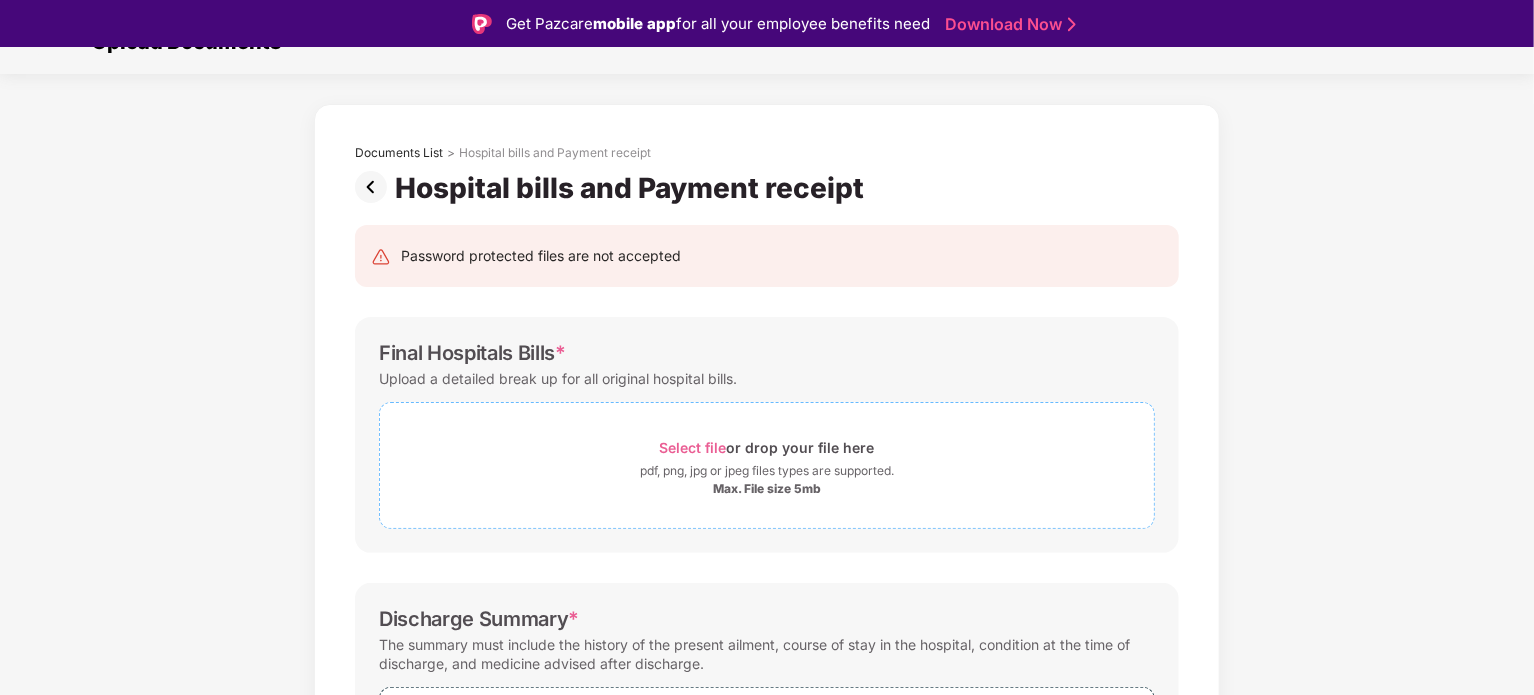 click on "Select file" at bounding box center (693, 447) 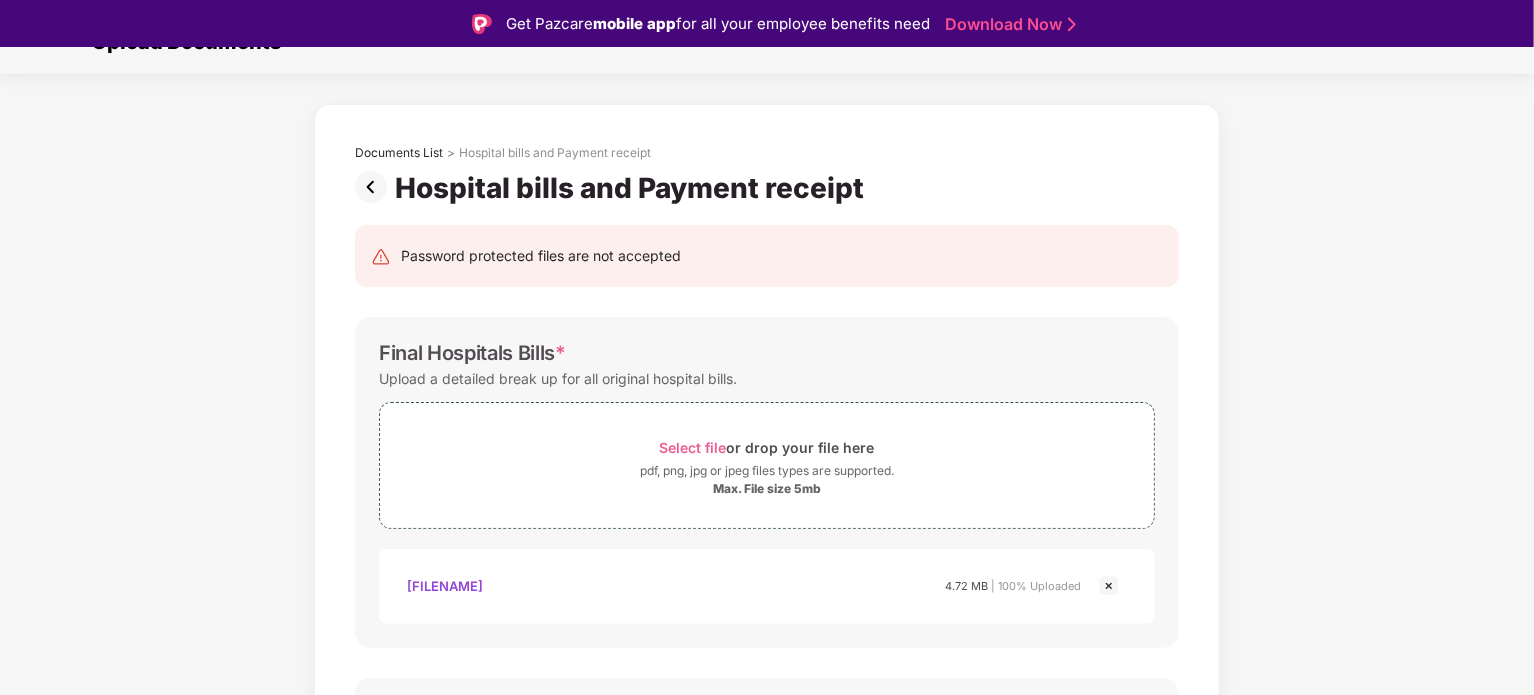 click on "Documents List > Hospital bills and Payment receipt   Hospital bills and Payment receipt Password protected files are not accepted Final Hospitals Bills * Upload a detailed break up for all original hospital bills.   Select file  or drop your file here pdf, png, jpg or jpeg files types are supported. Max. File size 5mb Bill.pdf   Bill.pdf 4.72 MB    | 100% Uploaded Discharge Summary * The summary must include the history of the present ailment, course of stay in the hospital, condition at the time of discharge, and medicine advised after discharge.   Select file  or drop your file here pdf, png, jpg or jpeg files types are supported. Max. File size 5mb   Payment Receipt Proofs * Upload receipts against all bills that have been cleared   Select file  or drop your file here pdf, png, jpg or jpeg files types are supported. Max. File size 5mb    Save & Continue" at bounding box center [767, 712] 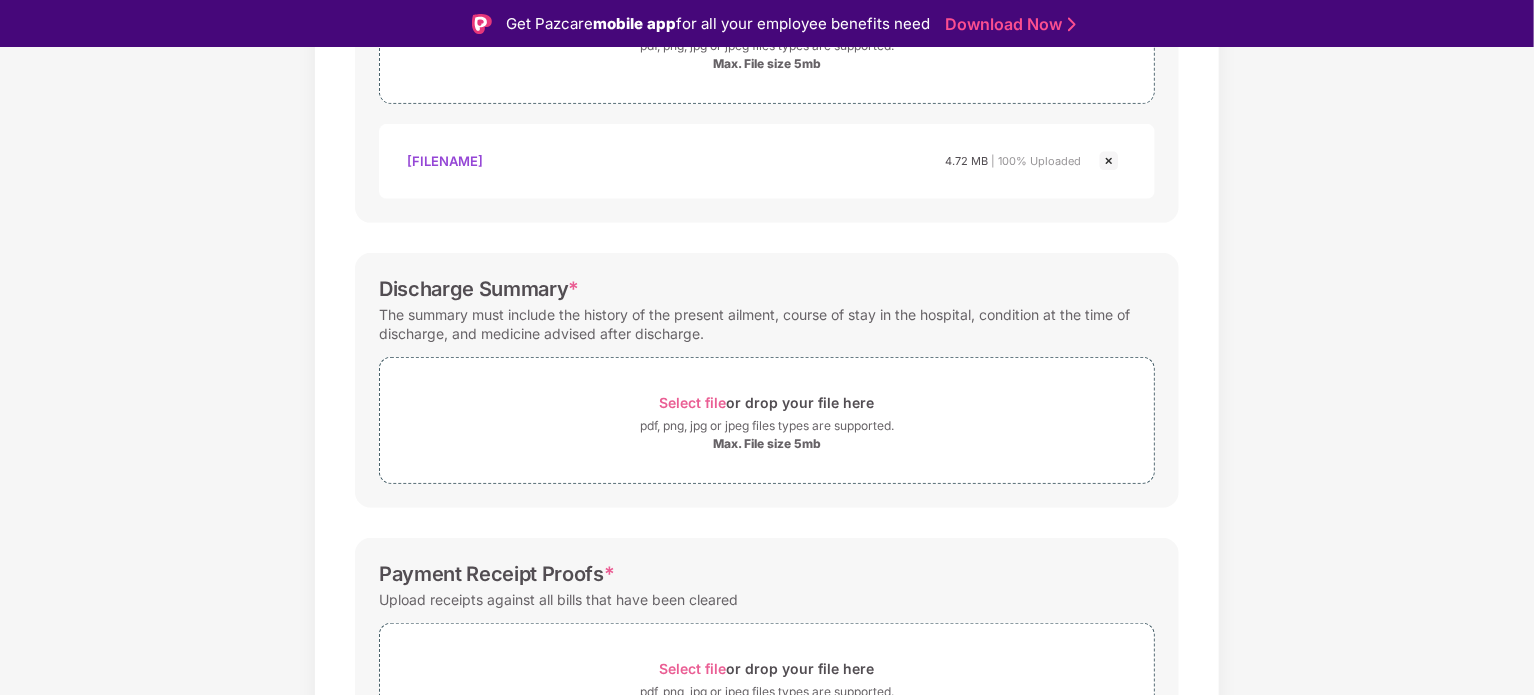 scroll, scrollTop: 478, scrollLeft: 0, axis: vertical 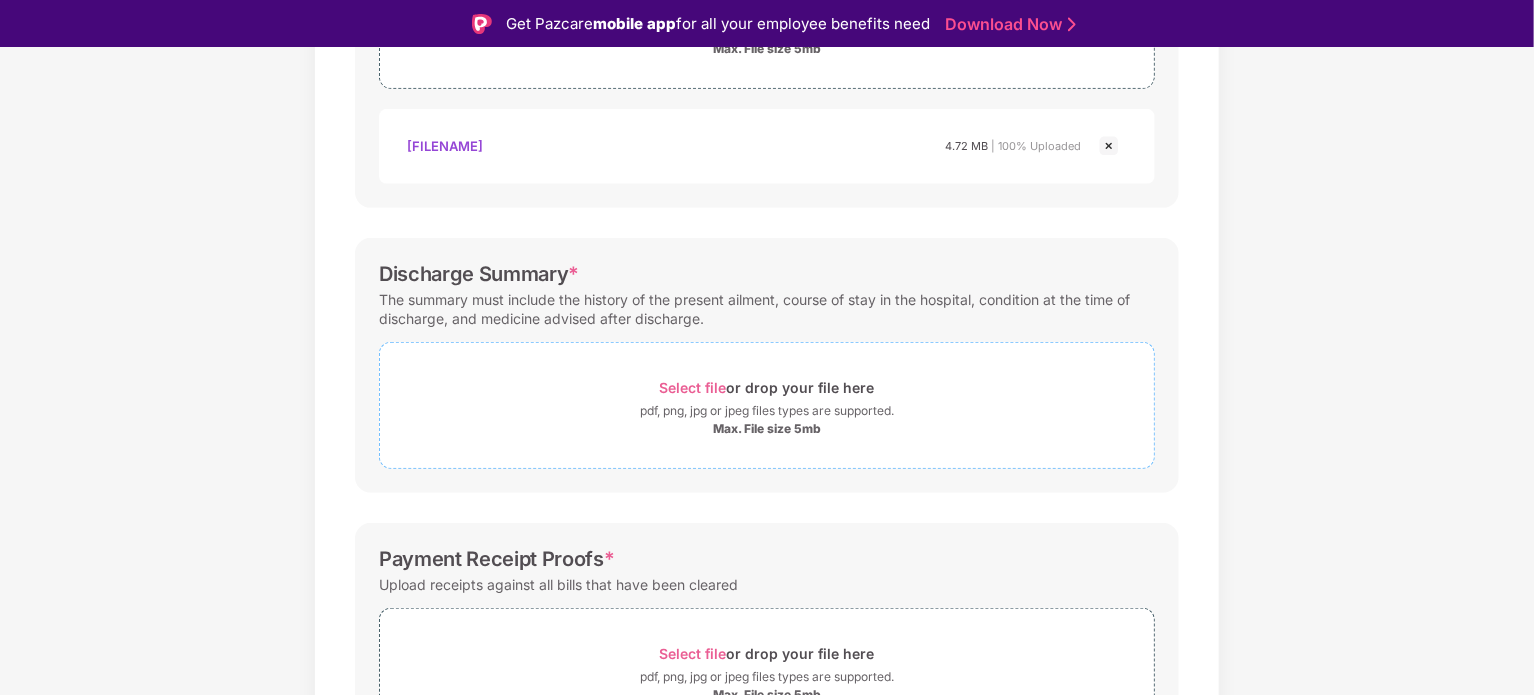 click on "Select file" at bounding box center (693, 387) 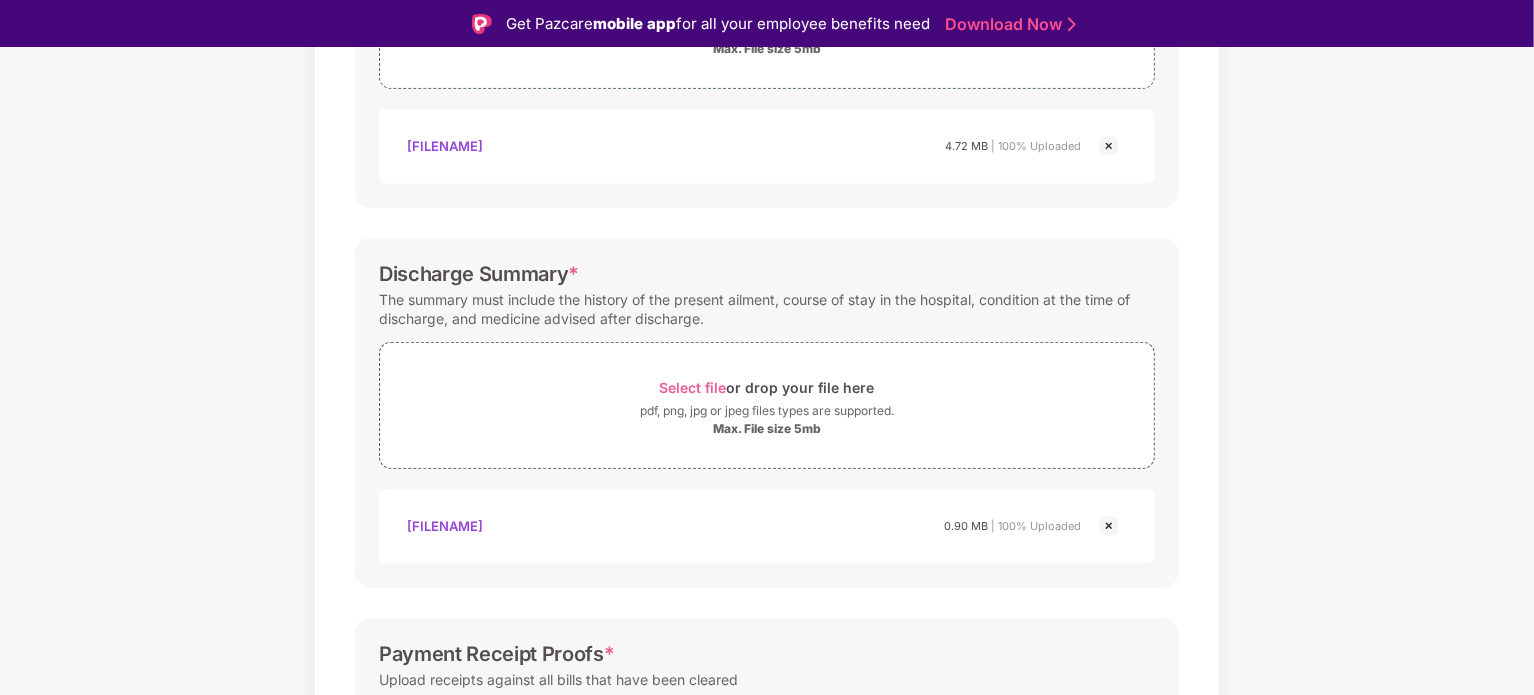 click on "Documents List > Hospital bills and Payment receipt   Hospital bills and Payment receipt Password protected files are not accepted Final Hospitals Bills * Upload a detailed break up for all original hospital bills.   Select file  or drop your file here pdf, png, jpg or jpeg files types are supported. Max. File size 5mb Bill.pdf   Bill.pdf 4.72 MB    | 100% Uploaded Discharge Summary * The summary must include the history of the present ailment, course of stay in the hospital, condition at the time of discharge, and medicine advised after discharge.   Select file  or drop your file here pdf, png, jpg or jpeg files types are supported. Max. File size 5mb Discharge certificate.pdf   Discharge certificate.pdf 0.90 MB    | 100% Uploaded Payment Receipt Proofs * Upload receipts against all bills that have been cleared   Select file  or drop your file here pdf, png, jpg or jpeg files types are supported. Max. File size 5mb    Save & Continue" at bounding box center (767, 319) 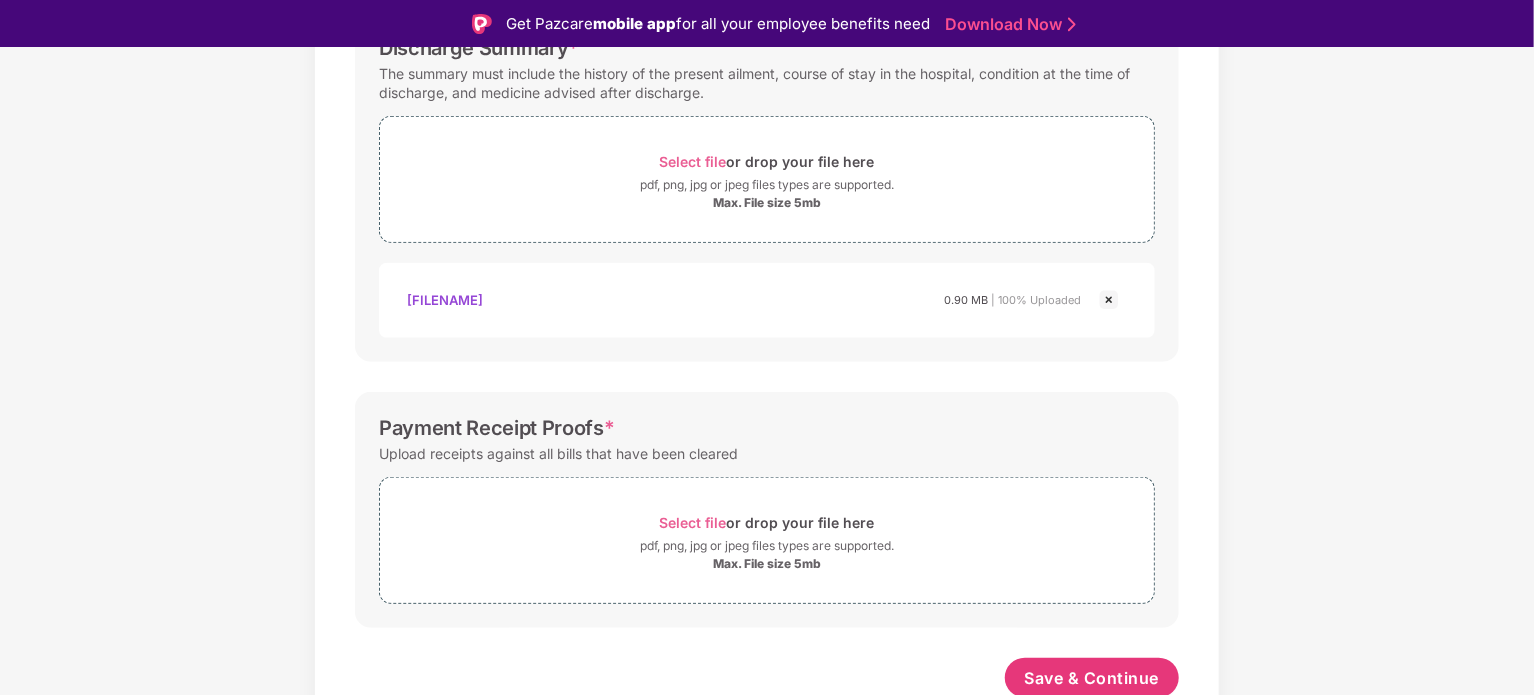 scroll, scrollTop: 708, scrollLeft: 0, axis: vertical 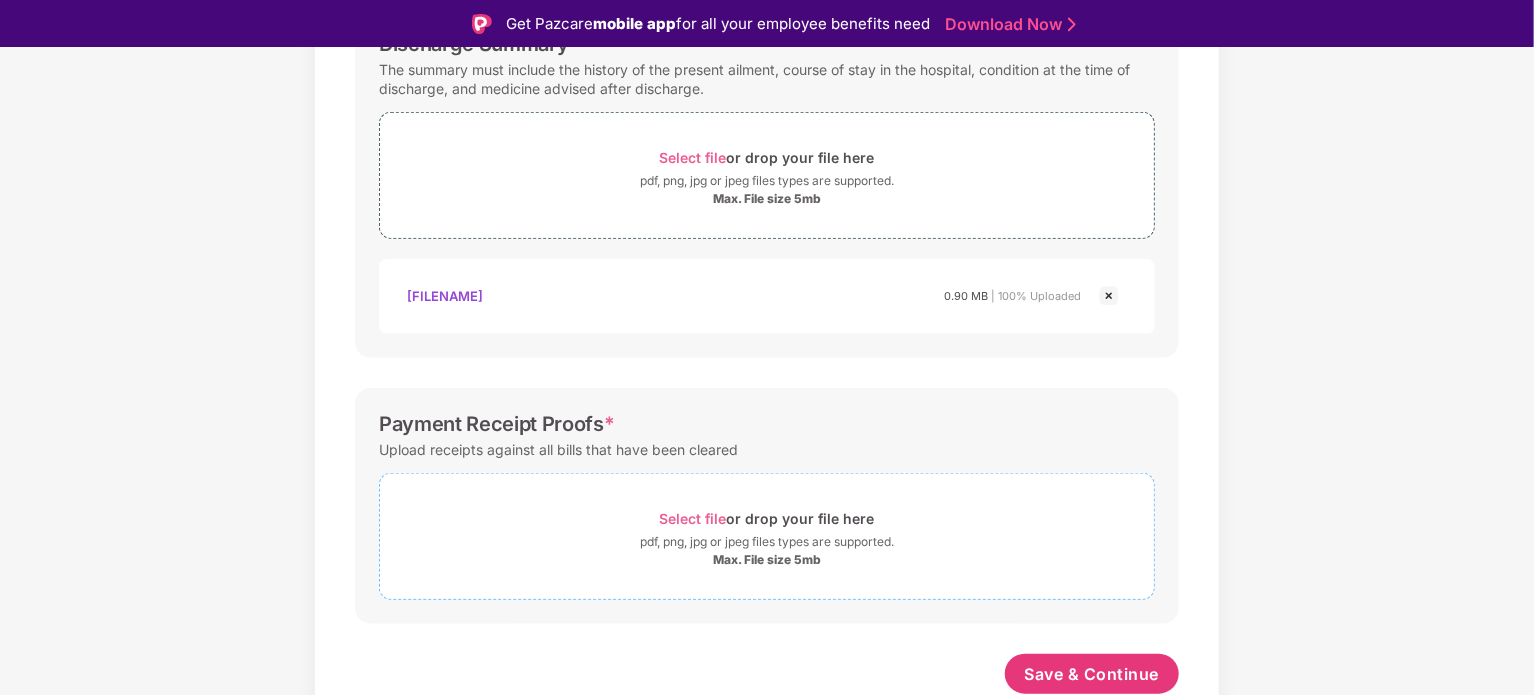 click on "Select file" at bounding box center [693, 518] 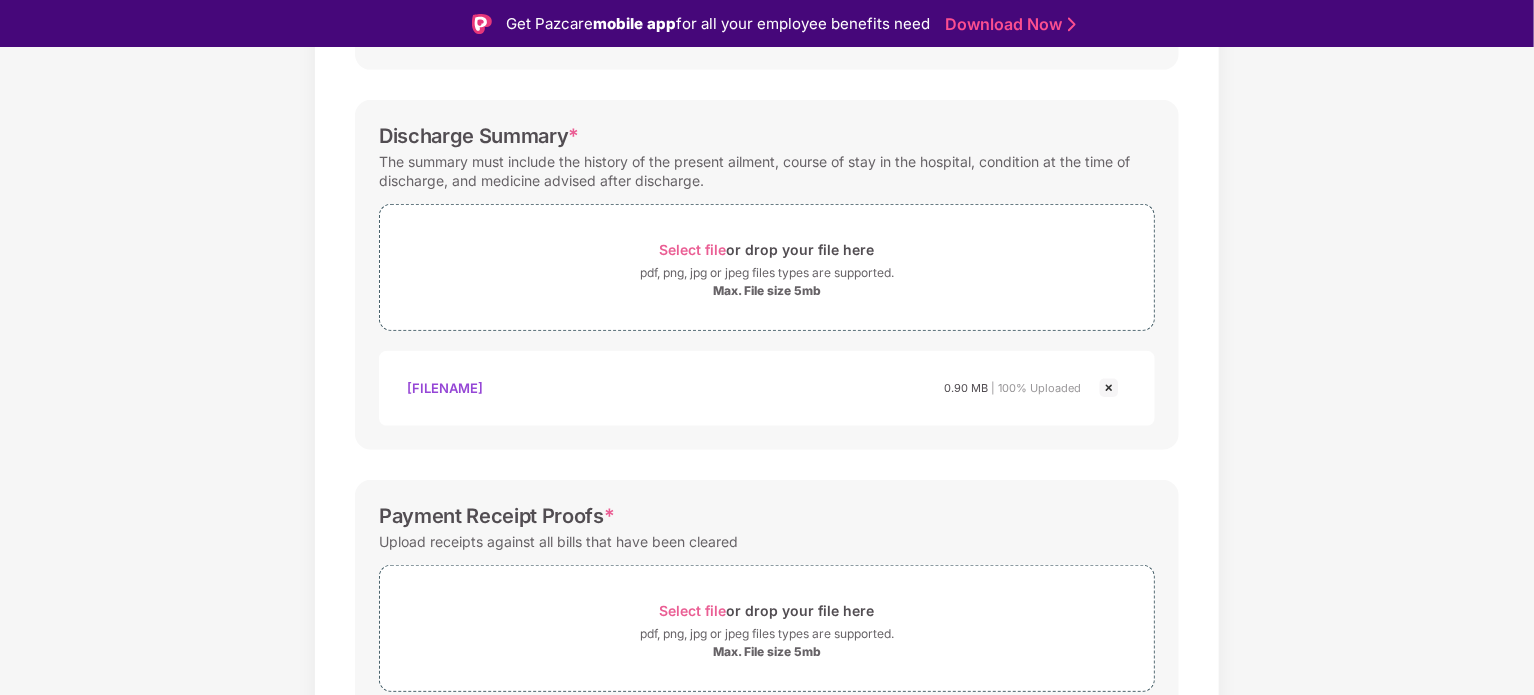 scroll, scrollTop: 613, scrollLeft: 0, axis: vertical 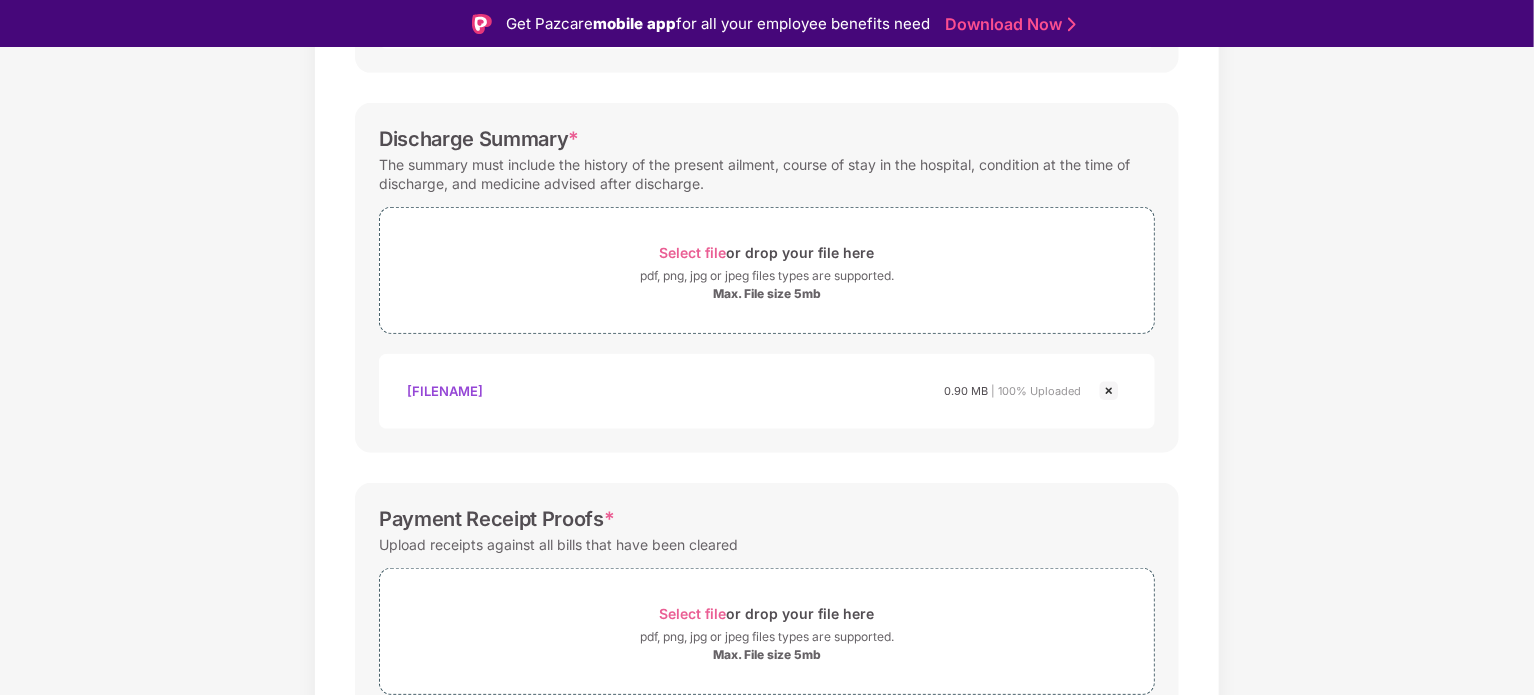 click on "Discharge certificate.pdf" at bounding box center [445, 391] 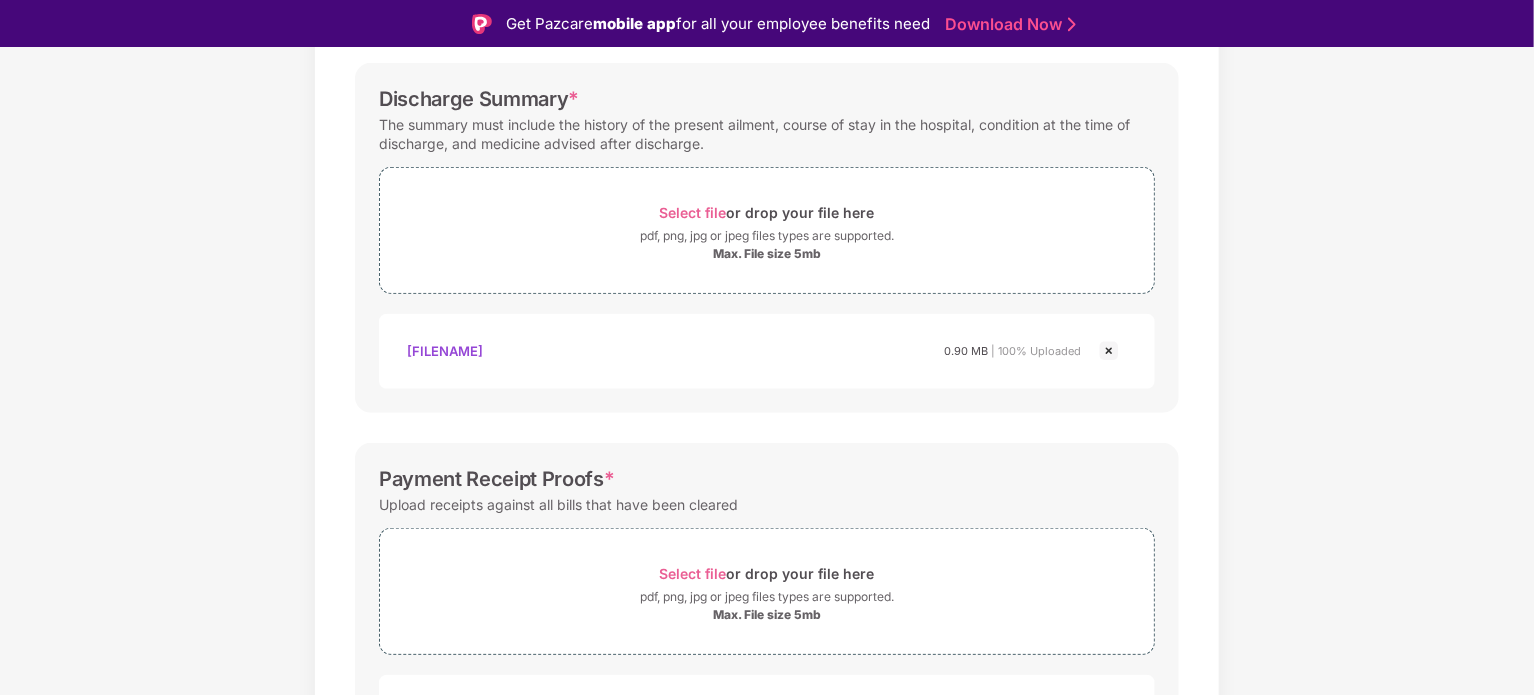 scroll, scrollTop: 711, scrollLeft: 0, axis: vertical 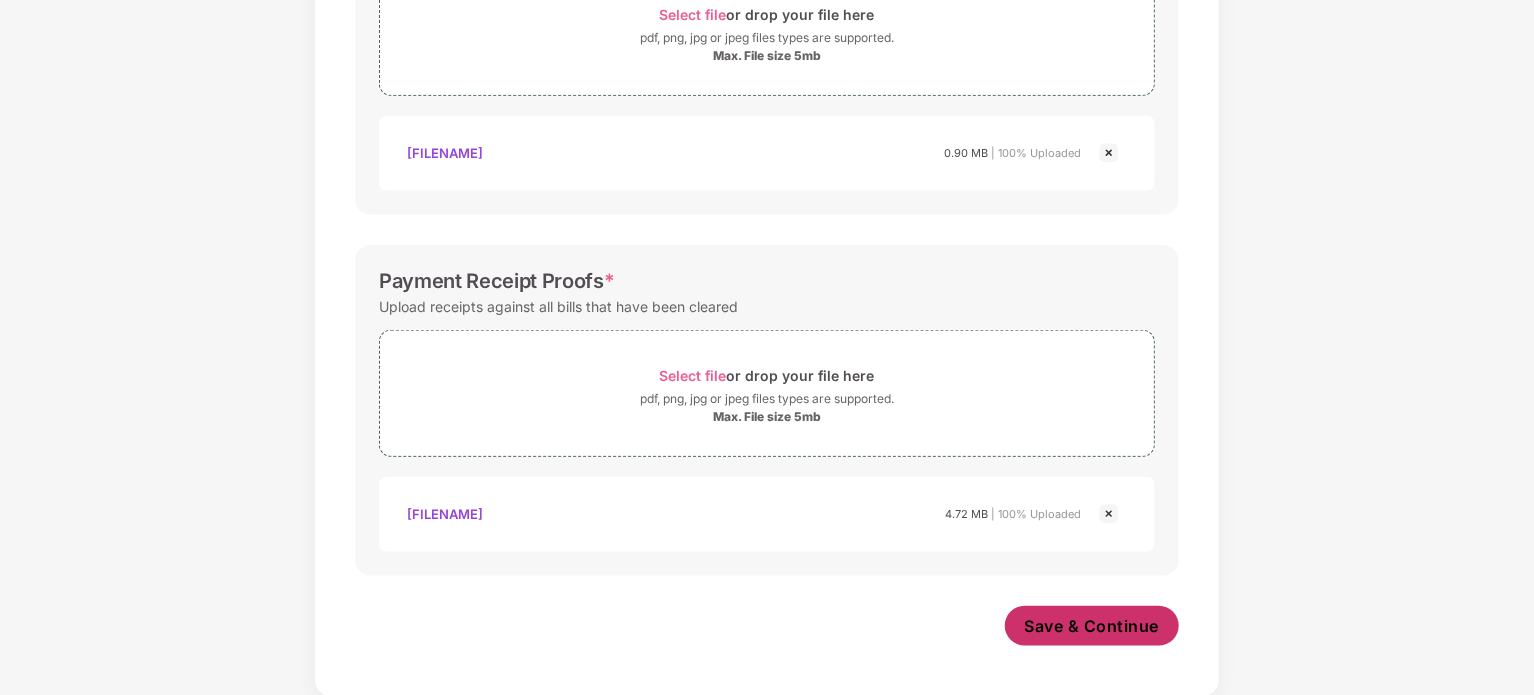 click on "Save & Continue" at bounding box center (1092, 626) 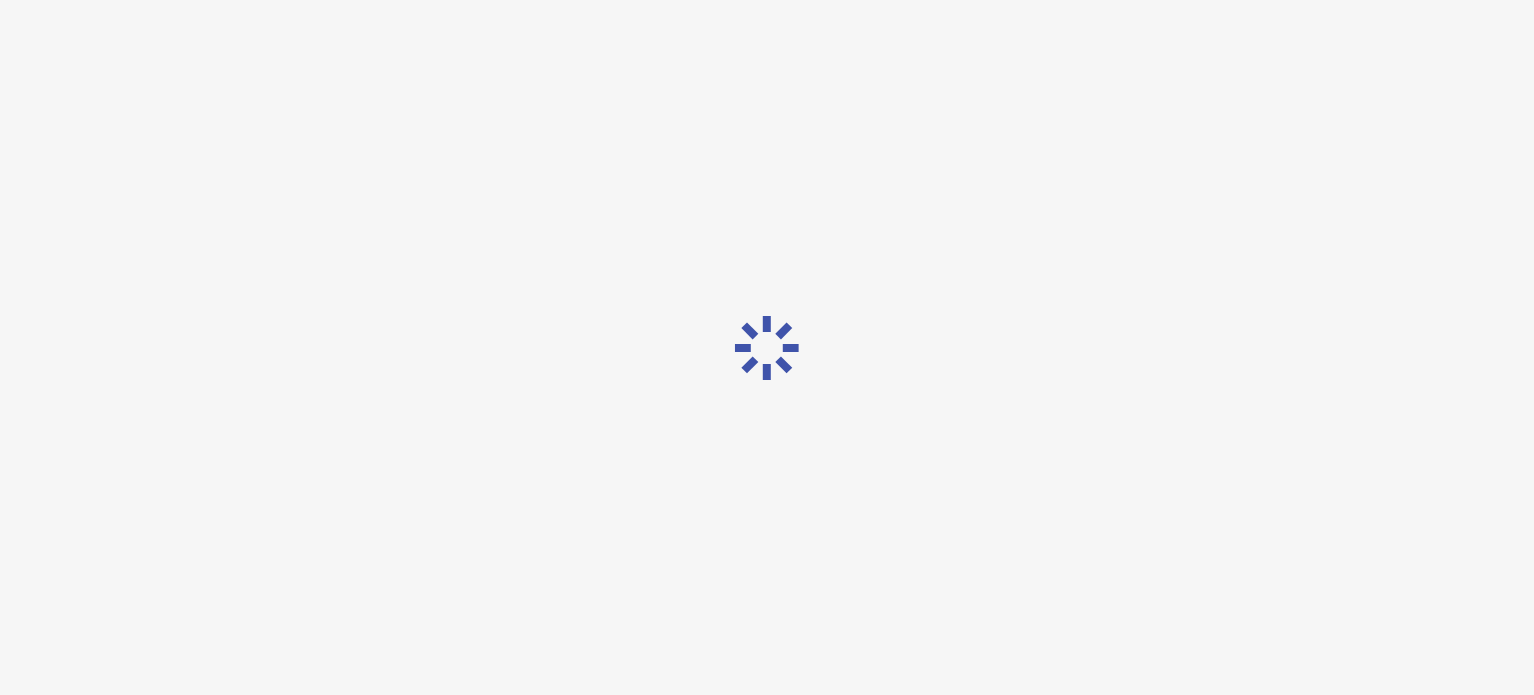 scroll, scrollTop: 0, scrollLeft: 0, axis: both 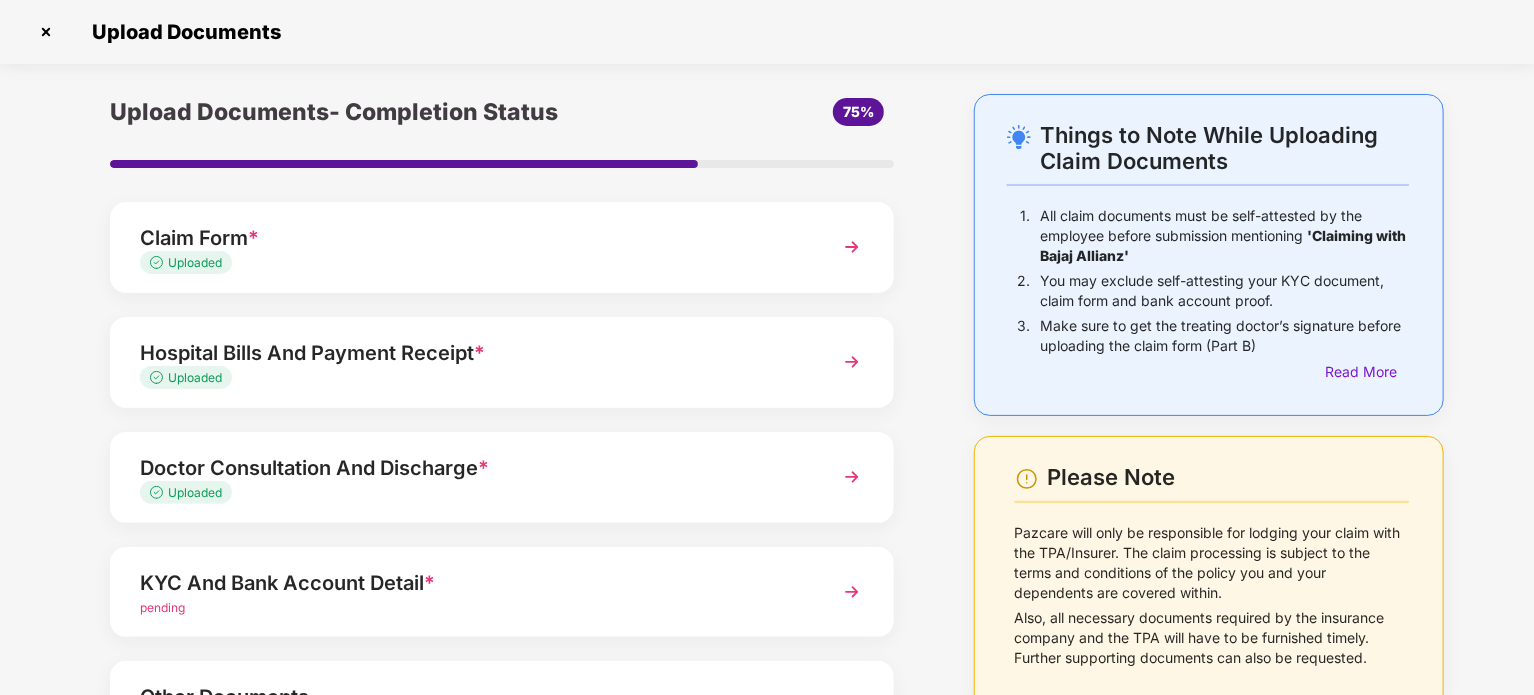 click on "Upload Documents- Completion Status 75% Claim Form * Uploaded  Hospital Bills And Payment Receipt * Uploaded  Doctor Consultation And Discharge * Uploaded  KYC And Bank Account Detail * pending  Other Documents Upload documents like Doctor Prescription, Self attested file etc if available.   Save and Exit  Submit" at bounding box center (502, 489) 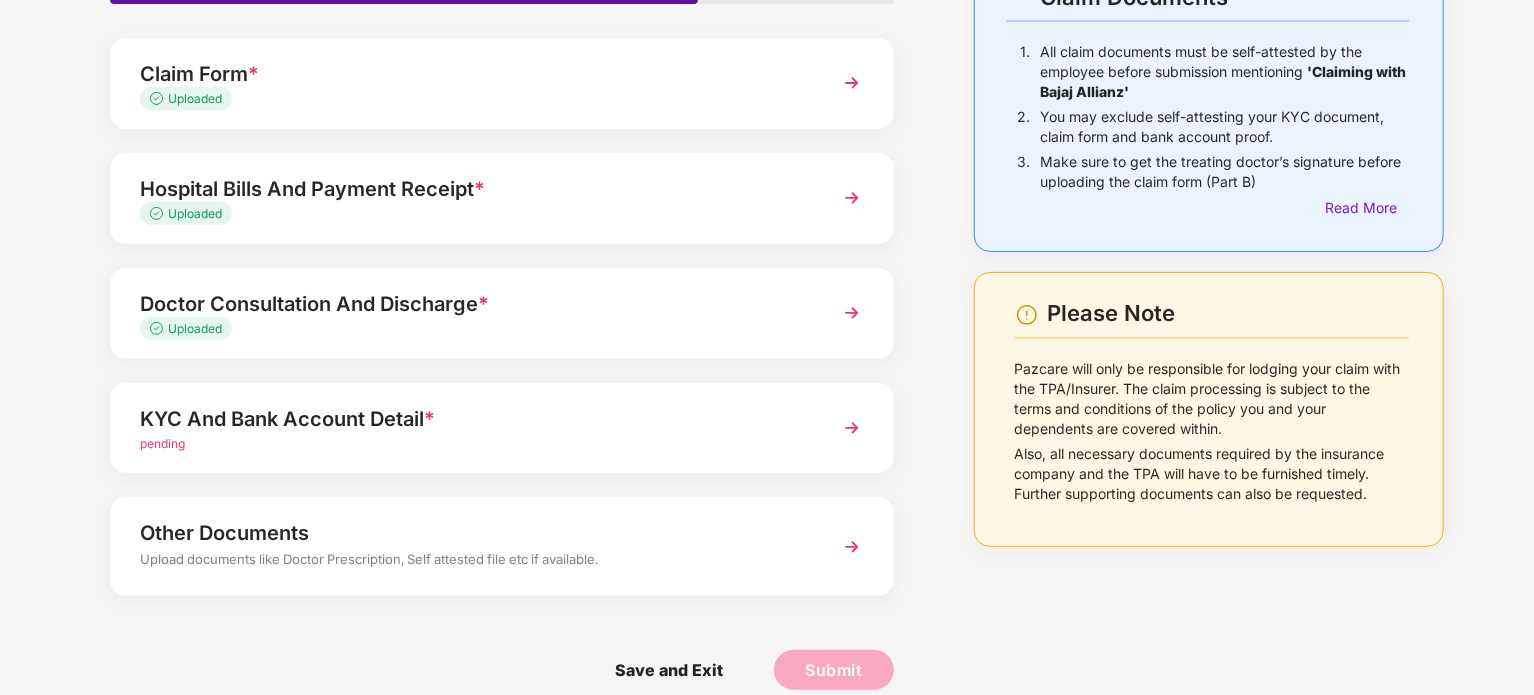 scroll, scrollTop: 188, scrollLeft: 0, axis: vertical 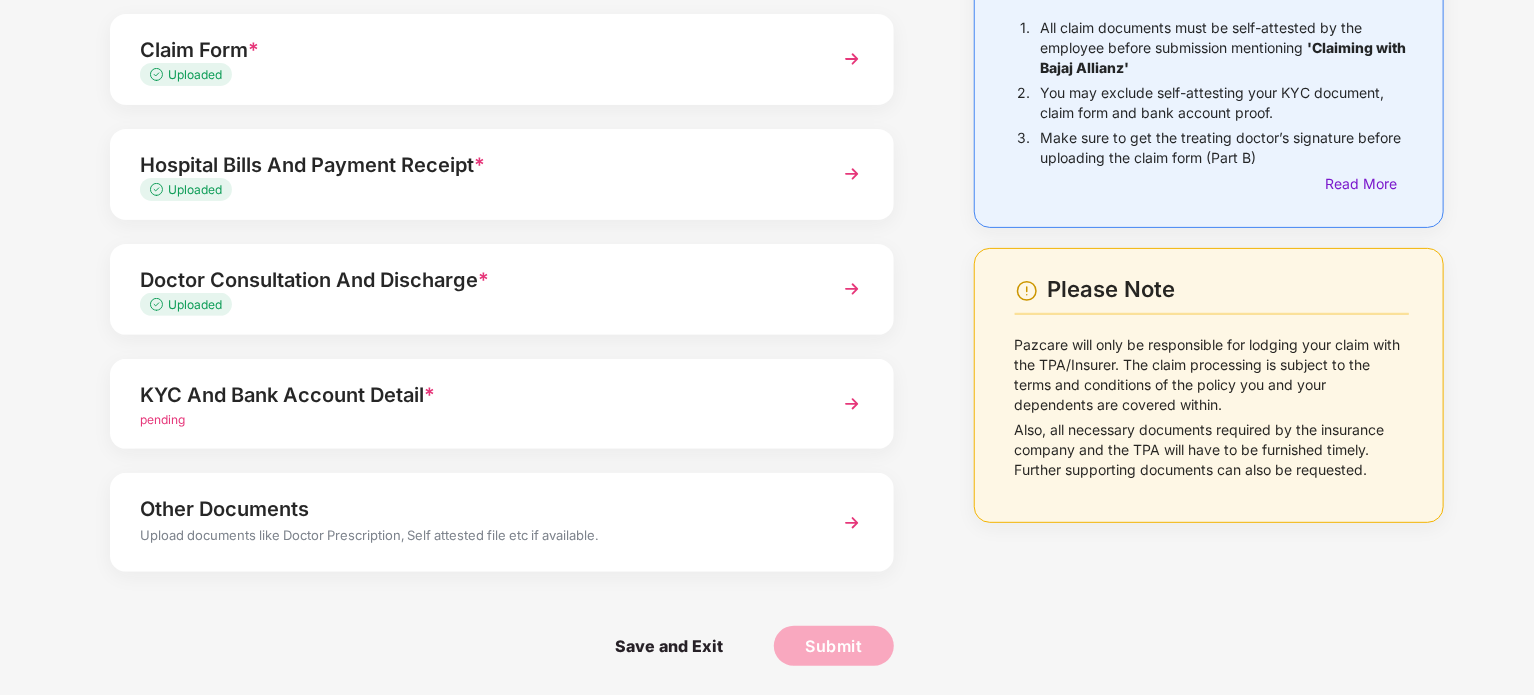 click on "Things to Note While Uploading Claim Documents 1.  All claim documents must be self-attested by the employee before submission mentioning   'Claiming with Bajaj Allianz' 2.  You may exclude self-attesting your KYC document, claim form and bank account proof. 3.   Make sure to get the treating doctor’s signature before uploading the claim form (Part B) Read More Please Note Pazcare will only be responsible for lodging your claim with the TPA/Insurer. The claim processing is subject to the terms and conditions of the policy you and your dependents are covered within. Also, all necessary documents required by the insurance company and the TPA will have to be furnished timely. Further supporting documents can also be requested. Upload Documents- Completion Status 75% Claim Form * Uploaded  Hospital Bills And Payment Receipt * Uploaded  Doctor Consultation And Discharge * Uploaded  KYC And Bank Account Detail * pending  Other Documents   Save and Exit  Submit" at bounding box center [767, 301] 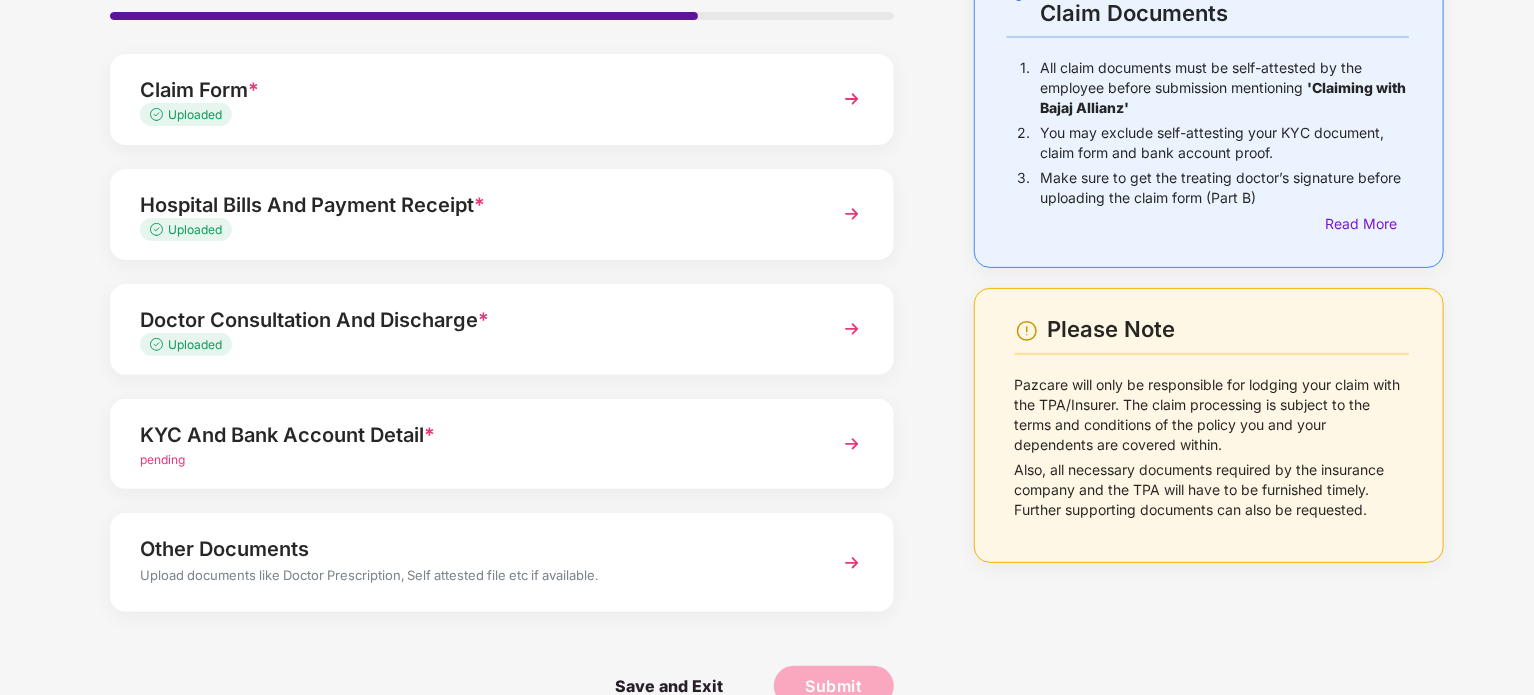 scroll, scrollTop: 0, scrollLeft: 0, axis: both 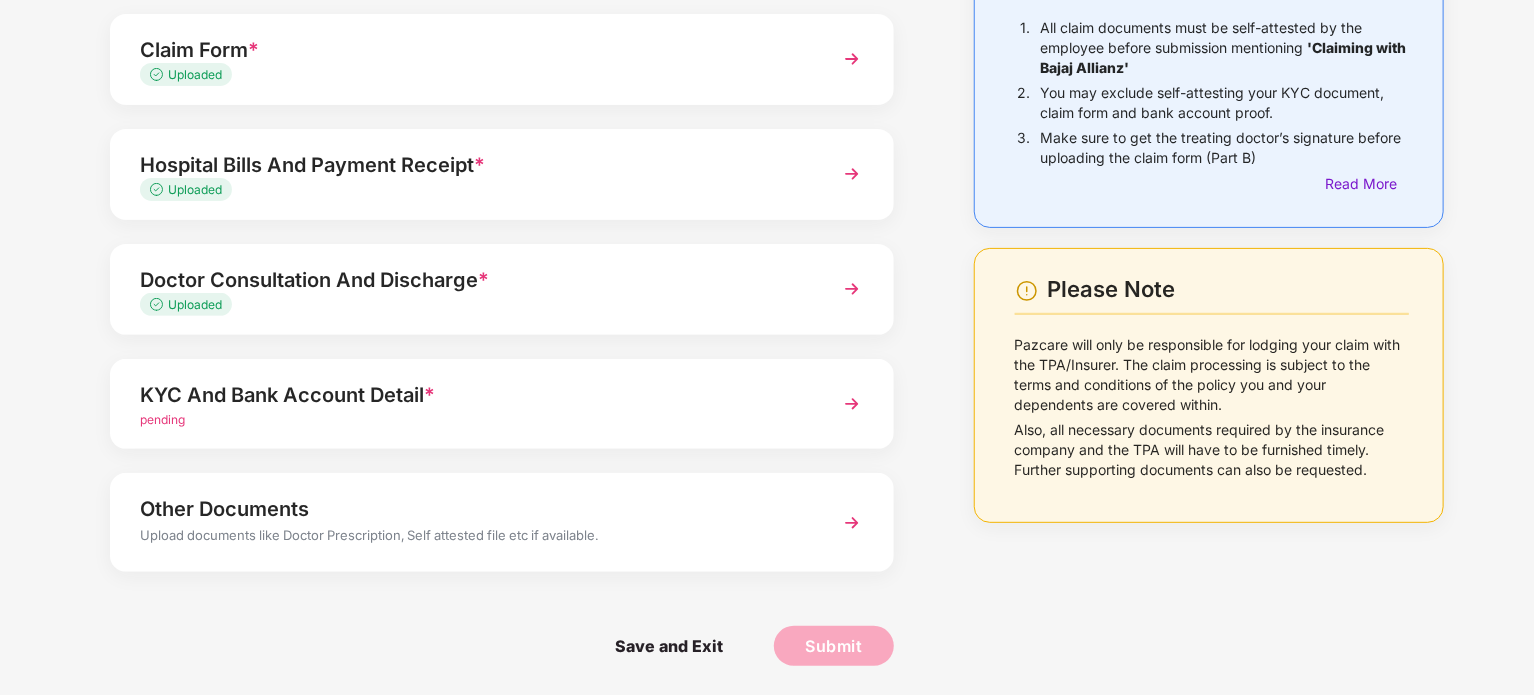 click on "Upload Documents- Completion Status 75% Claim Form * Uploaded  Hospital Bills And Payment Receipt * Uploaded  Doctor Consultation And Discharge * Uploaded  KYC And Bank Account Detail * pending  Other Documents Upload documents like Doctor Prescription, Self attested file etc if available.   Save and Exit  Submit" at bounding box center [502, 301] 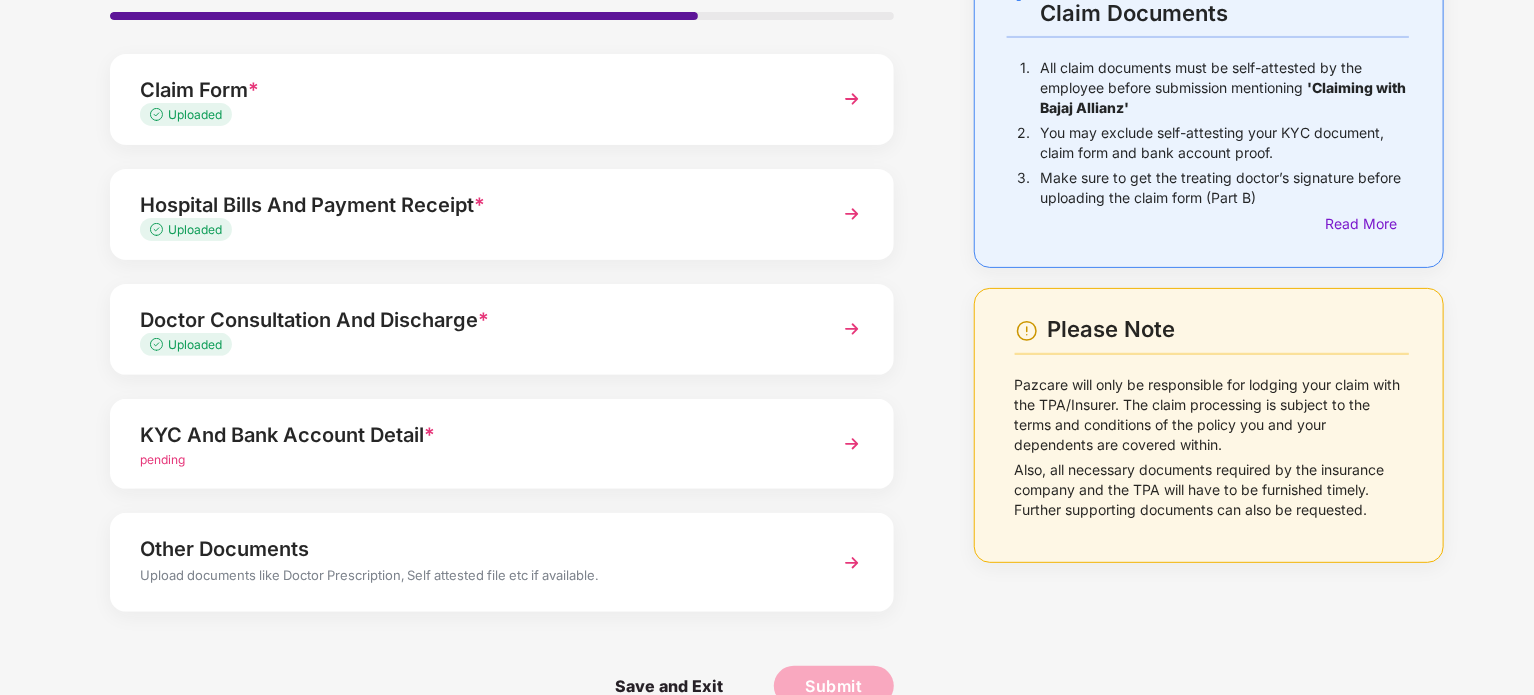 scroll, scrollTop: 1, scrollLeft: 0, axis: vertical 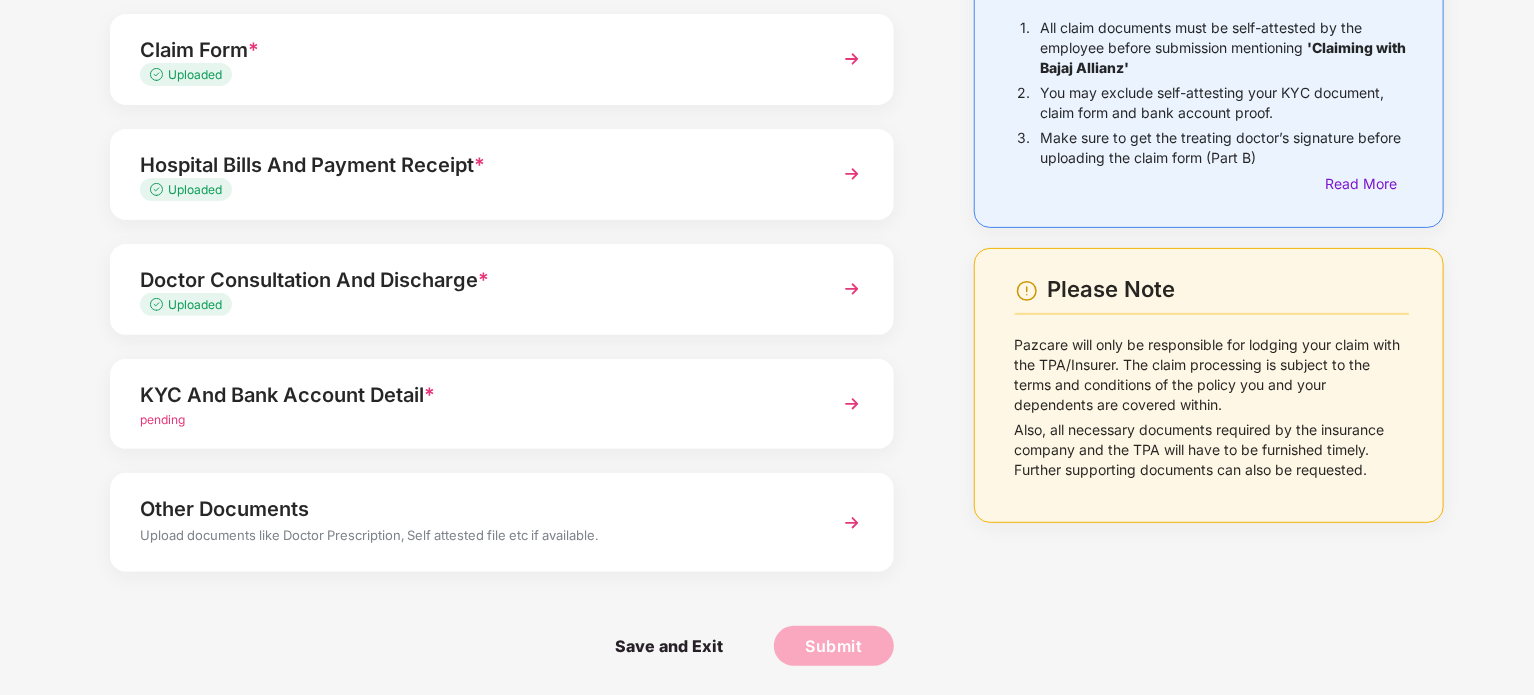 click on "Upload Documents- Completion Status 75% Claim Form * Uploaded  Hospital Bills And Payment Receipt * Uploaded  Doctor Consultation And Discharge * Uploaded  KYC And Bank Account Detail * pending  Other Documents Upload documents like Doctor Prescription, Self attested file etc if available.   Save and Exit  Submit" at bounding box center [502, 301] 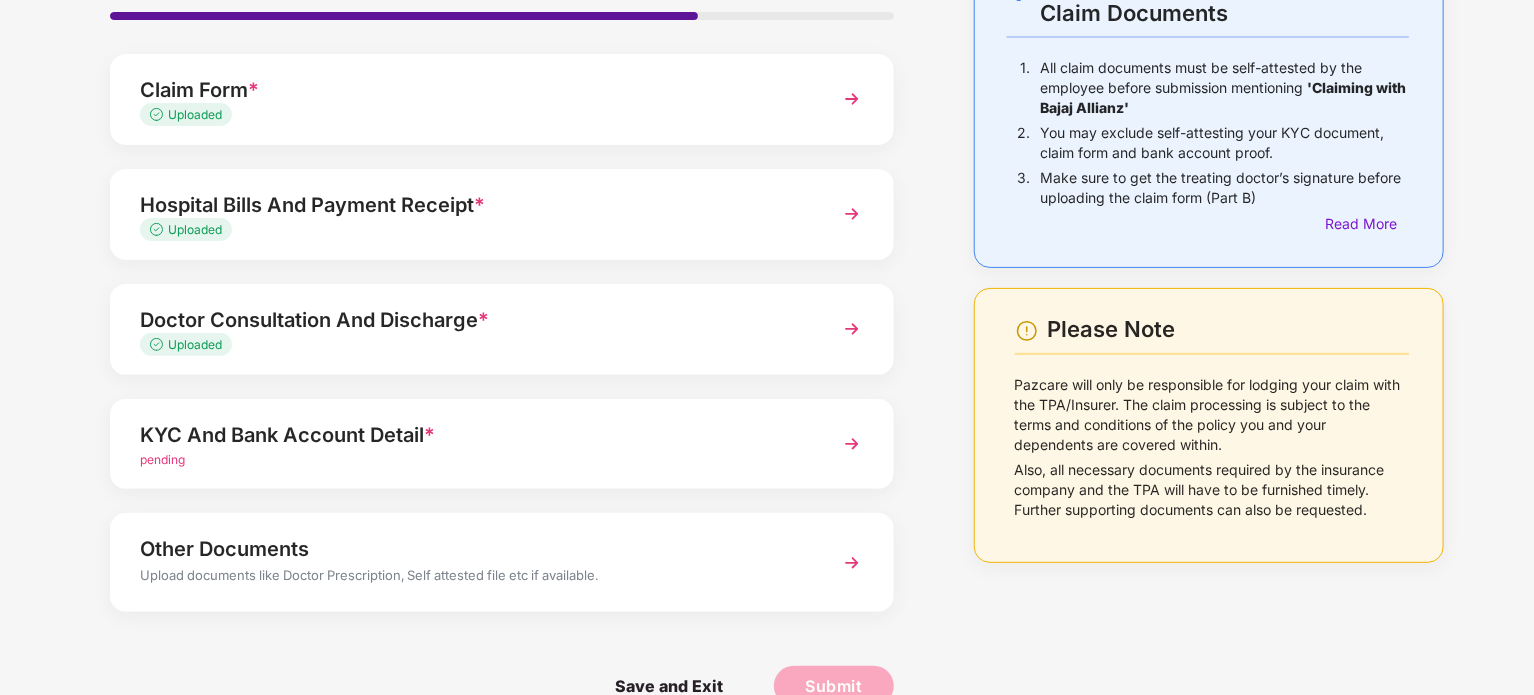scroll, scrollTop: 1, scrollLeft: 0, axis: vertical 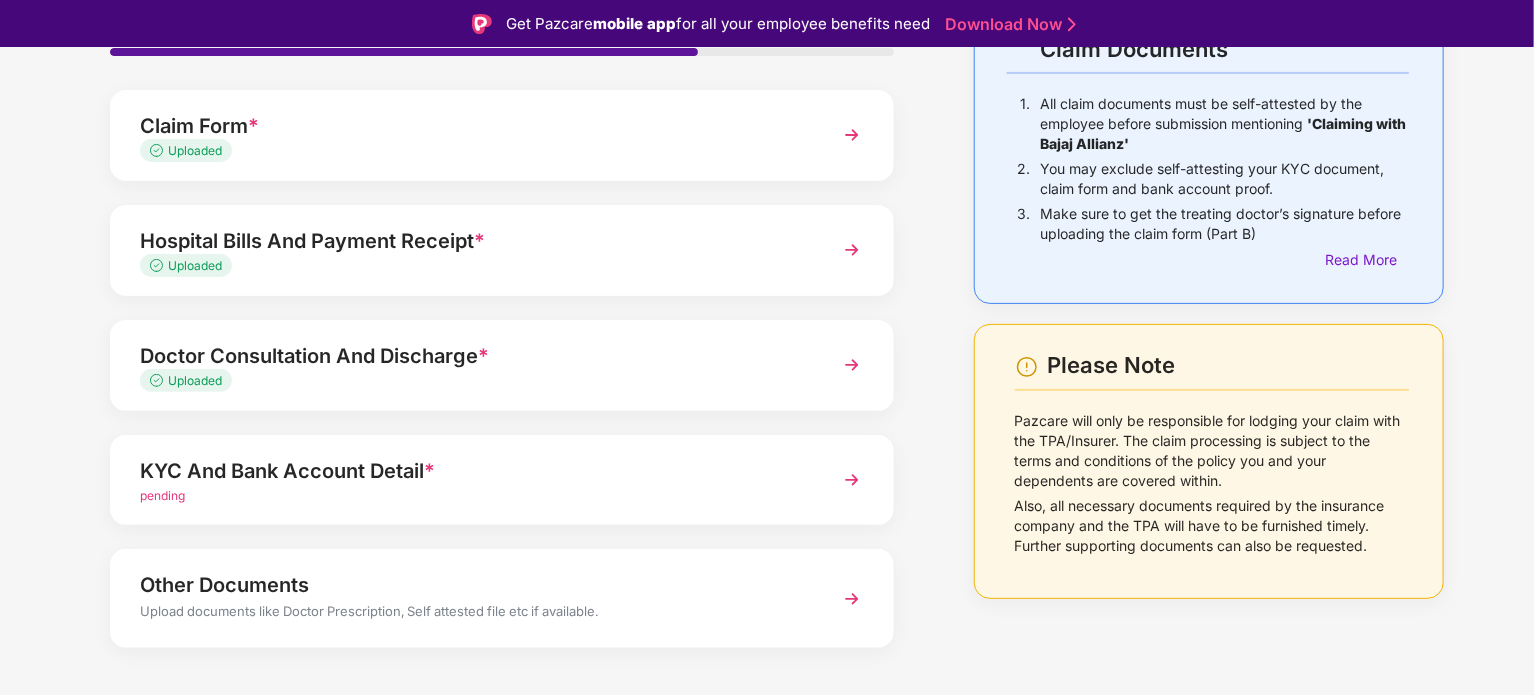click on "Things to Note While Uploading Claim Documents 1.  All claim documents must be self-attested by the employee before submission mentioning   'Claiming with Bajaj Allianz' 2.  You may exclude self-attesting your KYC document, claim form and bank account proof. 3.   Make sure to get the treating doctor’s signature before uploading the claim form (Part B) Read More Please Note Pazcare will only be responsible for lodging your claim with the TPA/Insurer. The claim processing is subject to the terms and conditions of the policy you and your dependents are covered within. Also, all necessary documents required by the insurance company and the TPA will have to be furnished timely. Further supporting documents can also be requested." at bounding box center (1209, 377) 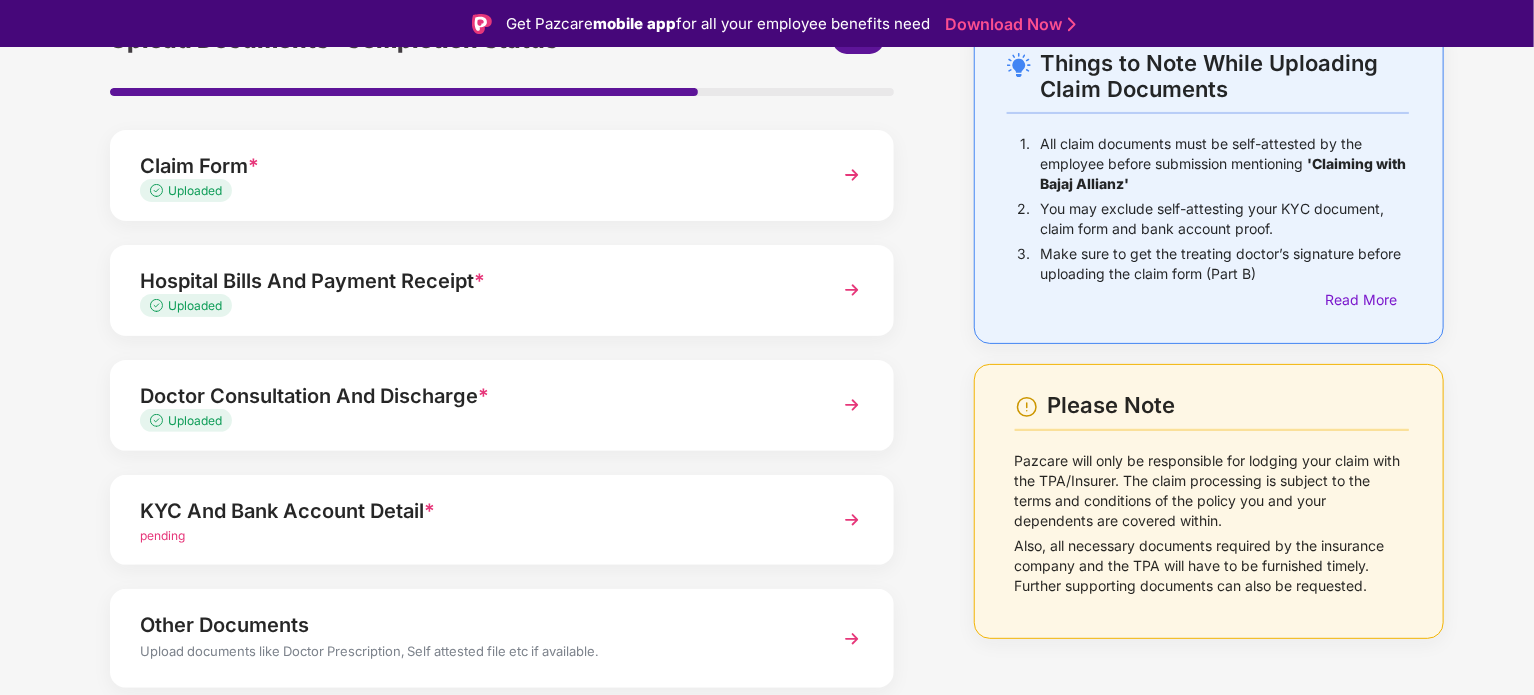 scroll, scrollTop: 176, scrollLeft: 0, axis: vertical 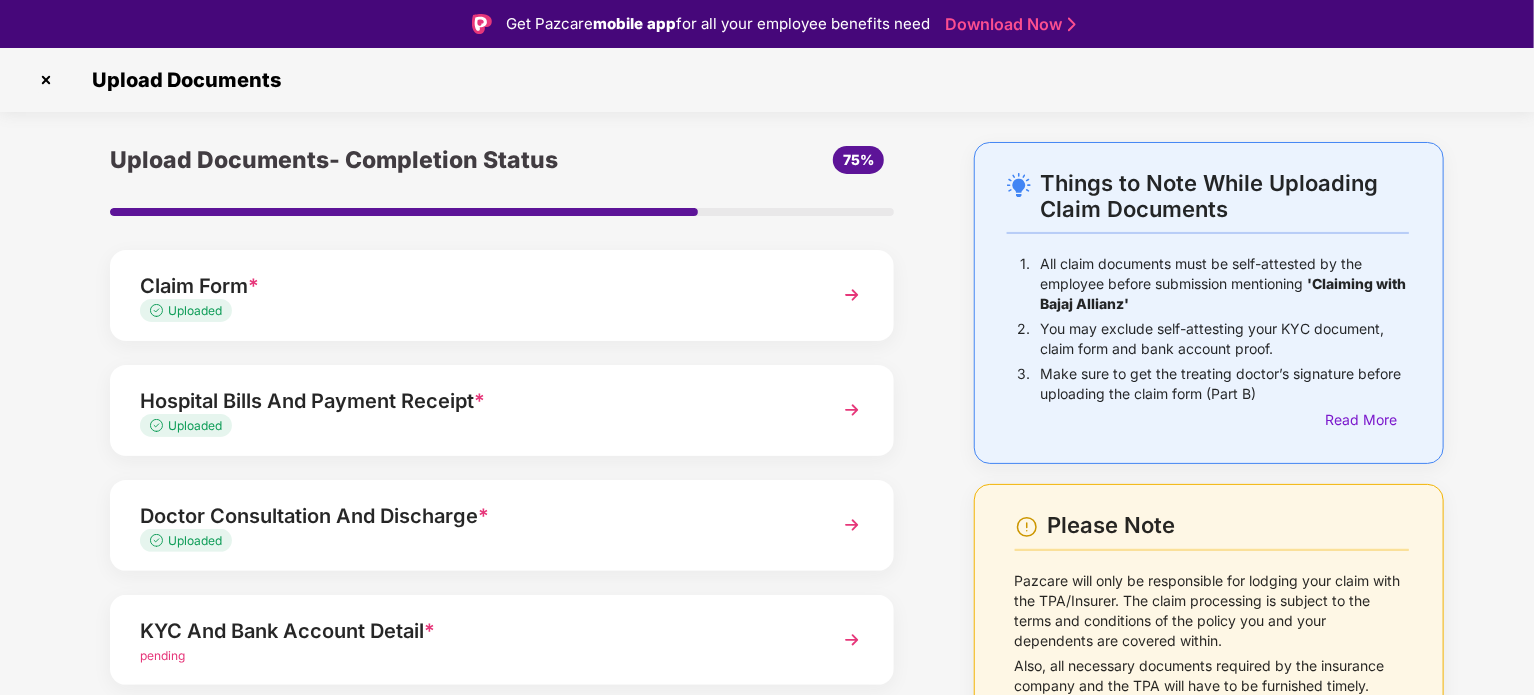 click on "Upload Documents- Completion Status 75% Claim Form * Uploaded  Hospital Bills And Payment Receipt * Uploaded  Doctor Consultation And Discharge * Uploaded  KYC And Bank Account Detail * pending  Other Documents Upload documents like Doctor Prescription, Self attested file etc if available.   Save and Exit  Submit" at bounding box center [502, 537] 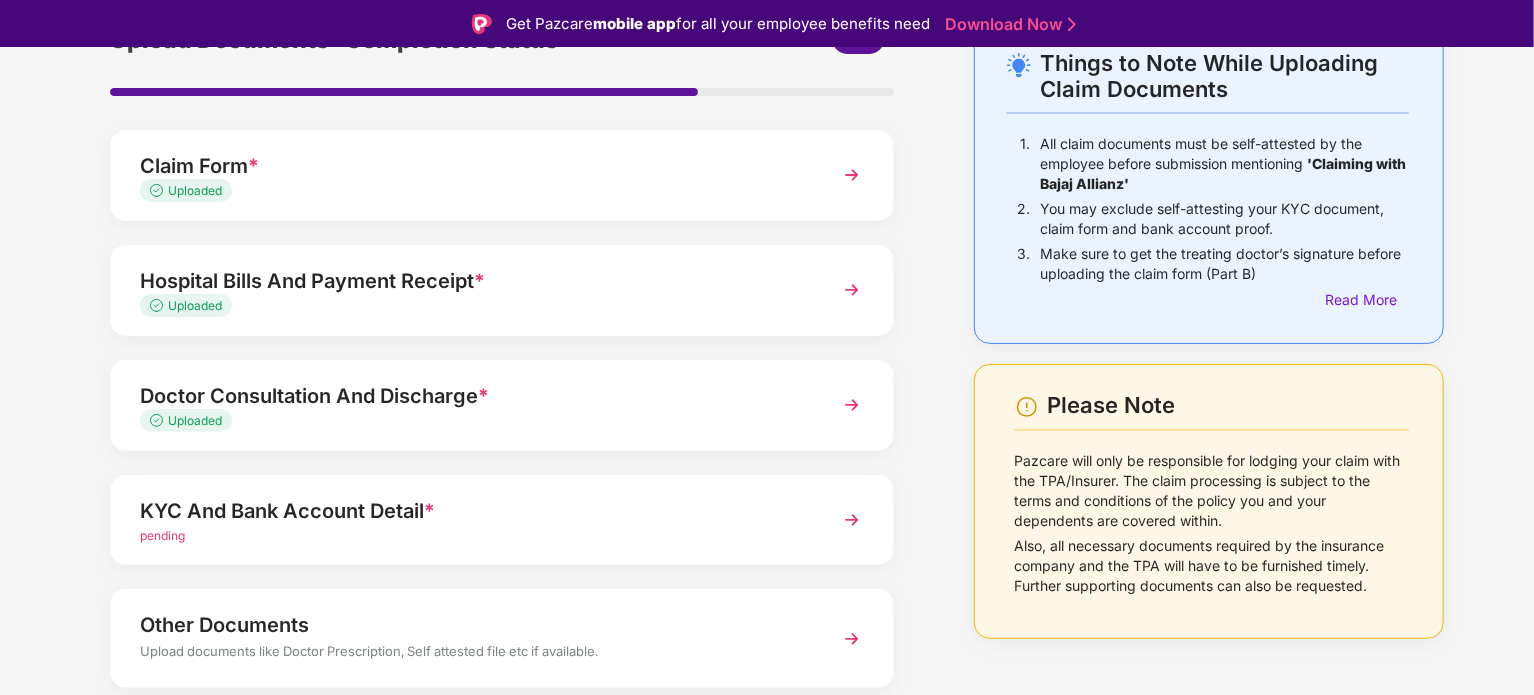 scroll, scrollTop: 176, scrollLeft: 0, axis: vertical 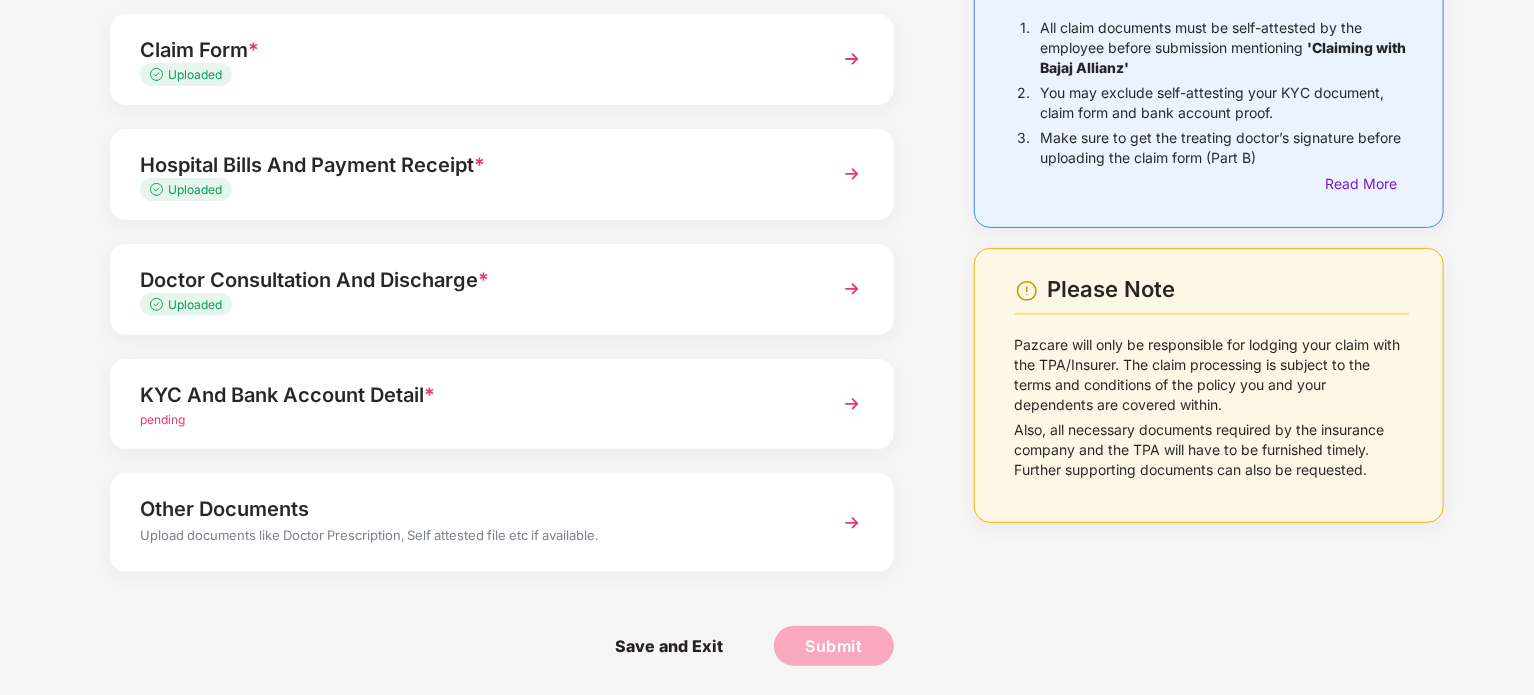 click on "pending" at bounding box center (162, 419) 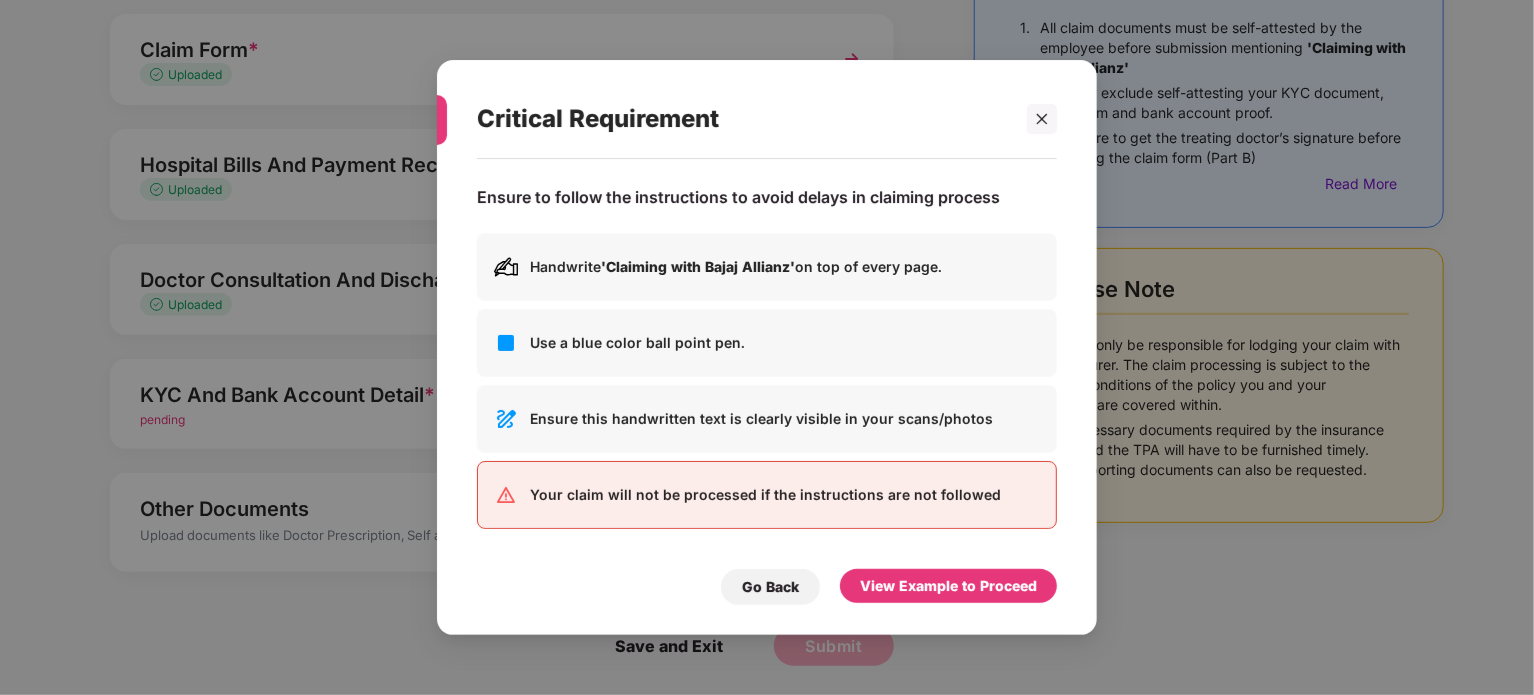 scroll, scrollTop: 0, scrollLeft: 0, axis: both 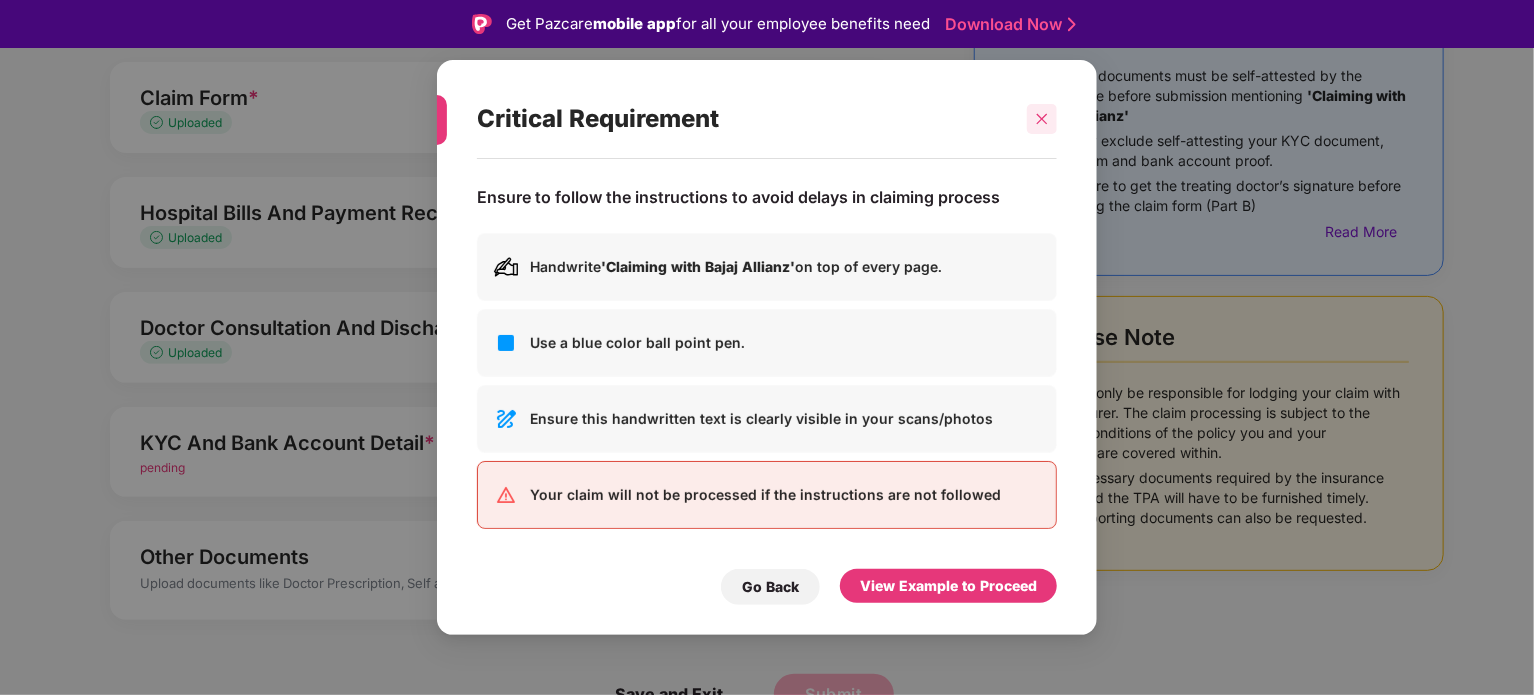 click 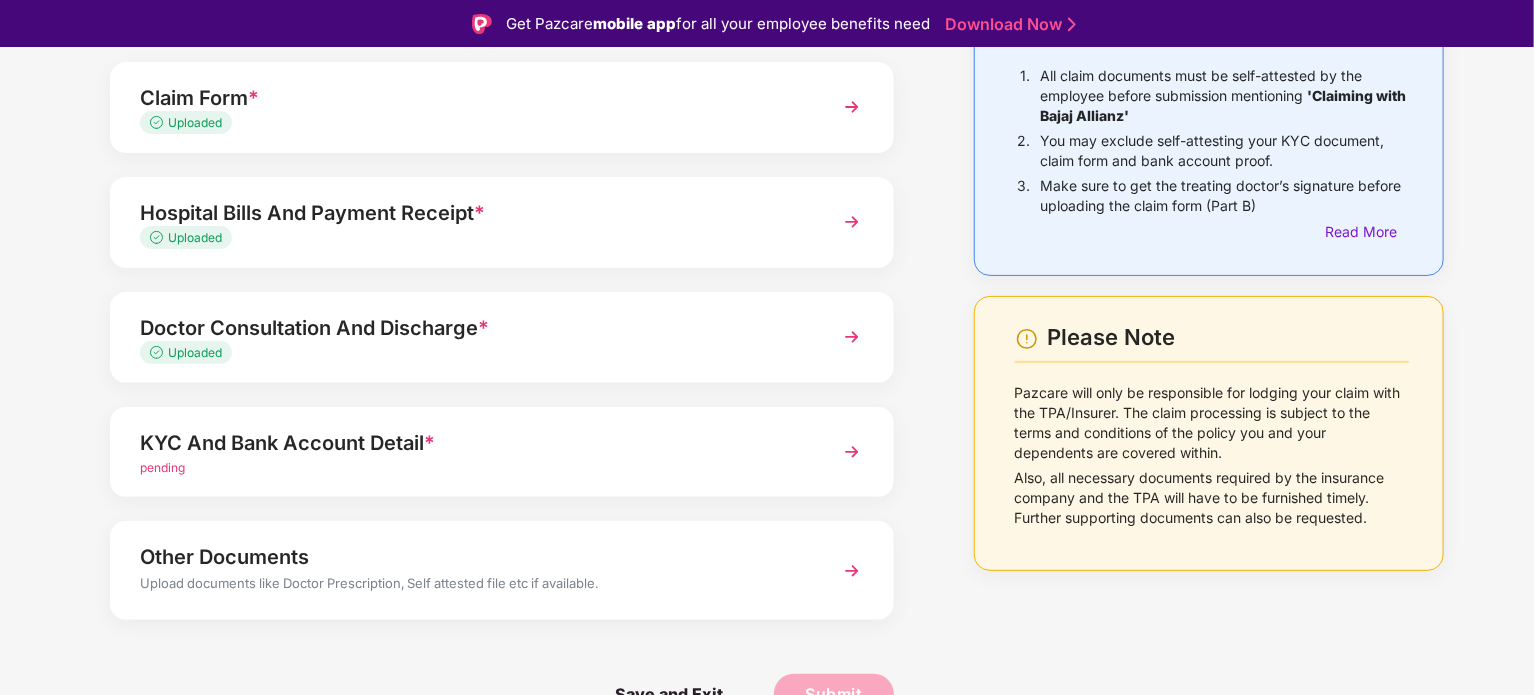 click on "pending" at bounding box center (162, 467) 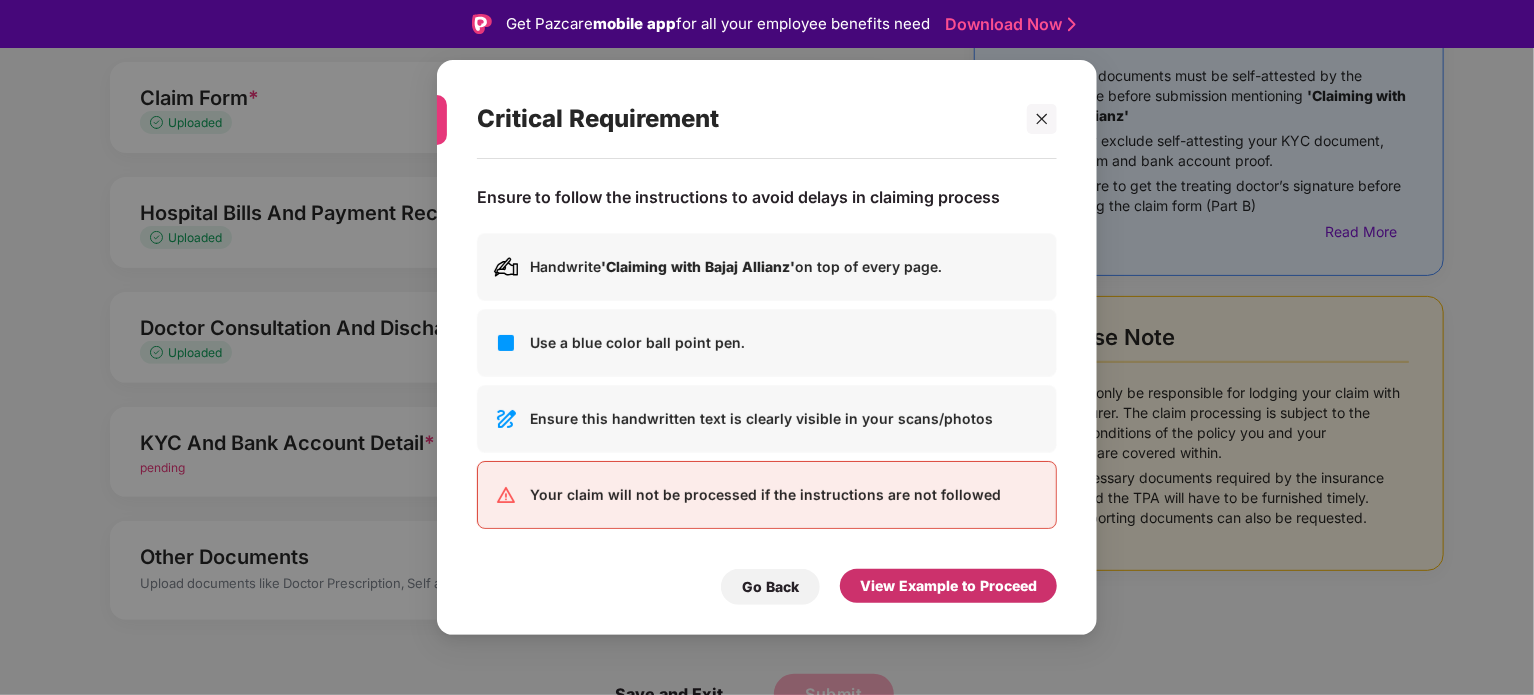 click on "View Example to Proceed" at bounding box center [948, 586] 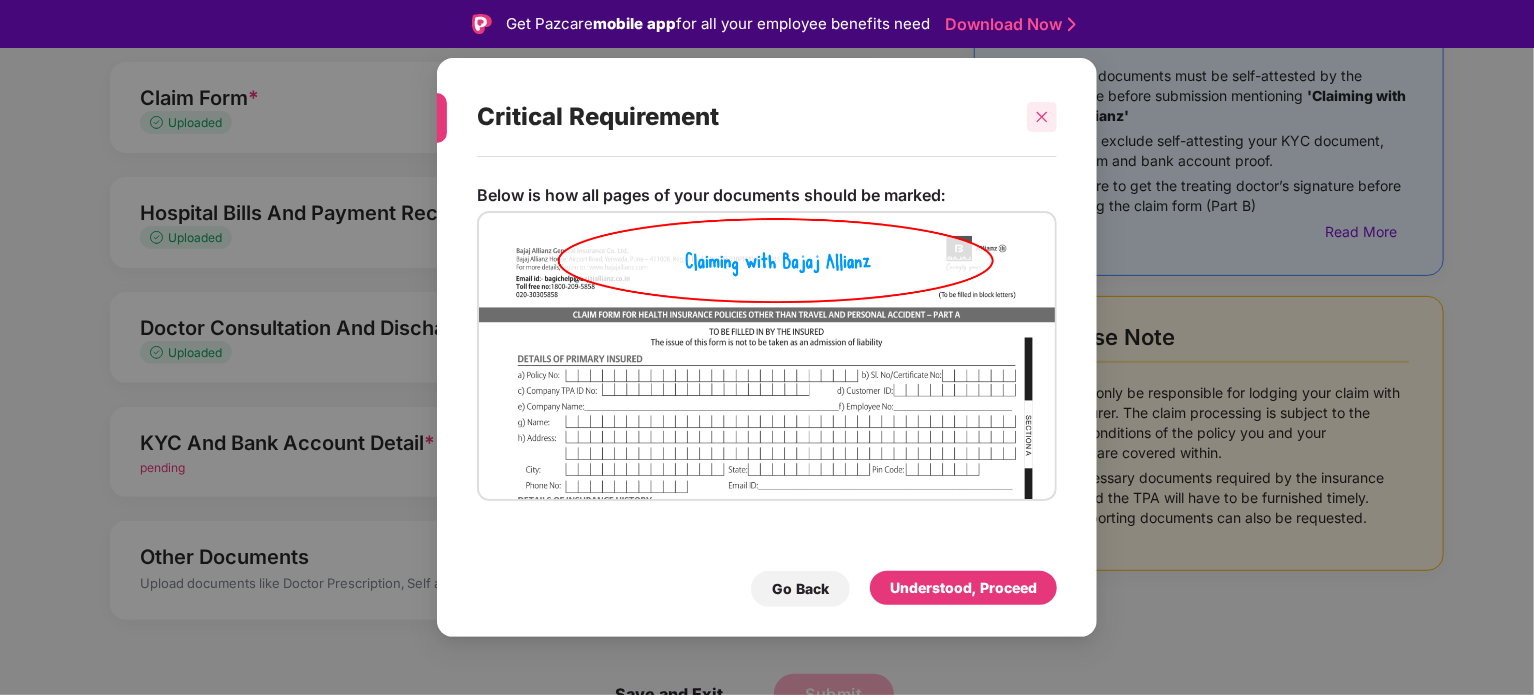 click at bounding box center [1042, 117] 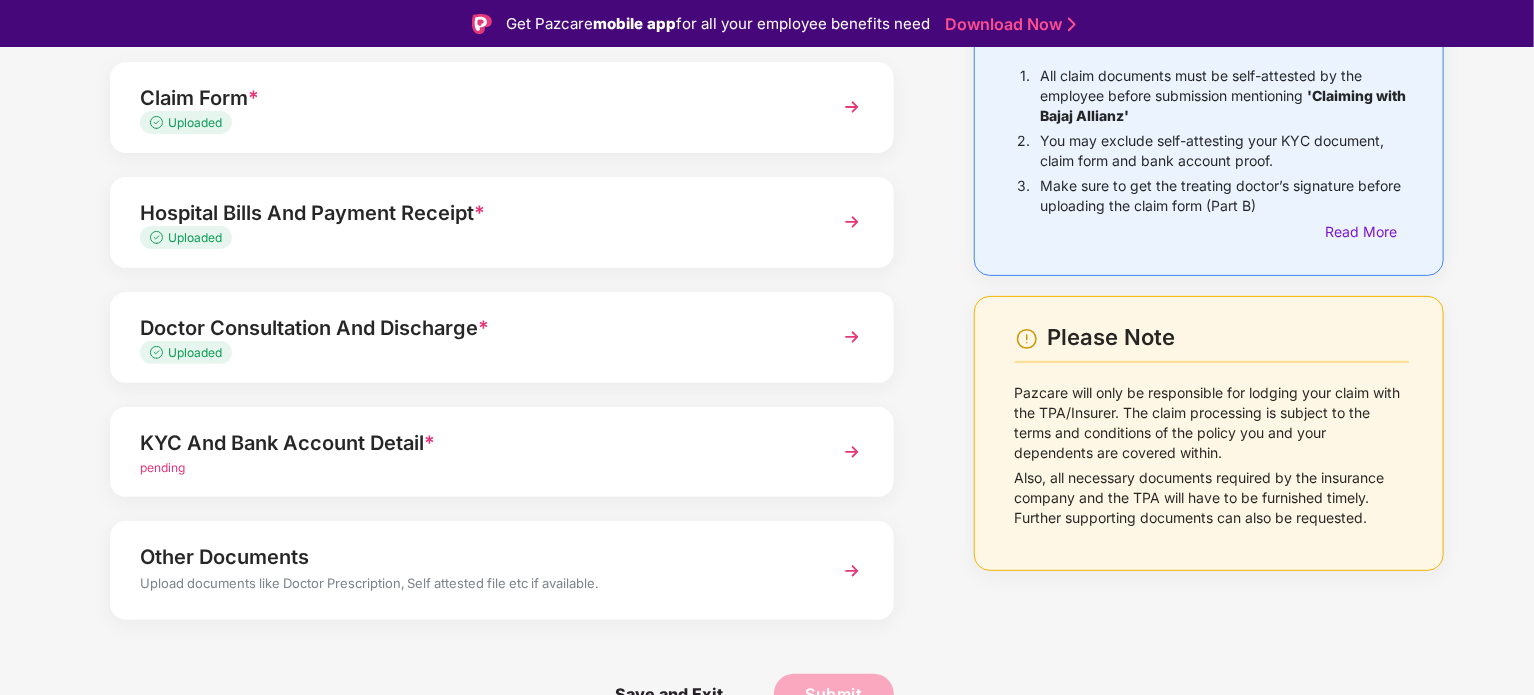 click on "pending" at bounding box center (162, 467) 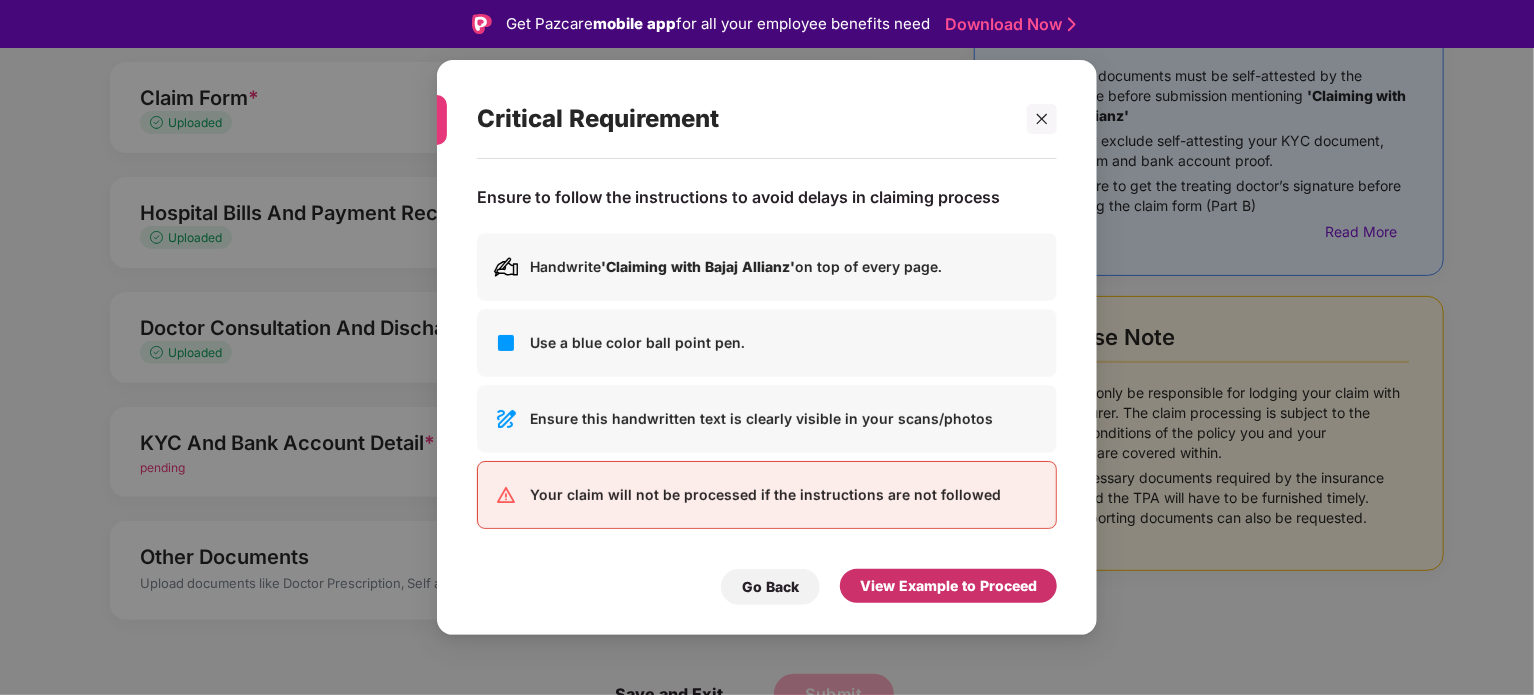 click on "View Example to Proceed" at bounding box center [948, 586] 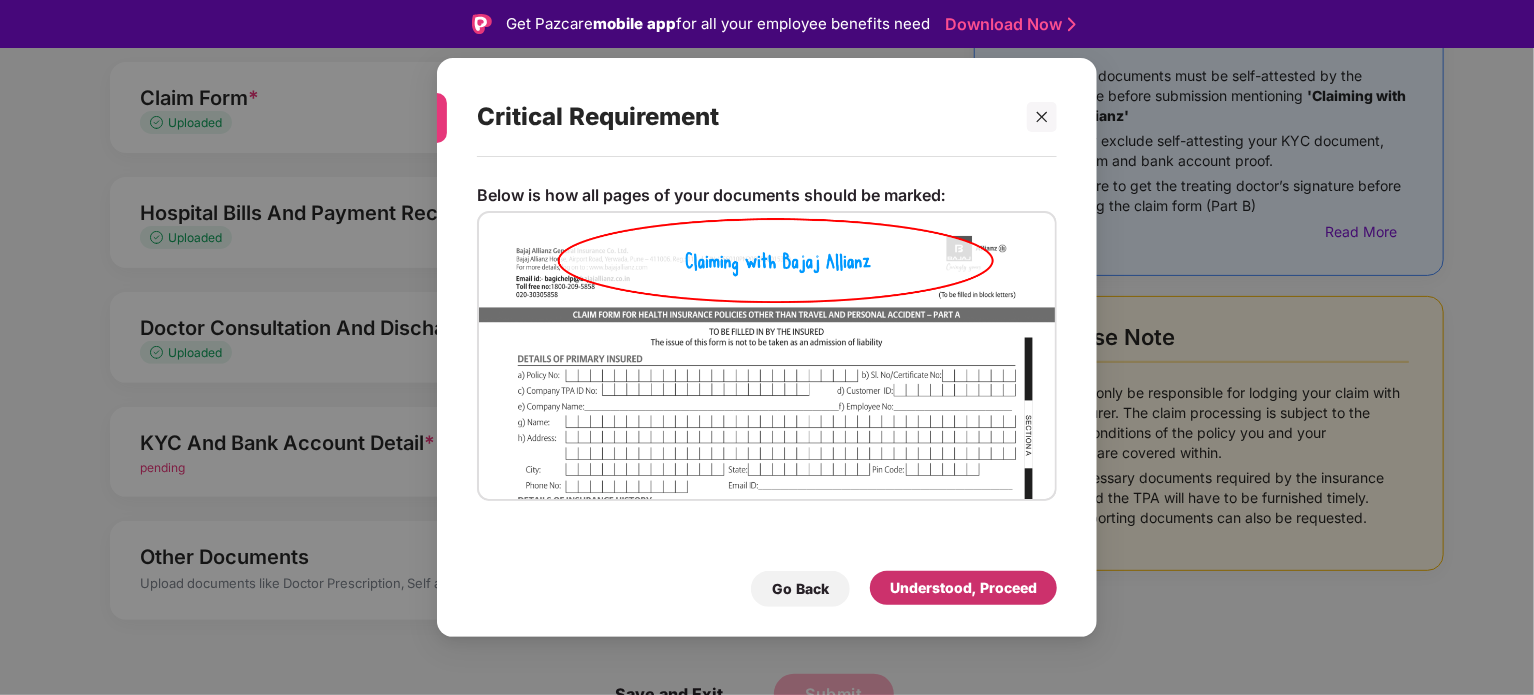 click on "Understood, Proceed" at bounding box center [963, 588] 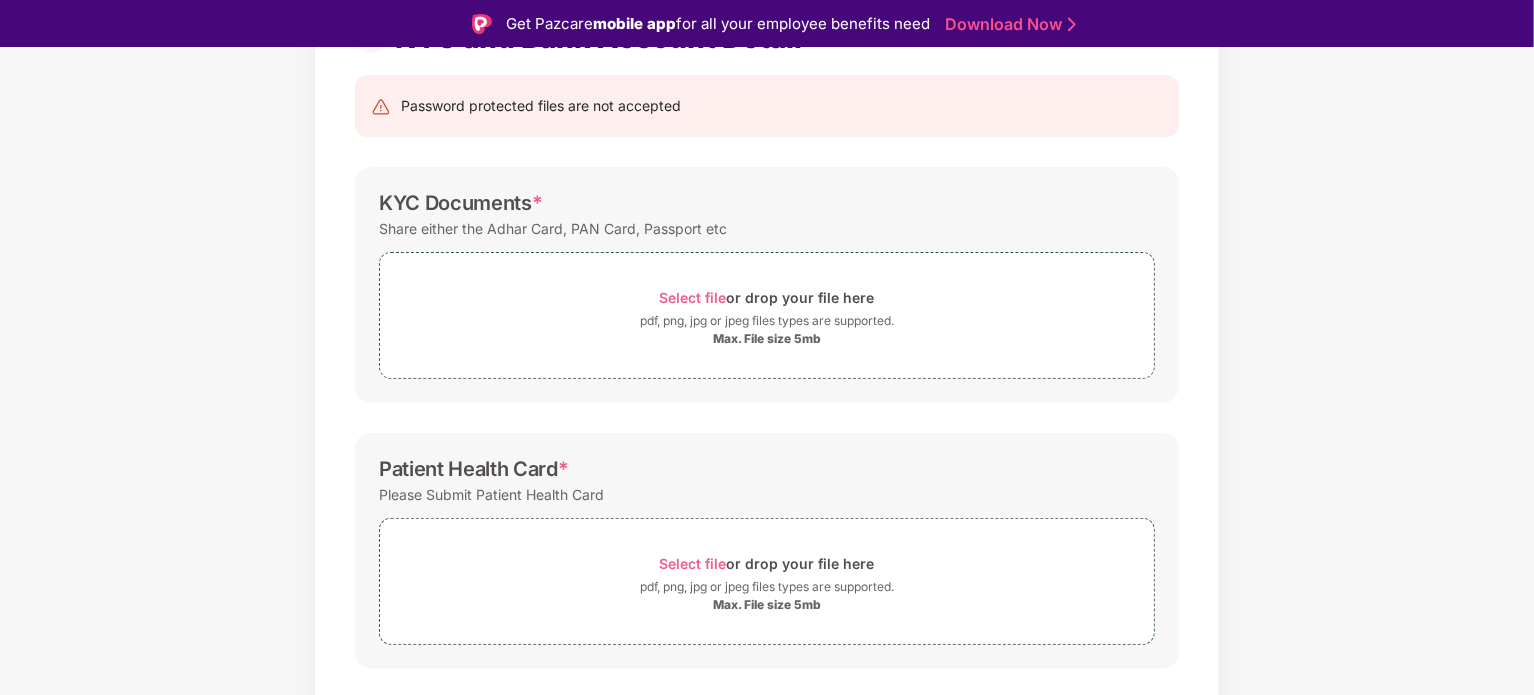 scroll, scrollTop: 48, scrollLeft: 0, axis: vertical 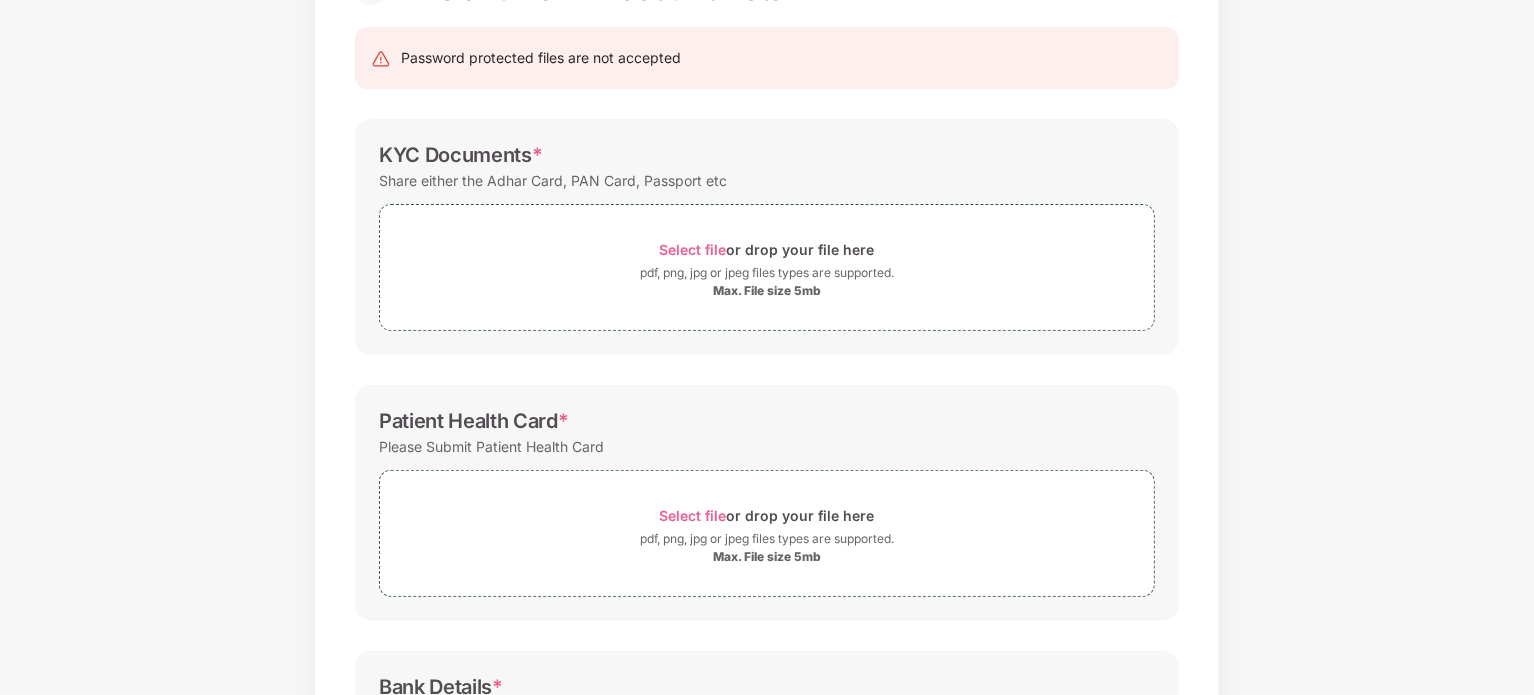 click on "Documents List > KYC and Bank Account Detail   KYC and Bank Account Detail Password protected files are not accepted KYC Documents * Share either the Adhar Card, PAN Card, Passport etc   Select file  or drop your file here pdf, png, jpg or jpeg files types are supported. Max. File size 5mb   Patient Health Card * Please Submit Patient Health Card    Select file  or drop your file here pdf, png, jpg or jpeg files types are supported. Max. File size 5mb   Bank Details * Submit a canceled cheque with the employee’s name printed (not the dependent’s name).   Select file  or drop your file here pdf, png, jpg or jpeg files types are supported. Max. File size 5mb    Save & Continue" at bounding box center [767, 457] 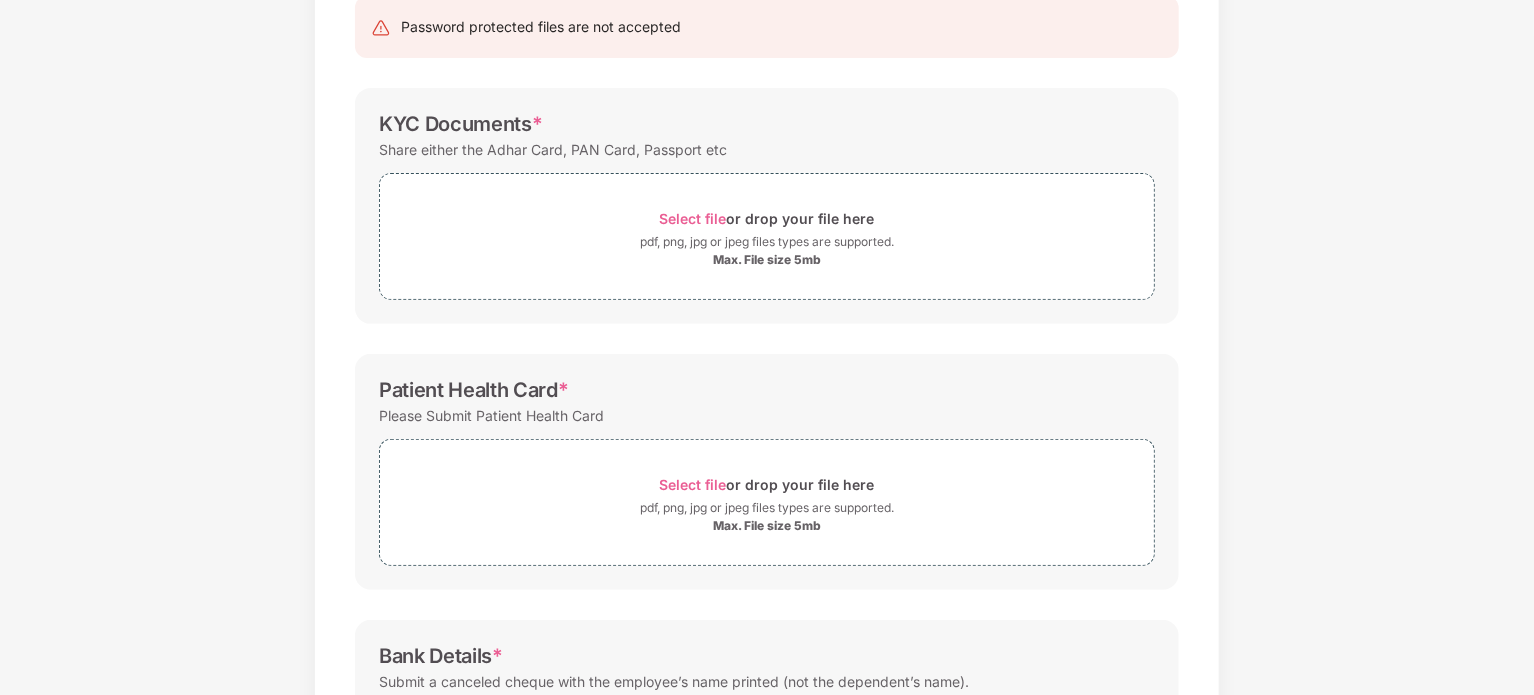 scroll, scrollTop: 62, scrollLeft: 0, axis: vertical 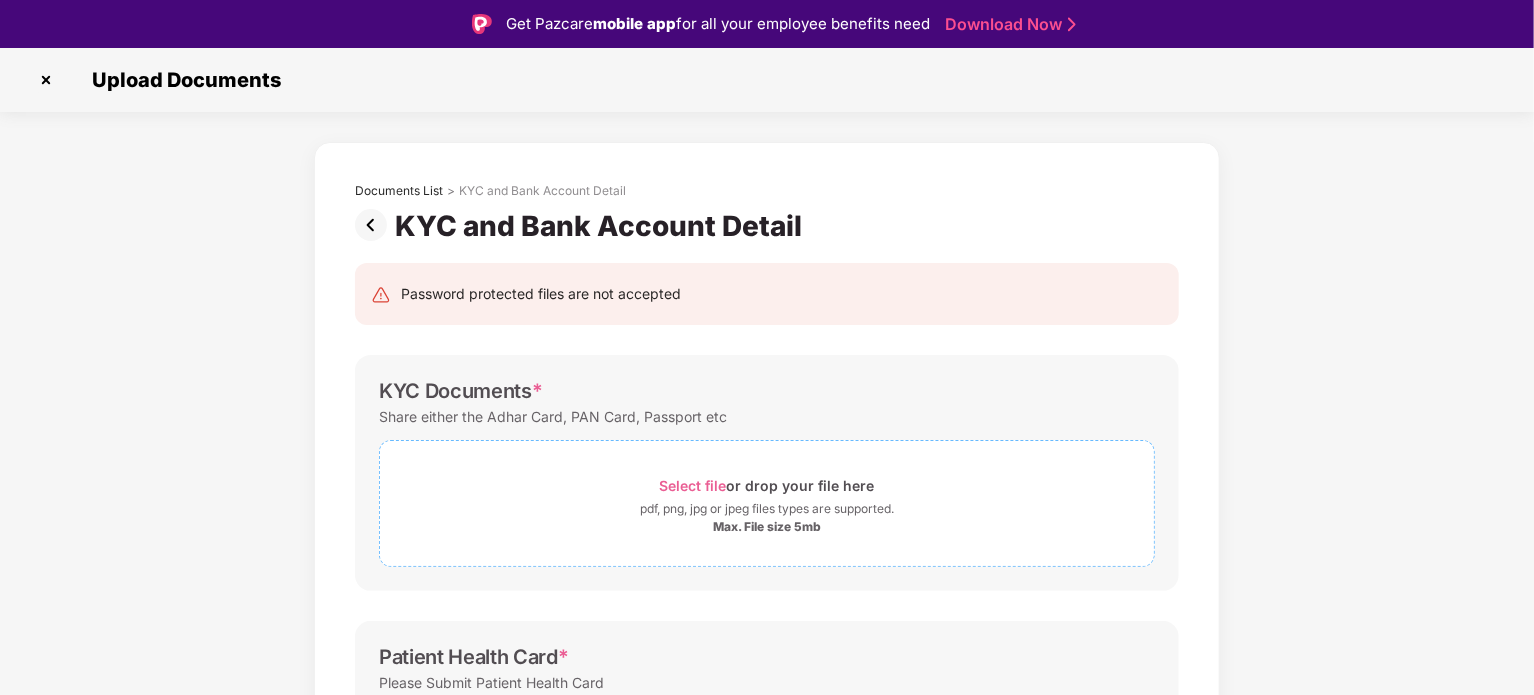 click on "Select file" at bounding box center [693, 485] 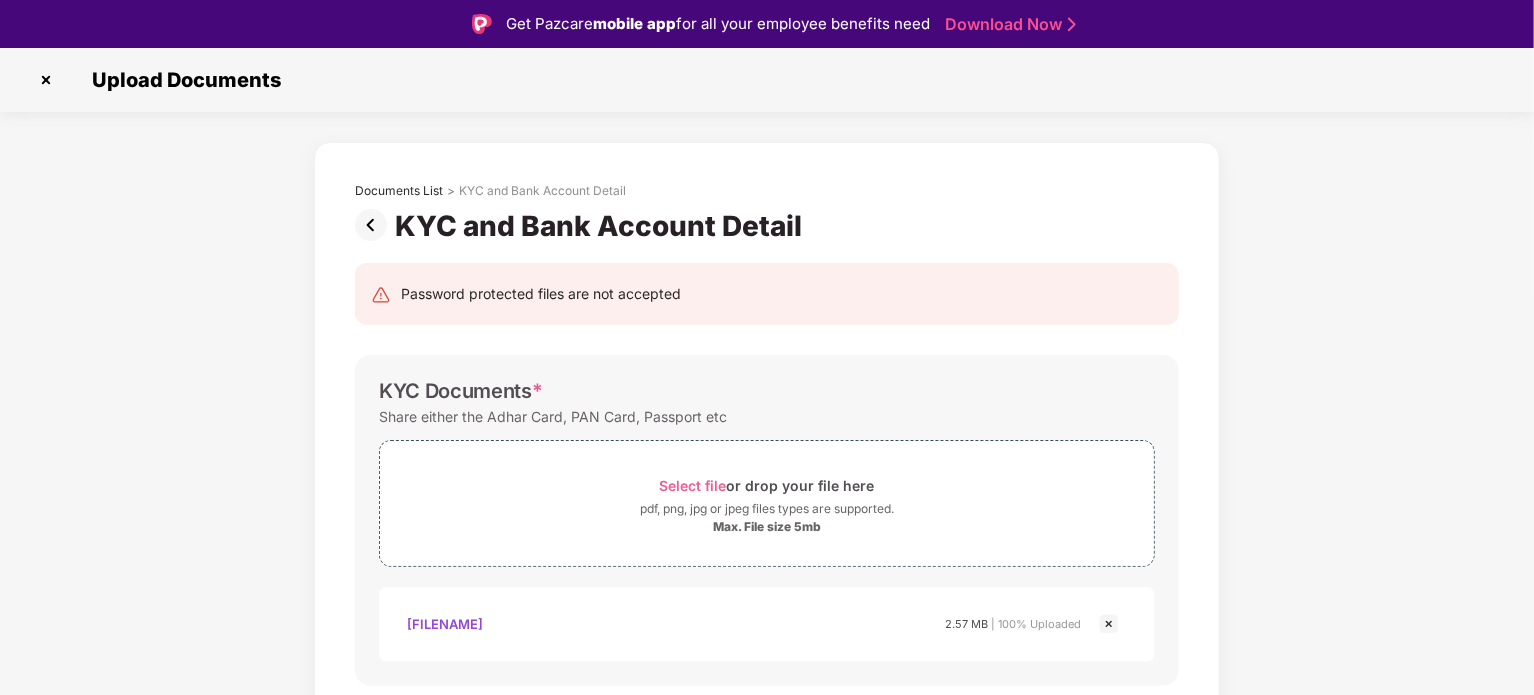 click on "Documents List > KYC and Bank Account Detail   KYC and Bank Account Detail Password protected files are not accepted KYC Documents * Share either the Adhar Card, PAN Card, Passport etc   Select file  or drop your file here pdf, png, jpg or jpeg files types are supported. Max. File size 5mb KYC.pdf   Kyc.pdf 2.57 MB    | 100% Uploaded Patient Health Card * Please Submit Patient Health Card    Select file  or drop your file here pdf, png, jpg or jpeg files types are supported. Max. File size 5mb   Bank Details * Submit a canceled cheque with the employee’s name printed (not the dependent’s name).   Select file  or drop your file here pdf, png, jpg or jpeg files types are supported. Max. File size 5mb    Save & Continue" at bounding box center [767, 740] 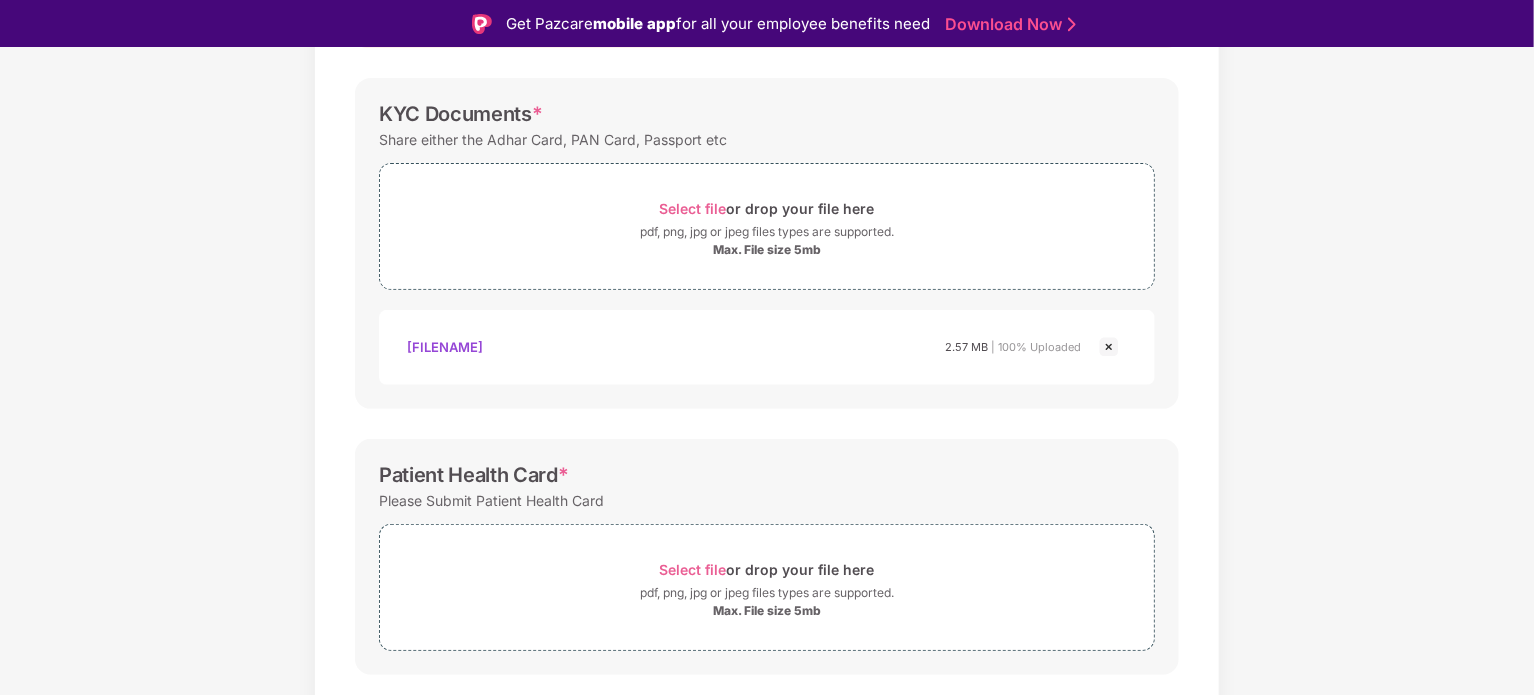 scroll, scrollTop: 443, scrollLeft: 0, axis: vertical 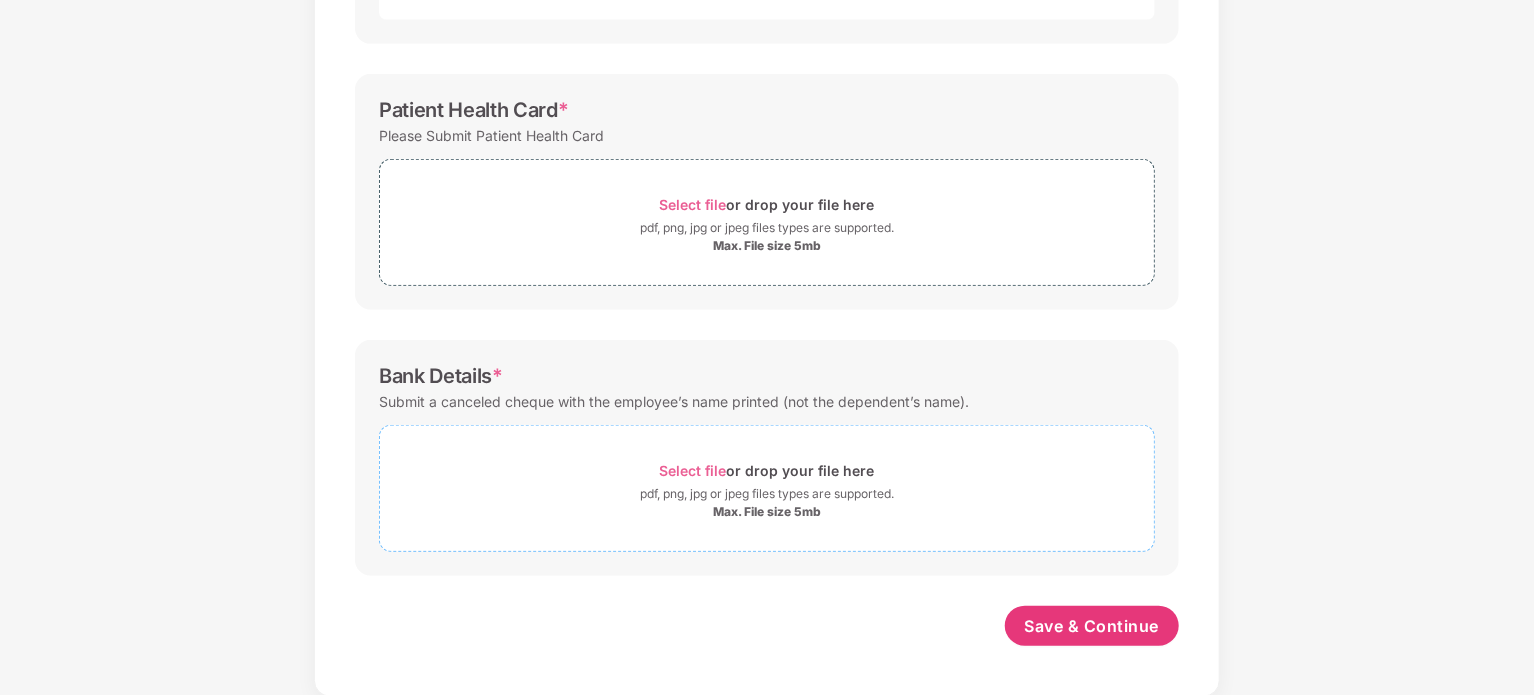 click on "Select file" at bounding box center [693, 470] 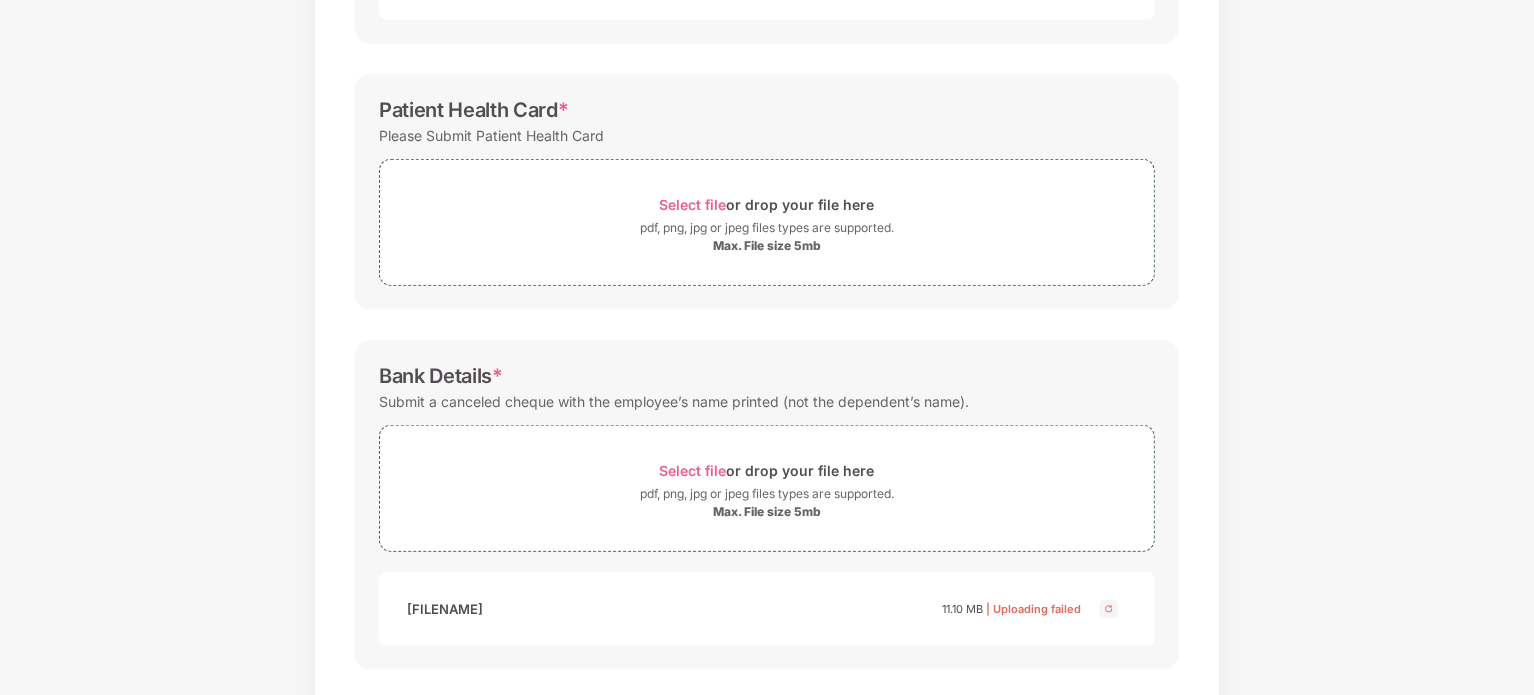 click on "Documents List > KYC and Bank Account Detail   KYC and Bank Account Detail Password protected files are not accepted KYC Documents * Share either the Adhar Card, PAN Card, Passport etc   Select file  or drop your file here pdf, png, jpg or jpeg files types are supported. Max. File size 5mb KYC.pdf   Kyc.pdf 2.57 MB    | 100% Uploaded Patient Health Card * Please Submit Patient Health Card    Select file  or drop your file here pdf, png, jpg or jpeg files types are supported. Max. File size 5mb   Bank Details * Submit a canceled cheque with the employee’s name printed (not the dependent’s name).   Select file  or drop your file here pdf, png, jpg or jpeg files types are supported. Max. File size 5mb Passbook.jpg   Passbook.jpg 11.10 MB    | Uploading failed  Save & Continue" at bounding box center (767, 145) 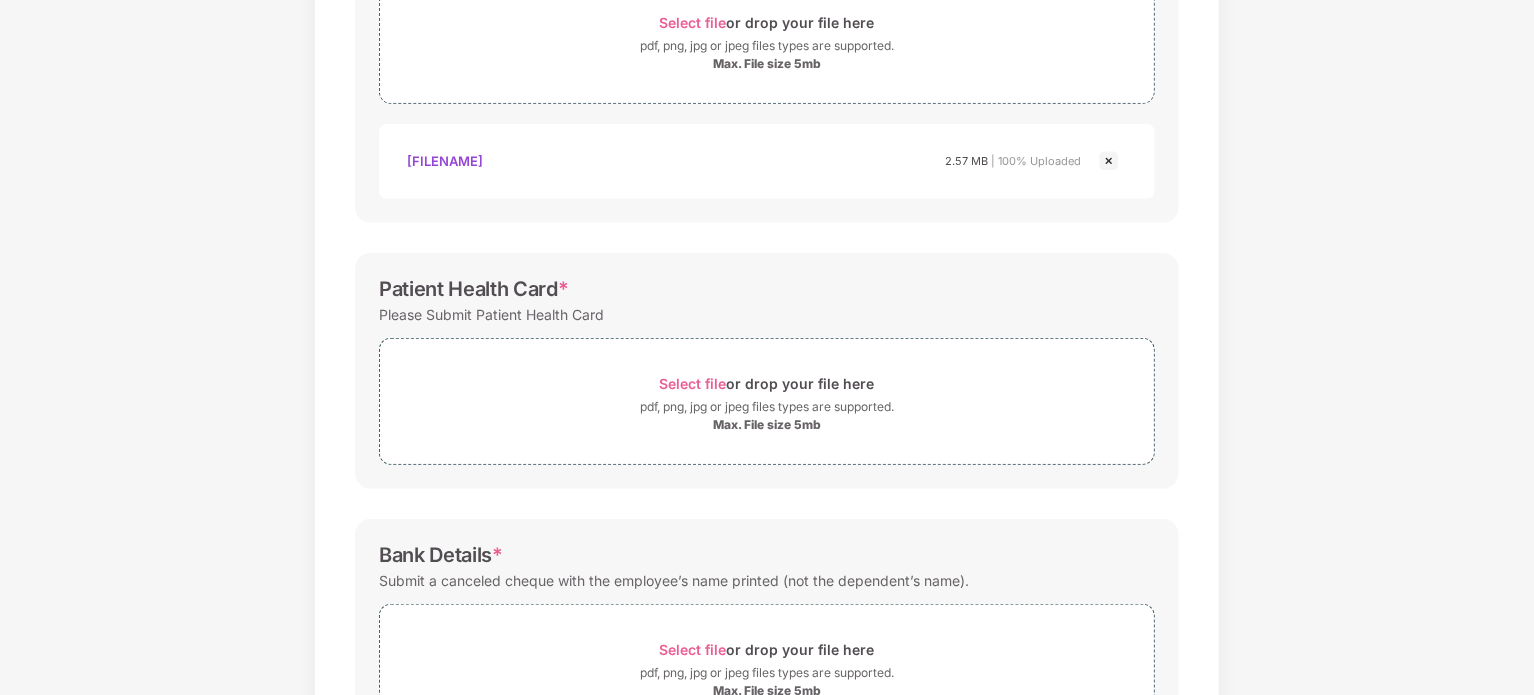 scroll, scrollTop: 408, scrollLeft: 0, axis: vertical 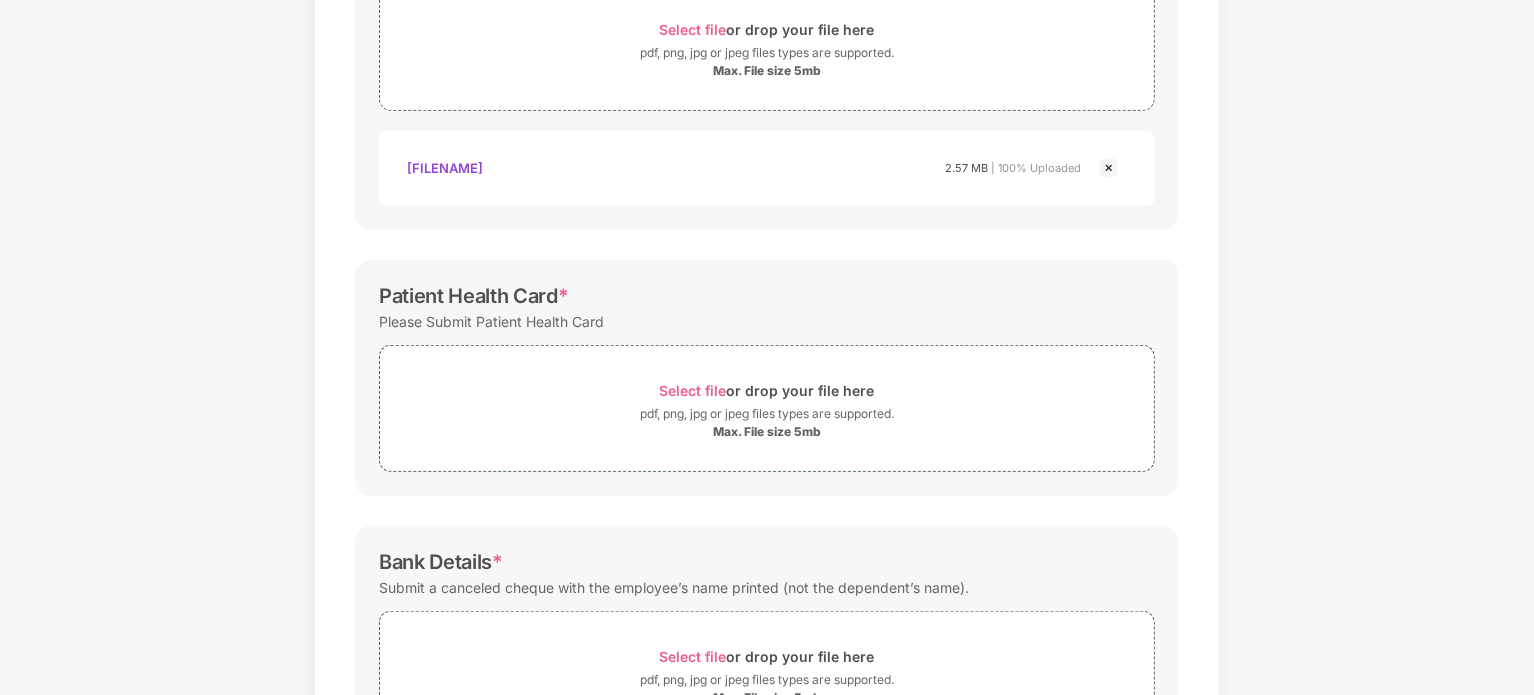 click on "Documents List > KYC and Bank Account Detail   KYC and Bank Account Detail Password protected files are not accepted KYC Documents * Share either the Adhar Card, PAN Card, Passport etc   Select file  or drop your file here pdf, png, jpg or jpeg files types are supported. Max. File size 5mb KYC.pdf   Kyc.pdf 2.57 MB    | 100% Uploaded Patient Health Card * Please Submit Patient Health Card    Select file  or drop your file here pdf, png, jpg or jpeg files types are supported. Max. File size 5mb   Bank Details * Submit a canceled cheque with the employee’s name printed (not the dependent’s name).   Select file  or drop your file here pdf, png, jpg or jpeg files types are supported. Max. File size 5mb Passbook.jpg   Passbook.jpg 11.10 MB    | Uploading failed  Save & Continue" at bounding box center [767, 331] 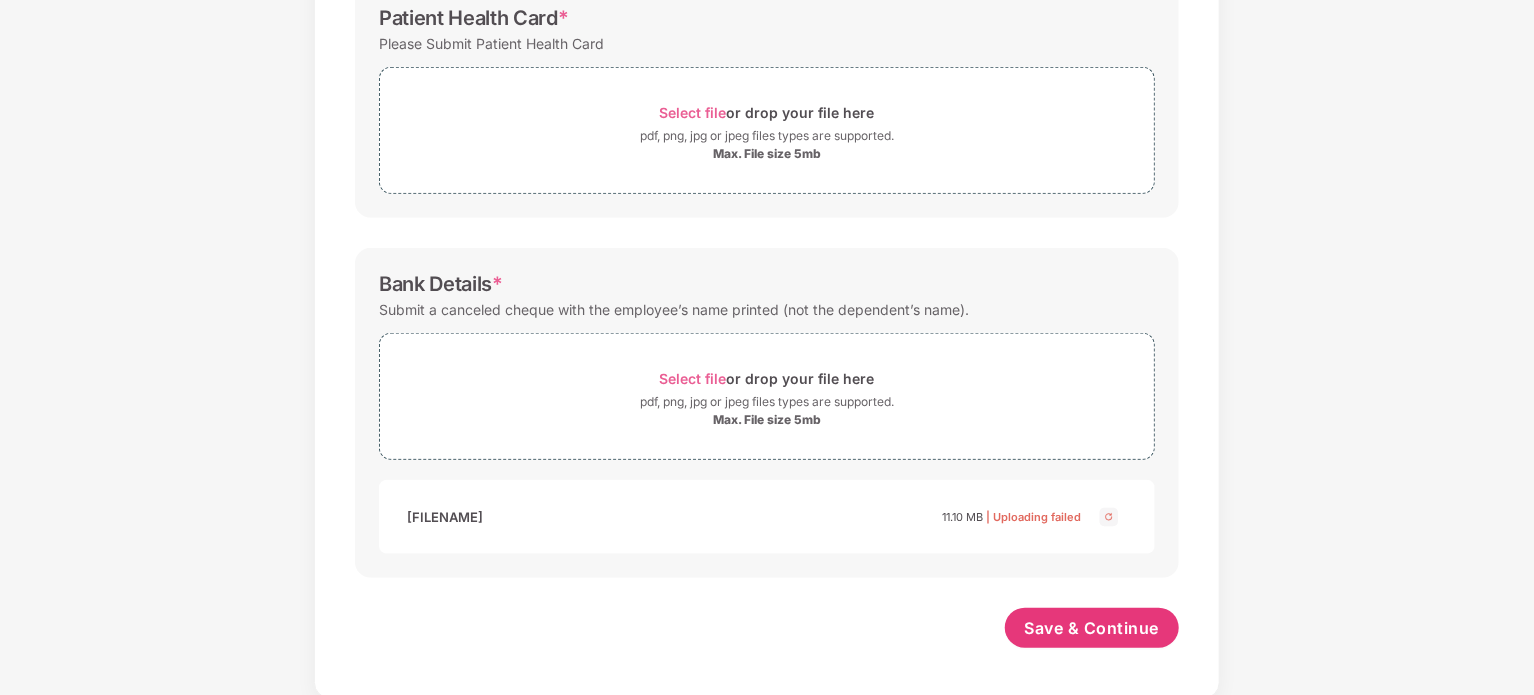 scroll, scrollTop: 688, scrollLeft: 0, axis: vertical 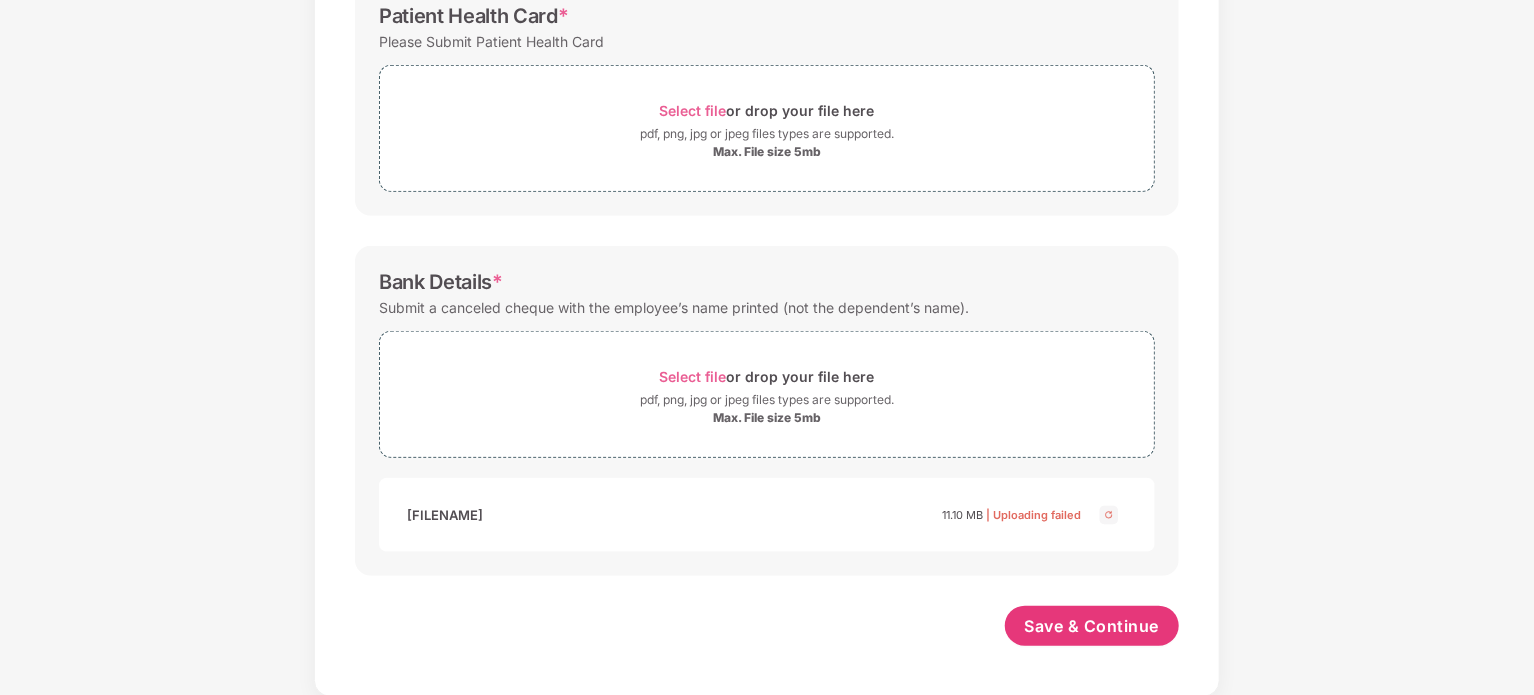 click at bounding box center [1109, 515] 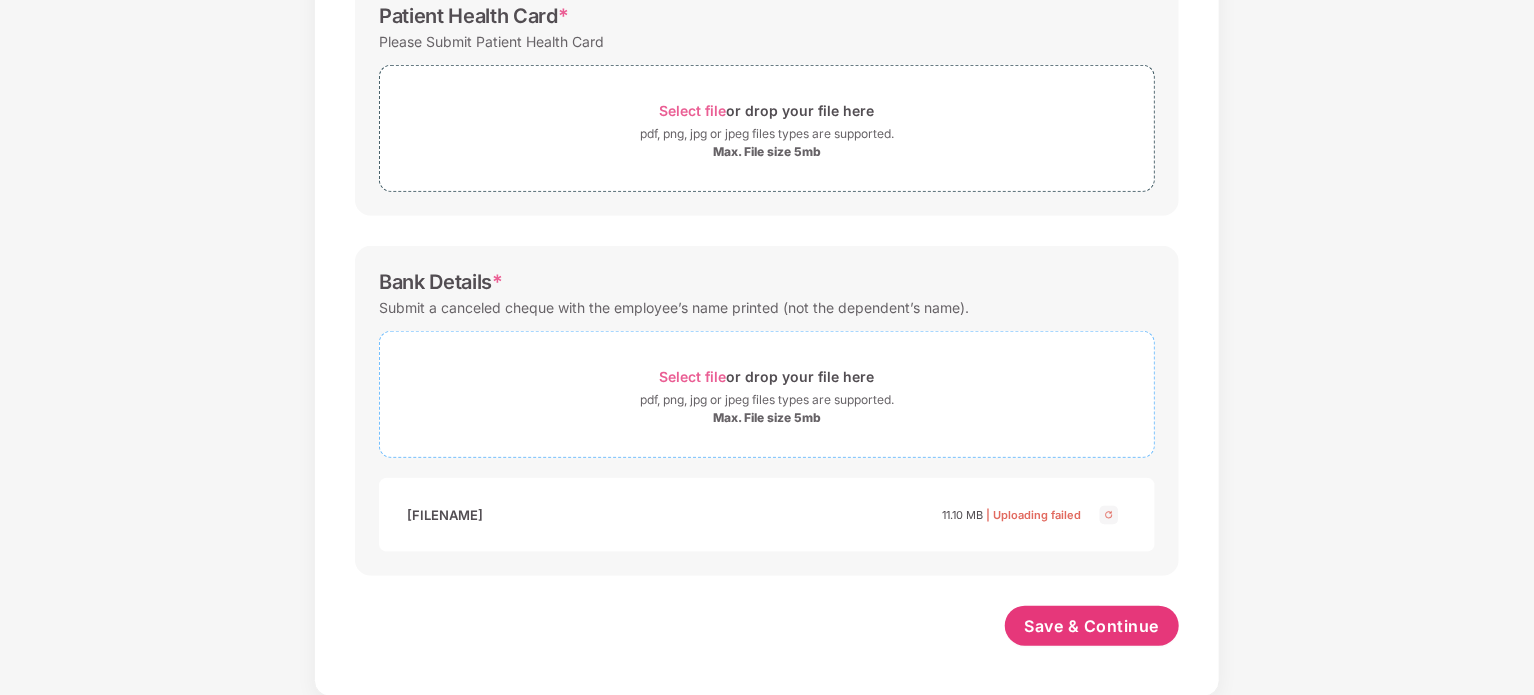 click on "Select file" at bounding box center [693, 376] 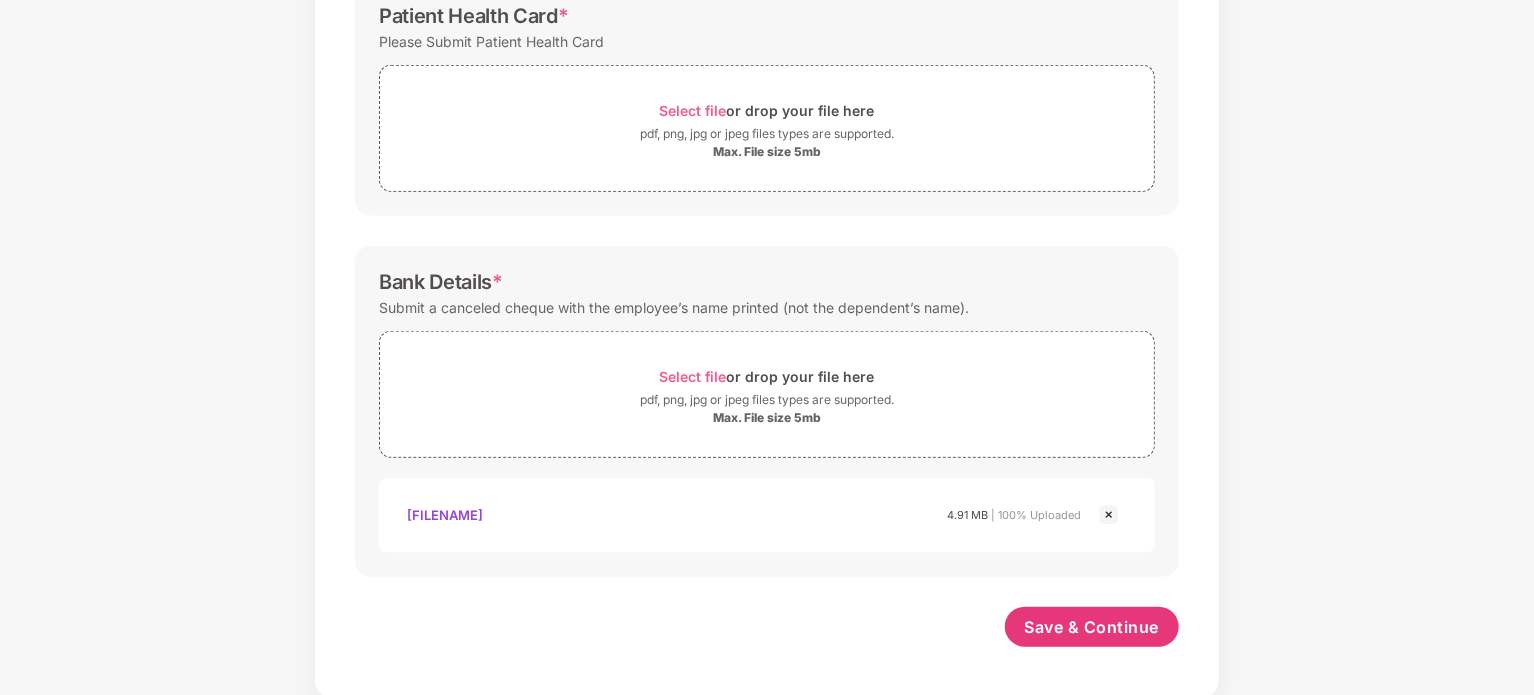 click on "Passbook1.jpg" at bounding box center [445, 515] 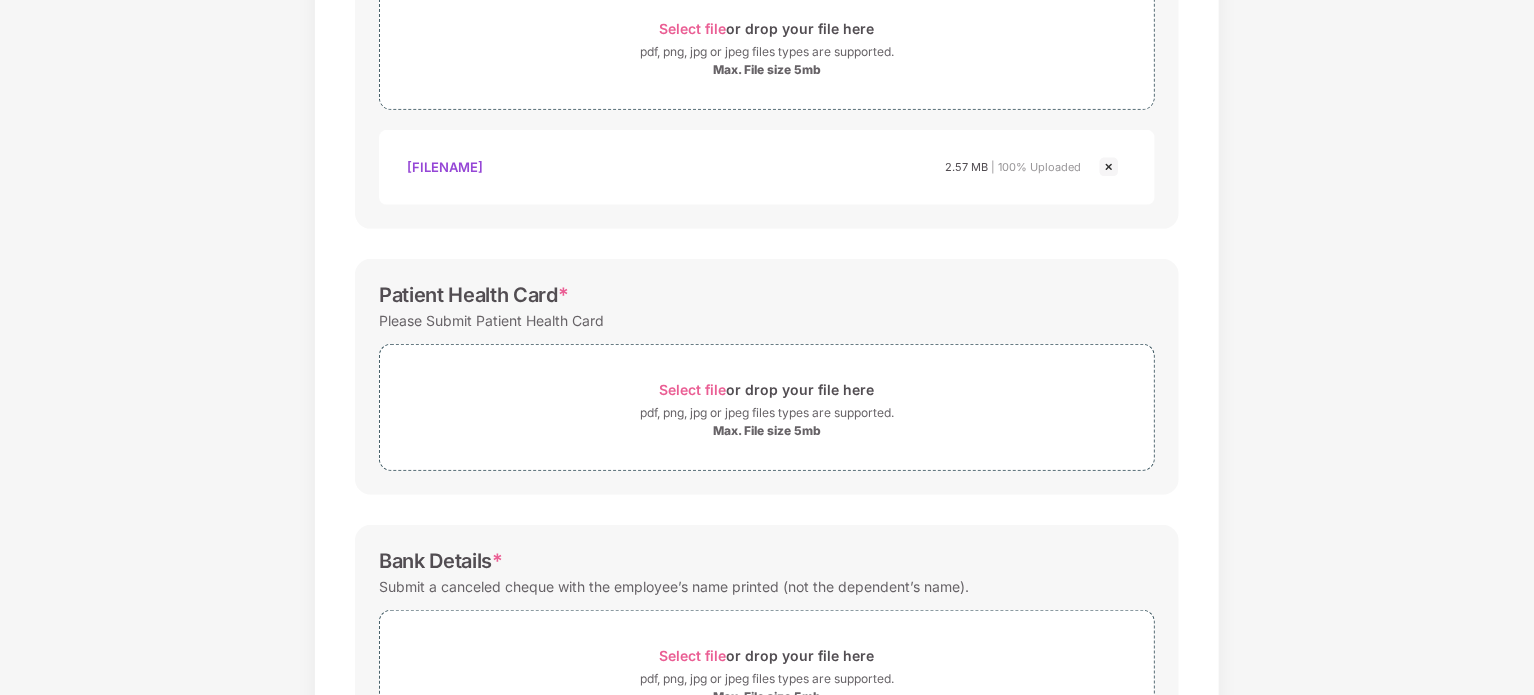 scroll, scrollTop: 408, scrollLeft: 0, axis: vertical 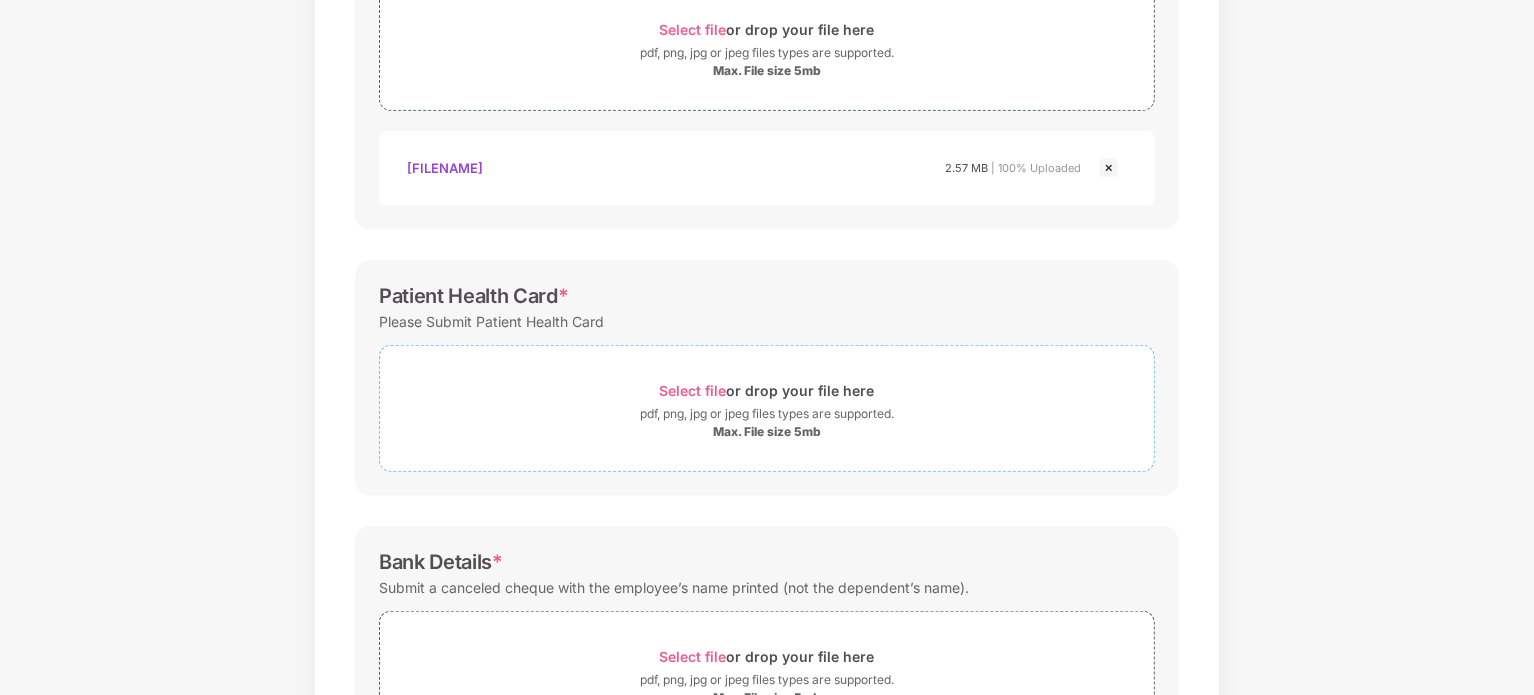 click on "Select file" at bounding box center [693, 390] 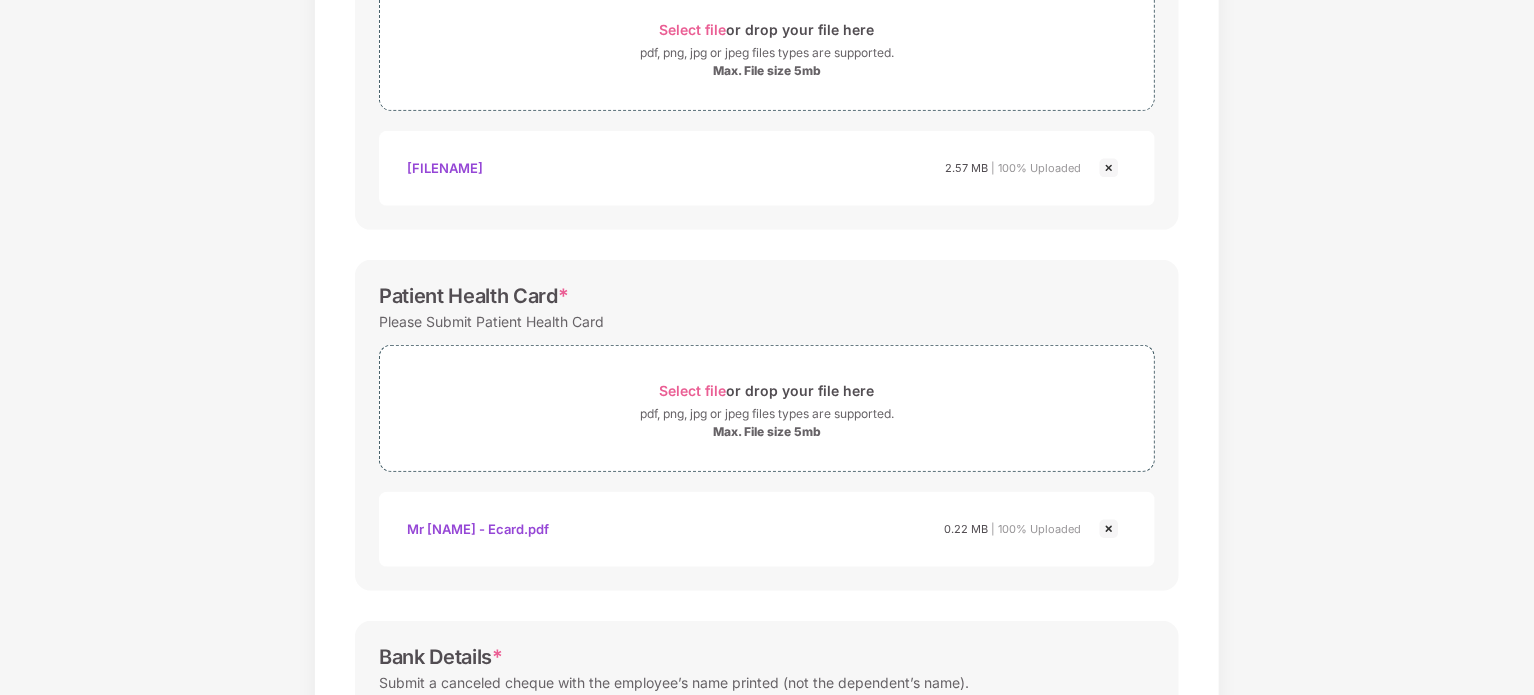 click on "Mr mohammad fozail ahmad-ecard.pdf" at bounding box center [478, 529] 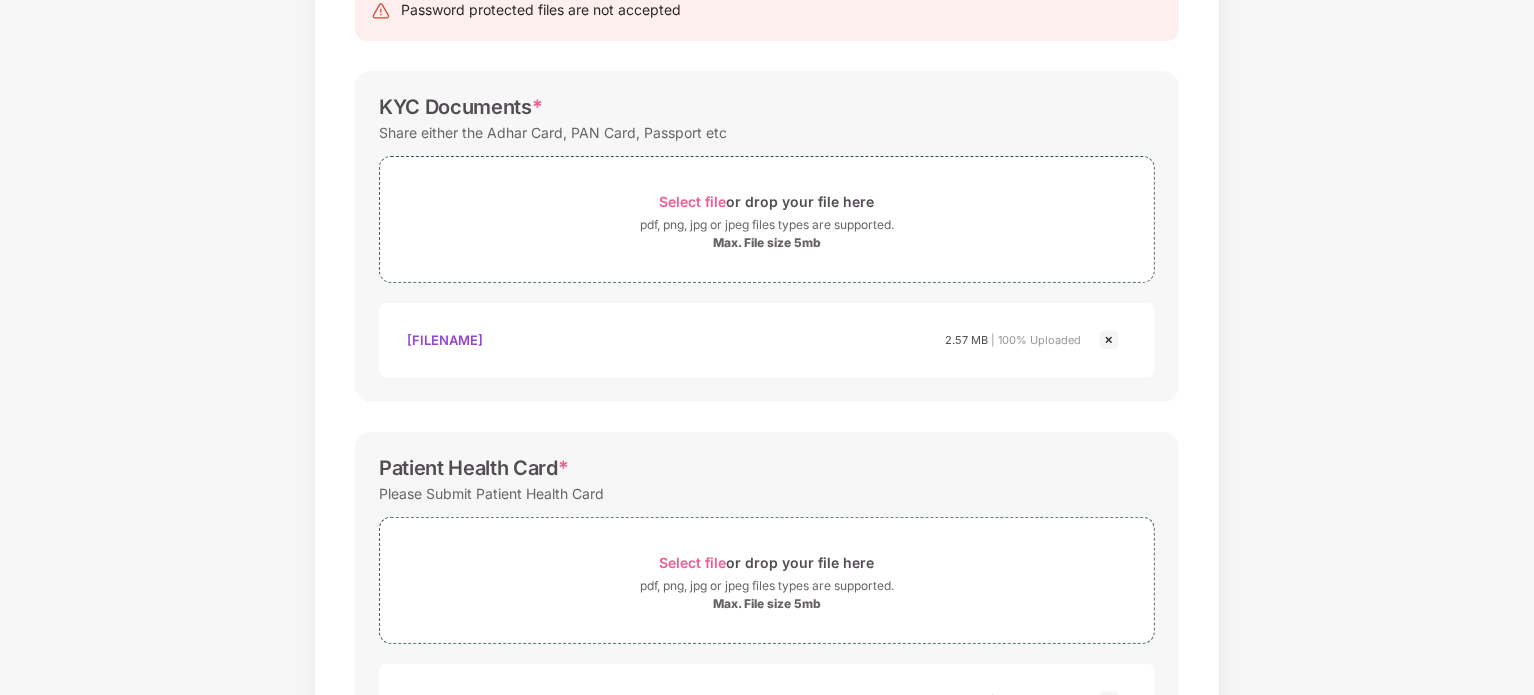 scroll, scrollTop: 0, scrollLeft: 0, axis: both 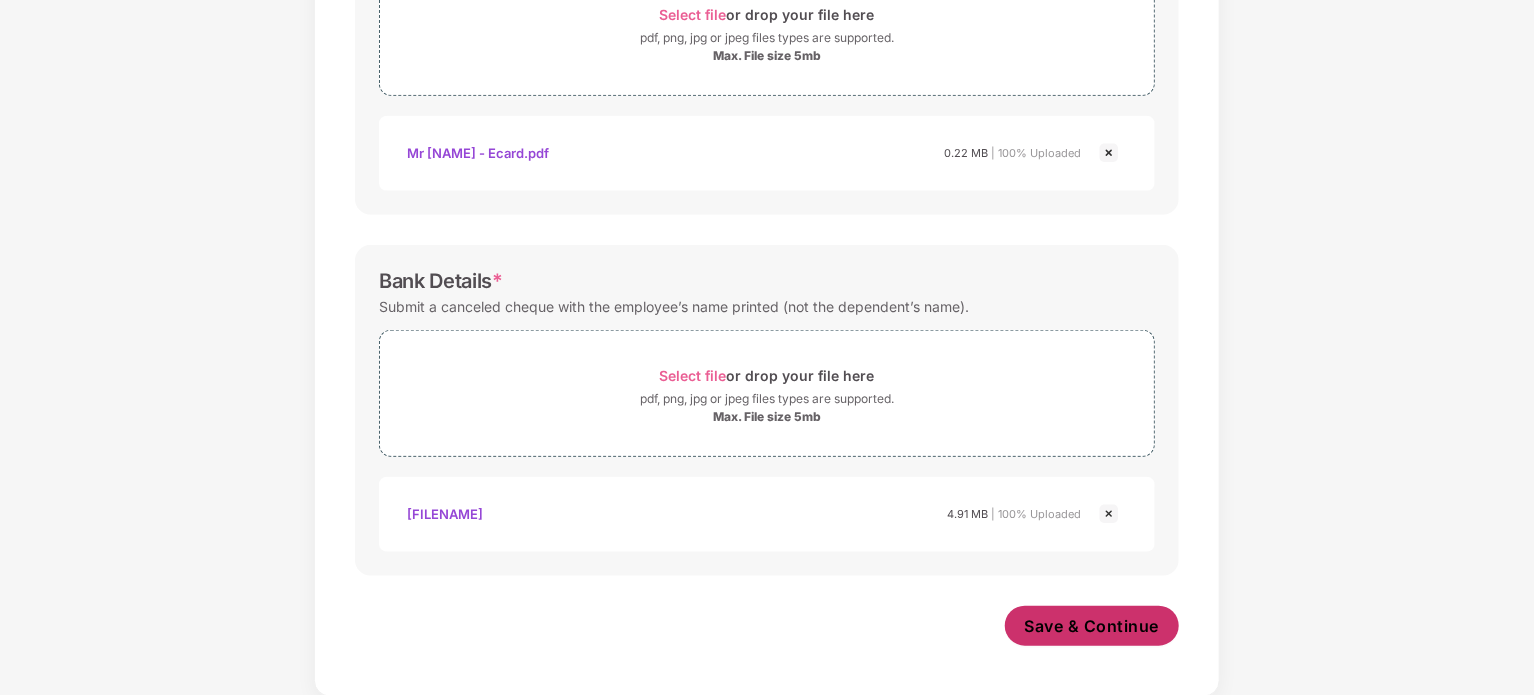click on "Save & Continue" at bounding box center (1092, 626) 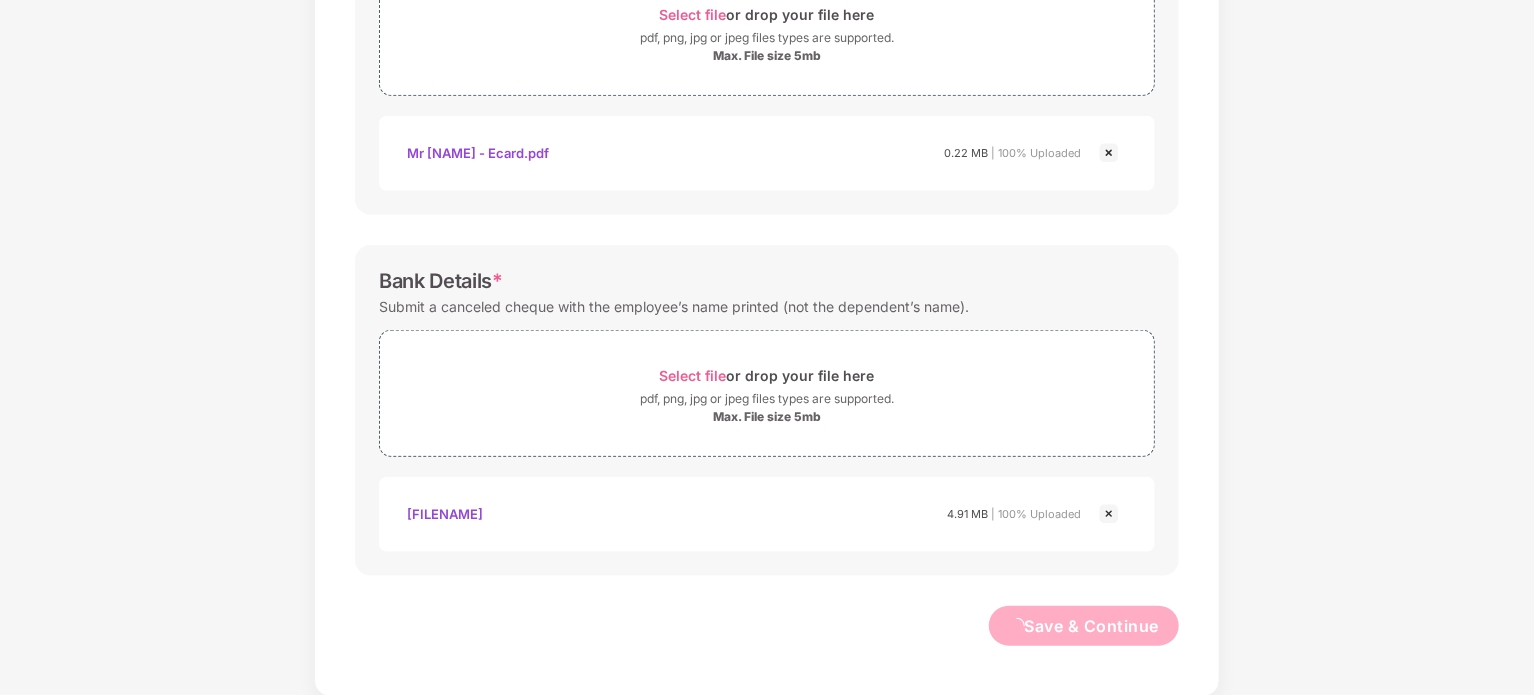 scroll, scrollTop: 0, scrollLeft: 0, axis: both 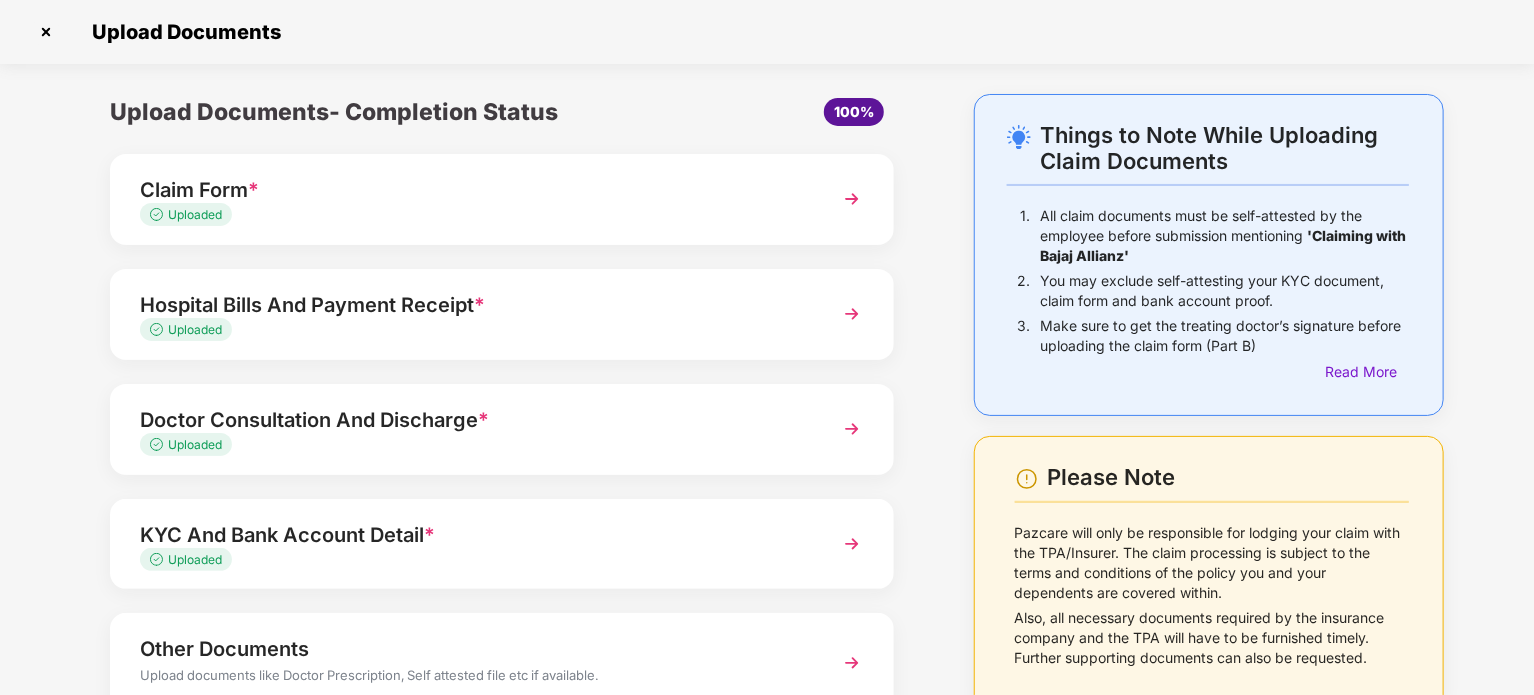 click on "Things to Note While Uploading Claim Documents 1.  All claim documents must be self-attested by the employee before submission mentioning   'Claiming with Bajaj Allianz' 2.  You may exclude self-attesting your KYC document, claim form and bank account proof. 3.   Make sure to get the treating doctor’s signature before uploading the claim form (Part B) Read More Please Note Pazcare will only be responsible for lodging your claim with the TPA/Insurer. The claim processing is subject to the terms and conditions of the policy you and your dependents are covered within. Also, all necessary documents required by the insurance company and the TPA will have to be furnished timely. Further supporting documents can also be requested. Upload Documents- Completion Status 100% Claim Form * Uploaded  Hospital Bills And Payment Receipt * Uploaded  Doctor Consultation And Discharge * Uploaded  KYC And Bank Account Detail * Uploaded  Other Documents   Save and Exit  Submit" at bounding box center [767, 465] 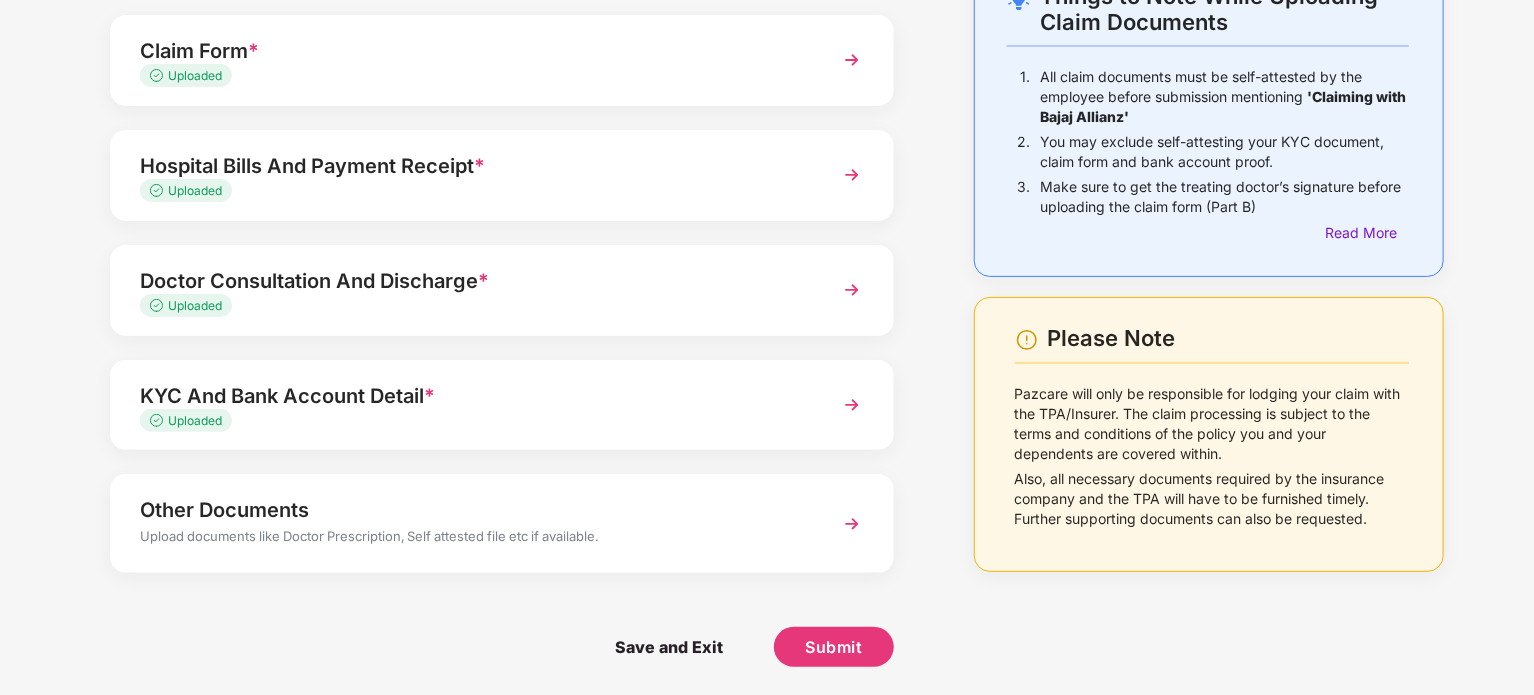 scroll, scrollTop: 140, scrollLeft: 0, axis: vertical 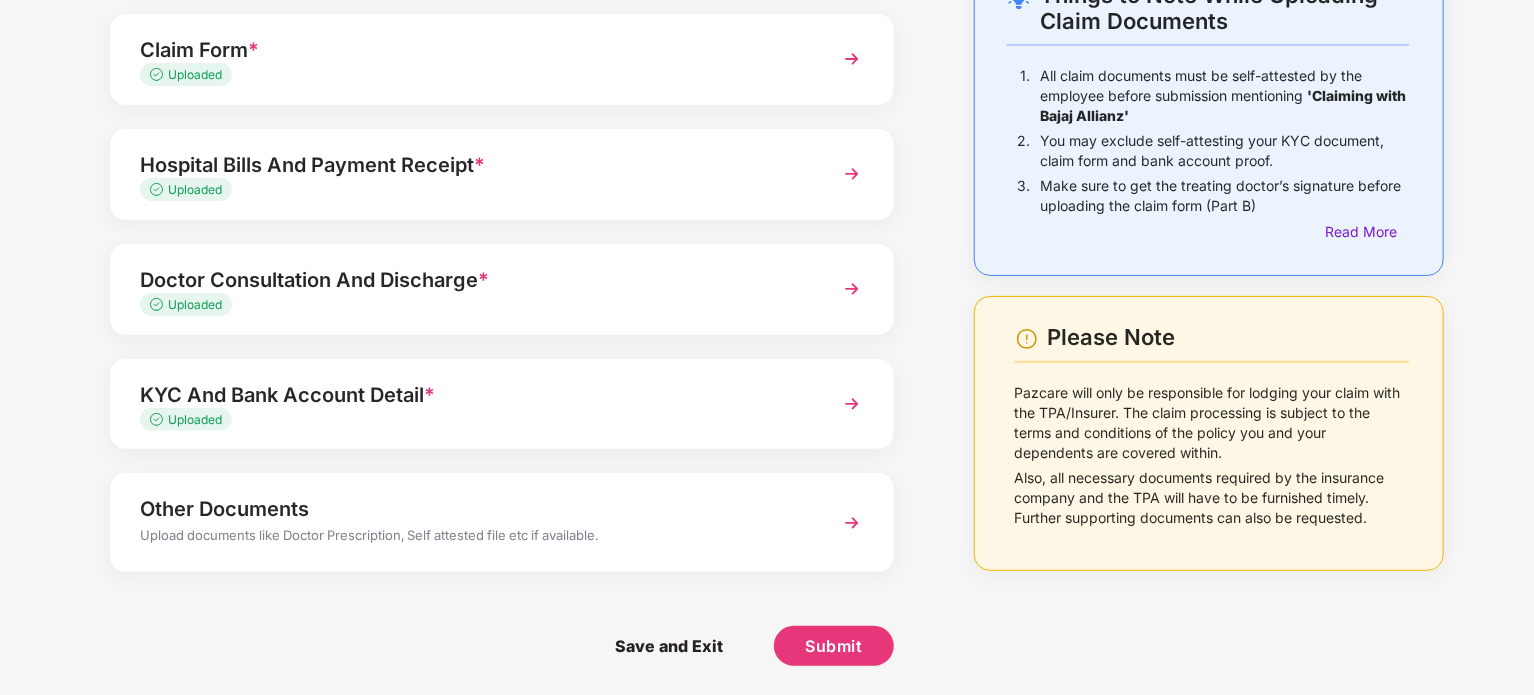 click on "Things to Note While Uploading Claim Documents 1.  All claim documents must be self-attested by the employee before submission mentioning   'Claiming with Bajaj Allianz' 2.  You may exclude self-attesting your KYC document, claim form and bank account proof. 3.   Make sure to get the treating doctor’s signature before uploading the claim form (Part B) Read More Please Note Pazcare will only be responsible for lodging your claim with the TPA/Insurer. The claim processing is subject to the terms and conditions of the policy you and your dependents are covered within. Also, all necessary documents required by the insurance company and the TPA will have to be furnished timely. Further supporting documents can also be requested. Upload Documents- Completion Status 100% Claim Form * Uploaded  Hospital Bills And Payment Receipt * Uploaded  Doctor Consultation And Discharge * Uploaded  KYC And Bank Account Detail * Uploaded  Other Documents   Save and Exit  Submit" at bounding box center [767, 325] 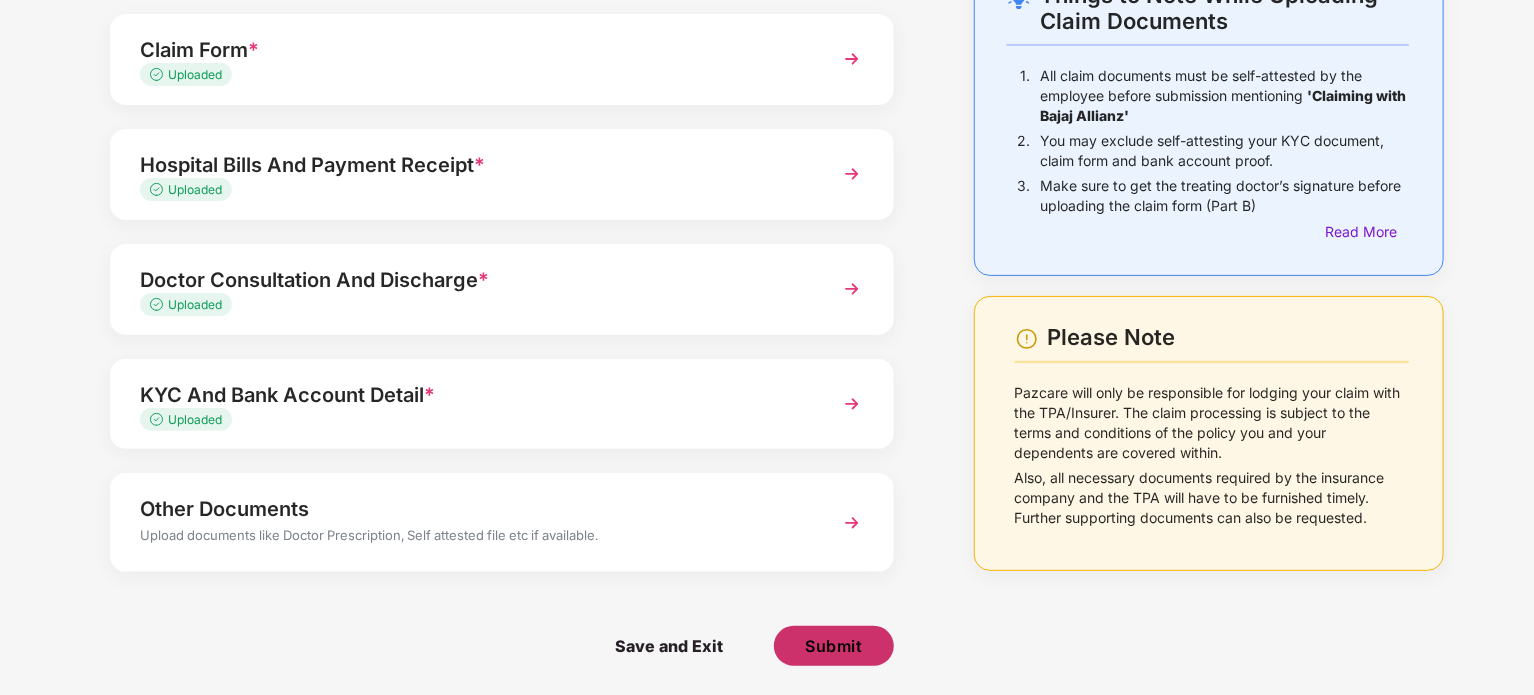 click on "Submit" at bounding box center [833, 646] 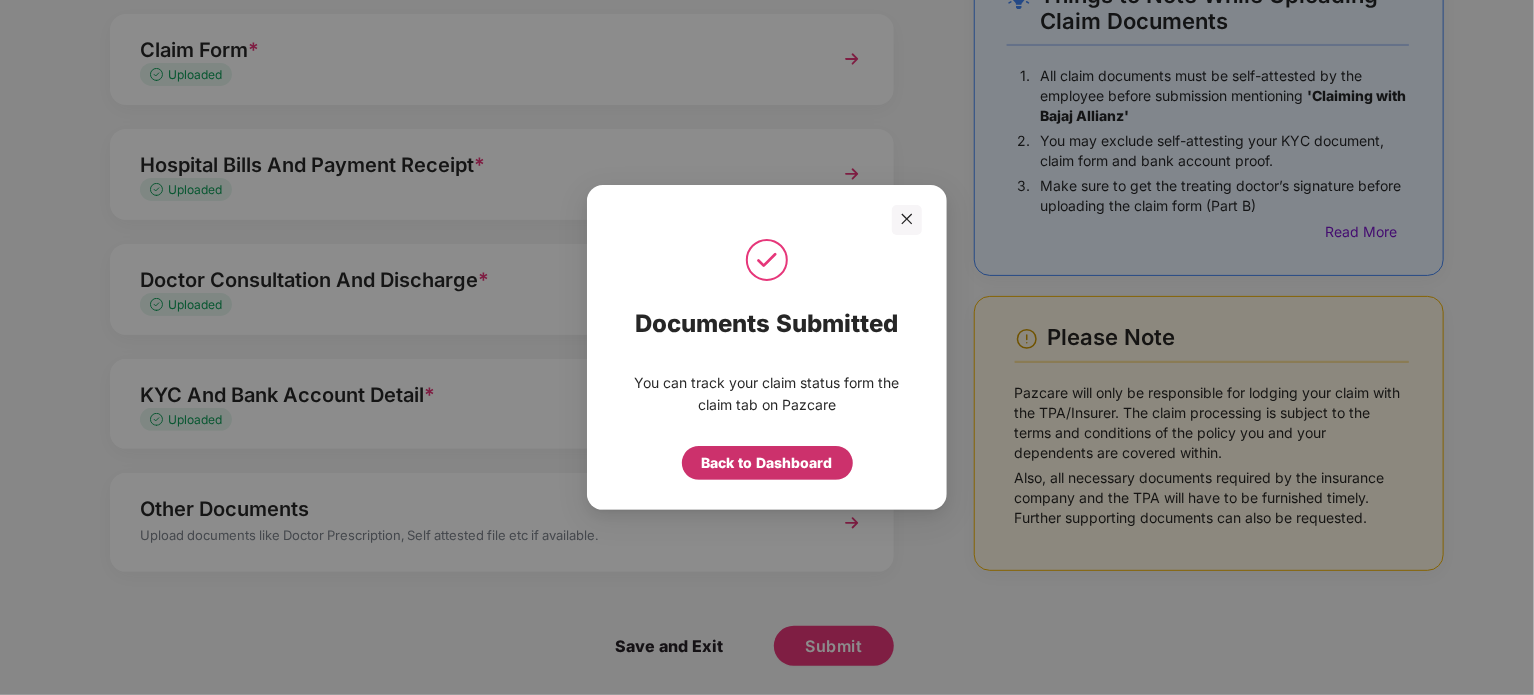click on "Back to Dashboard" at bounding box center (767, 463) 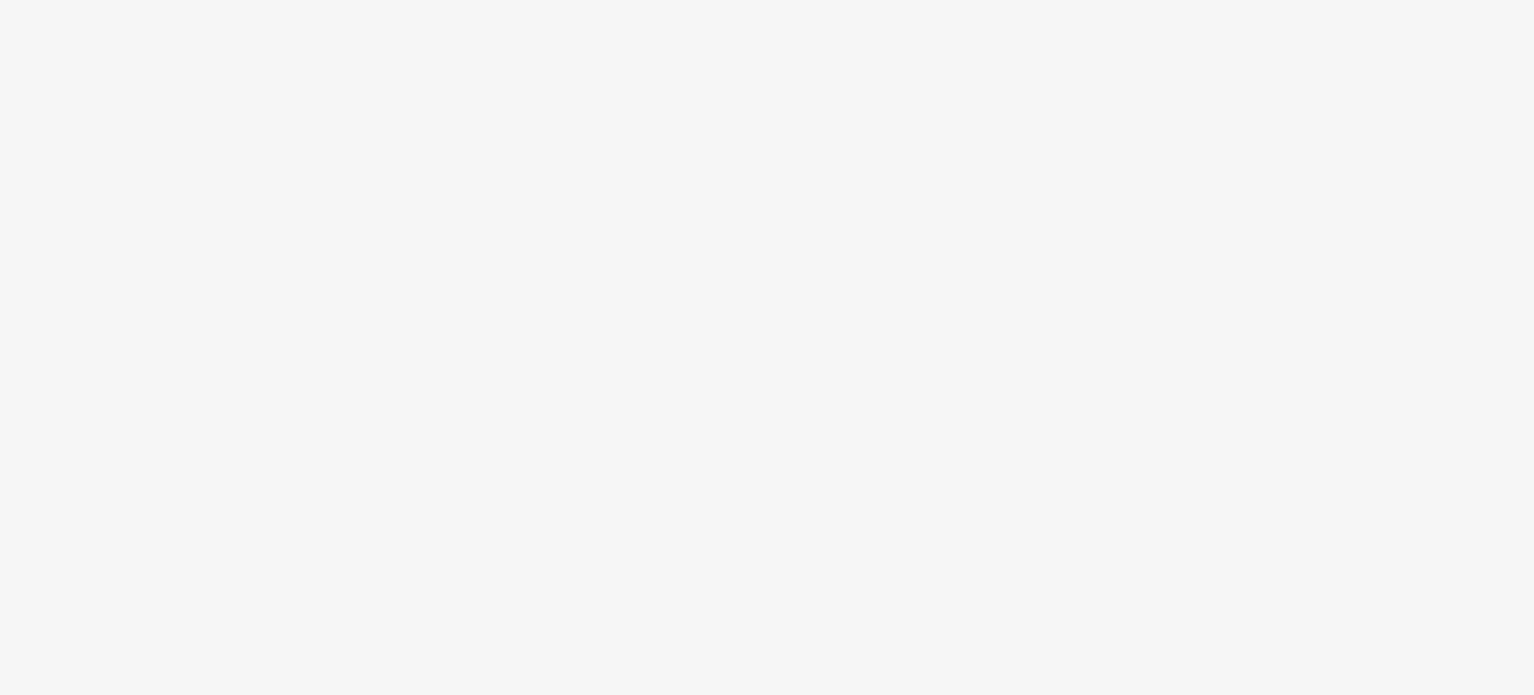 scroll, scrollTop: 0, scrollLeft: 0, axis: both 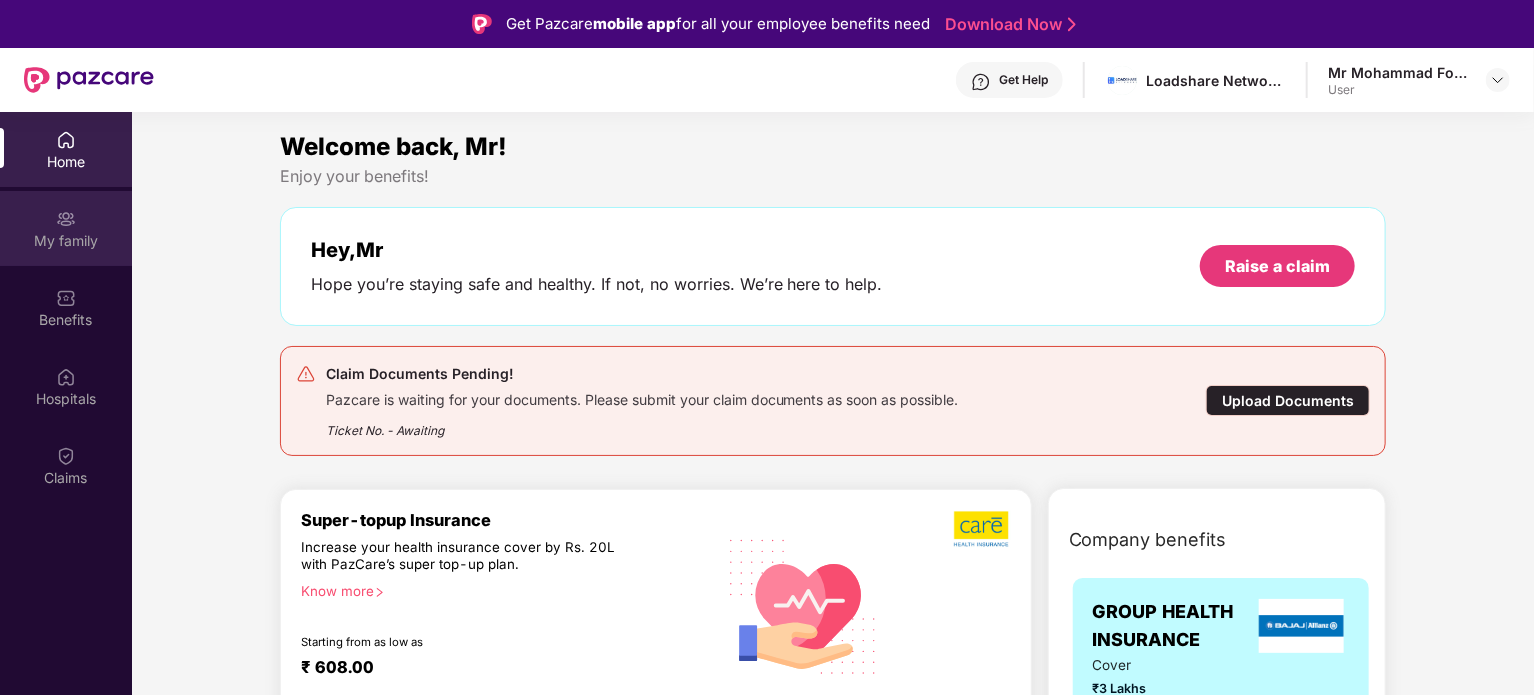 click on "My family" at bounding box center (66, 228) 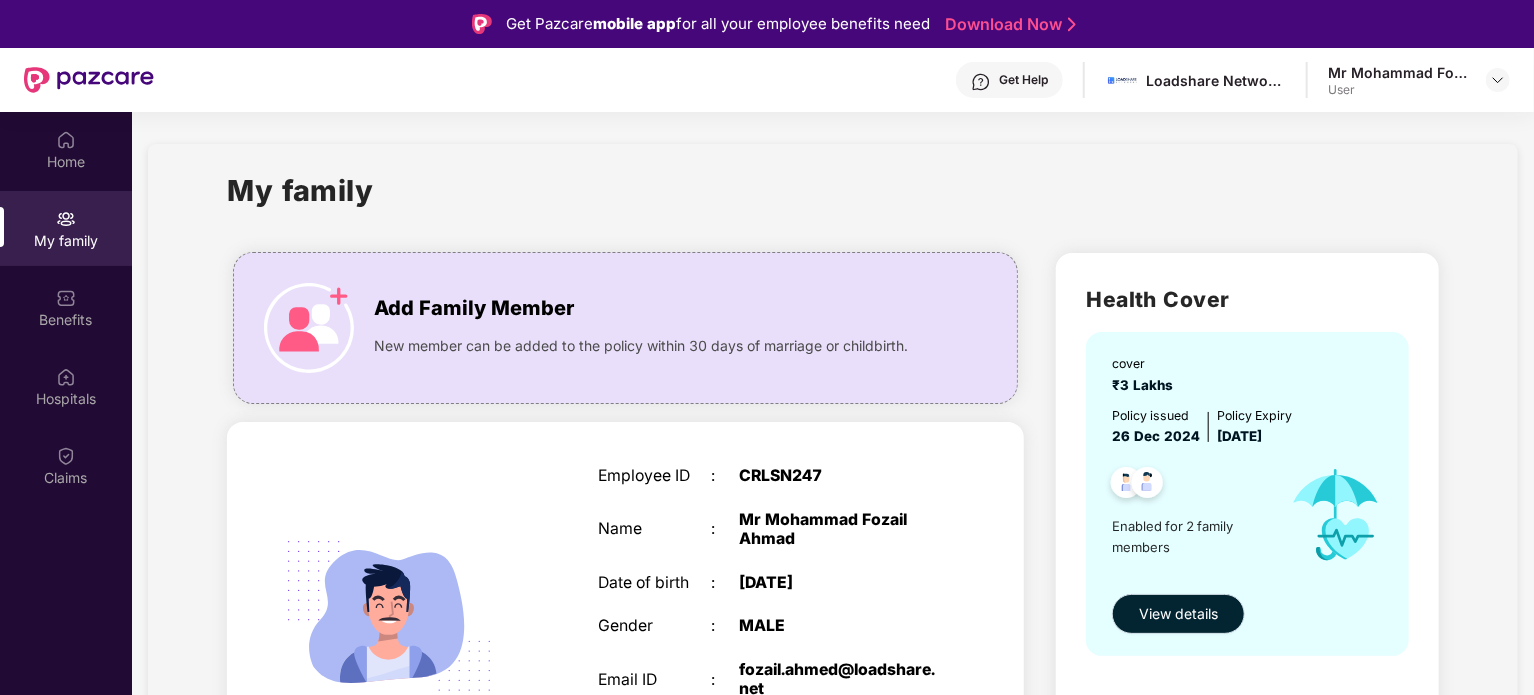 click on "View details" at bounding box center (1178, 614) 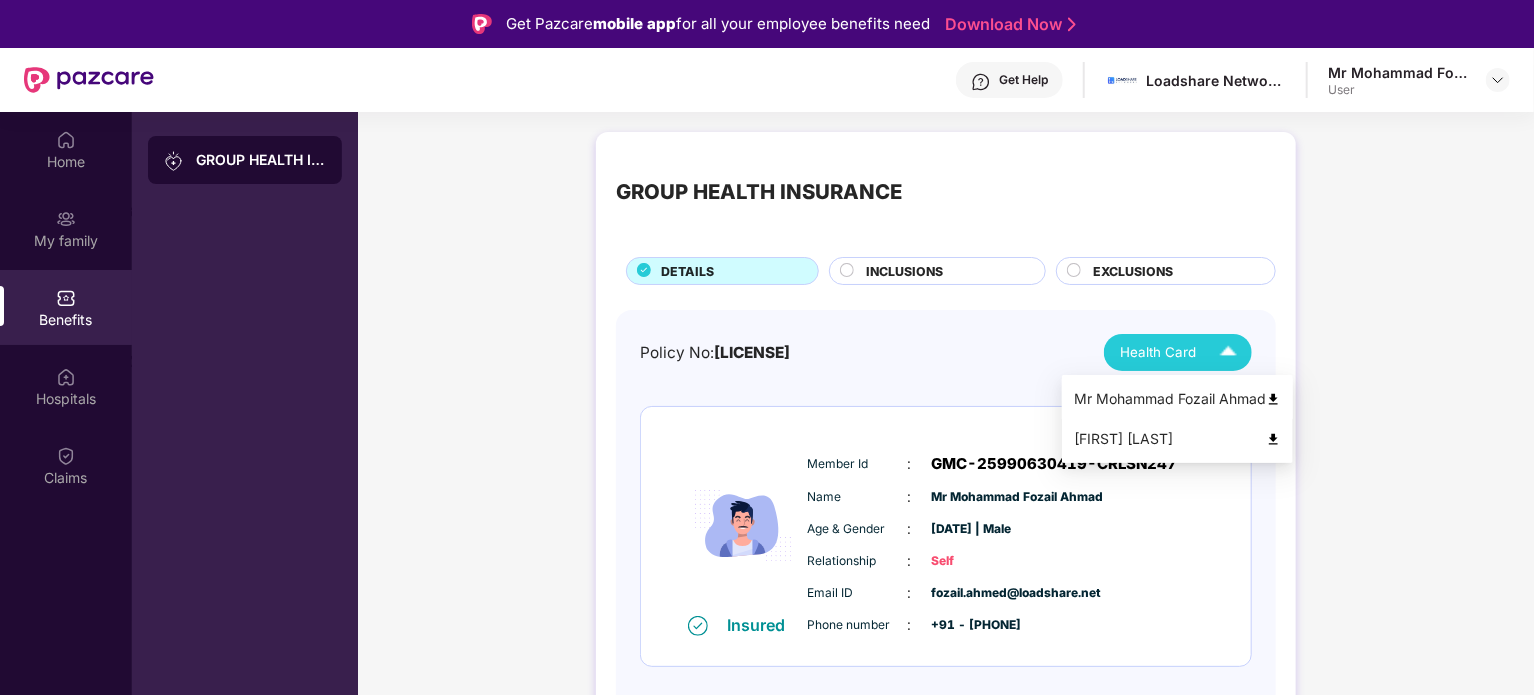 click on "Mr Mohammad Fozail Ahmad" at bounding box center [1177, 399] 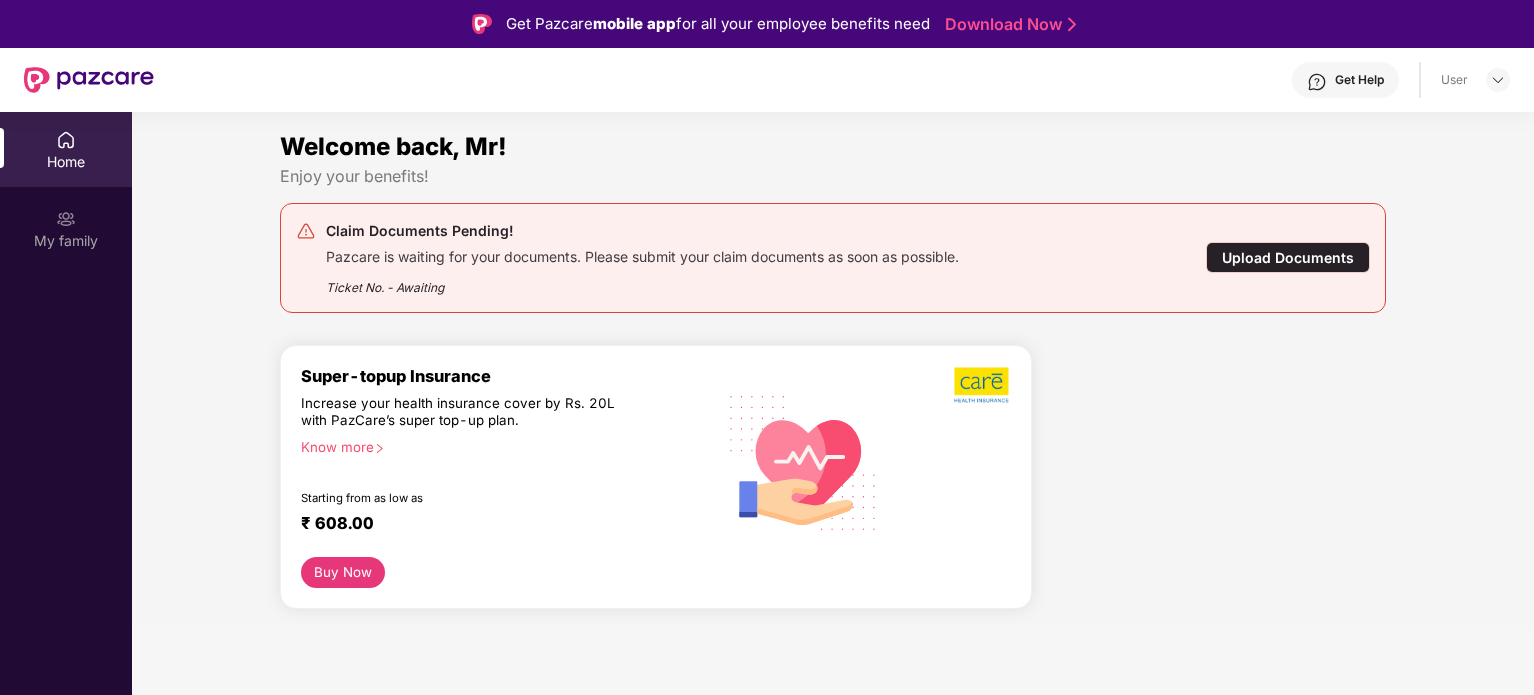 scroll, scrollTop: 0, scrollLeft: 0, axis: both 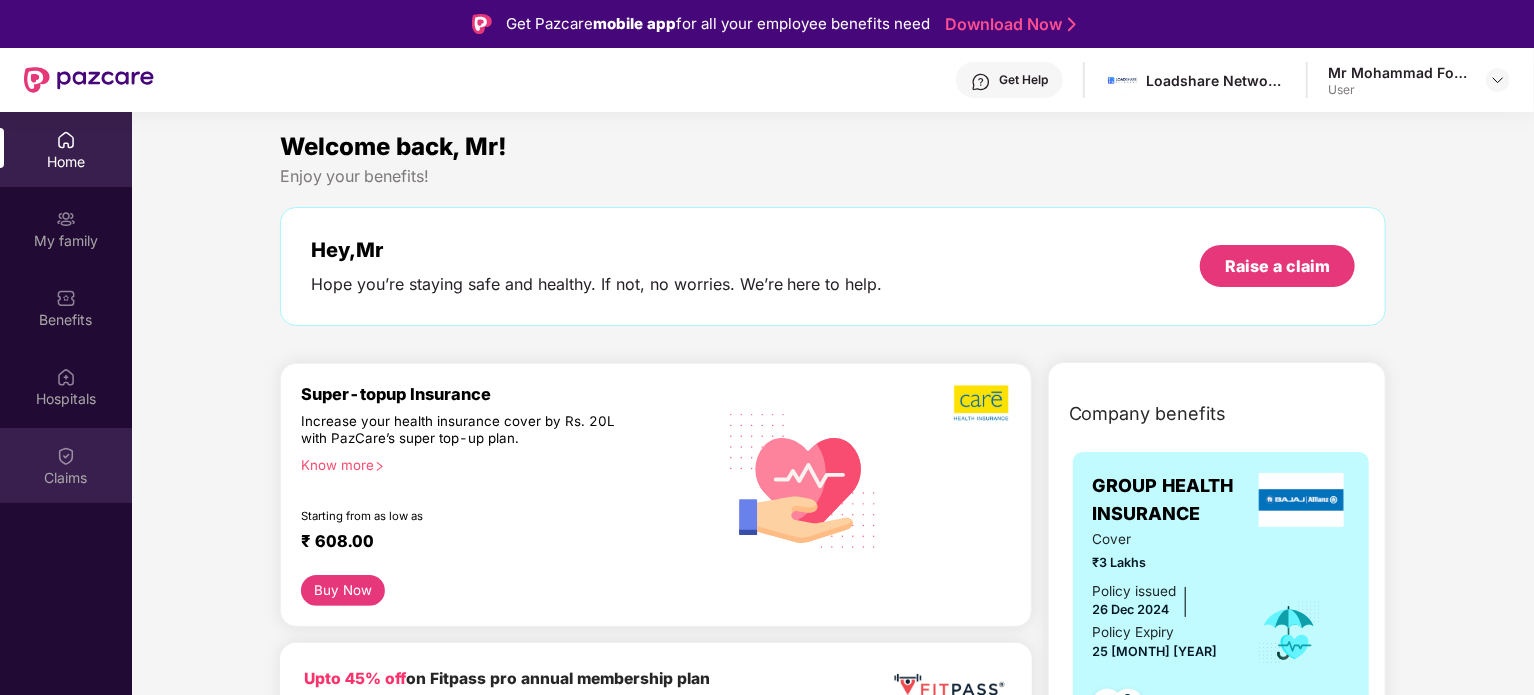 click on "Claims" at bounding box center (66, 478) 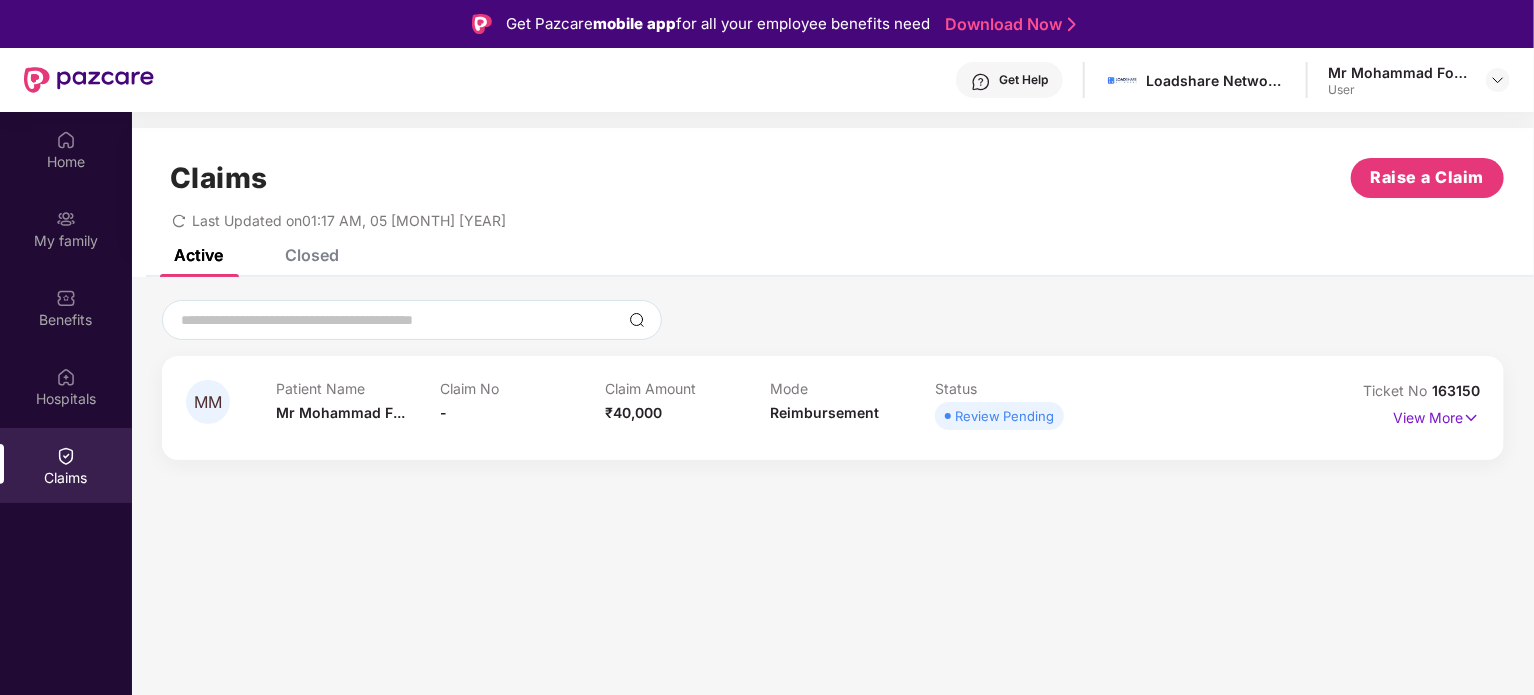 click on "Claims Raise a Claim Last Updated on 01:17 AM, 05 [MONTH] [YEAR] Active Closed MM Patient Name Mr [FIRST] [LAST] Claim No - Claim Amount ₹40,000 Mode Reimbursement Status Review Pending Ticket No 163150 View More" at bounding box center [833, 459] 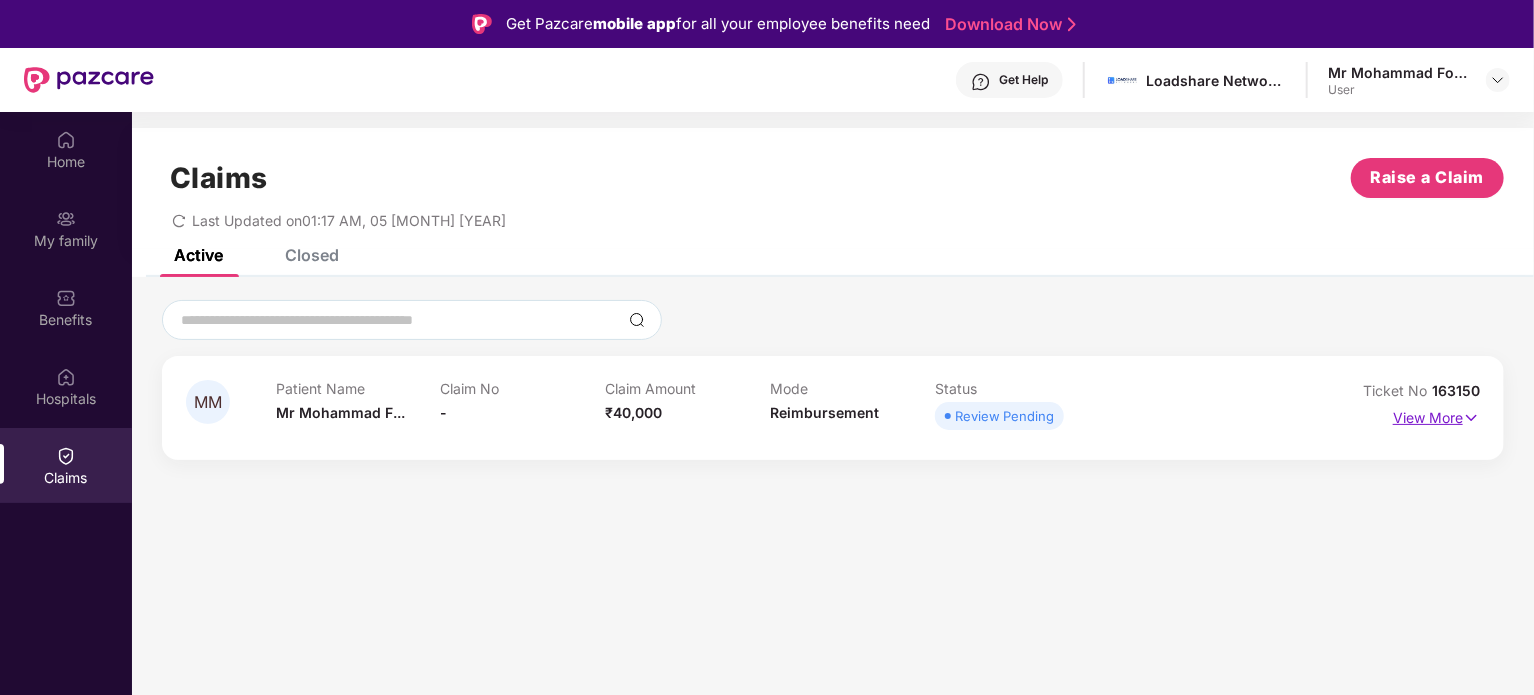 click on "View More" at bounding box center [1436, 415] 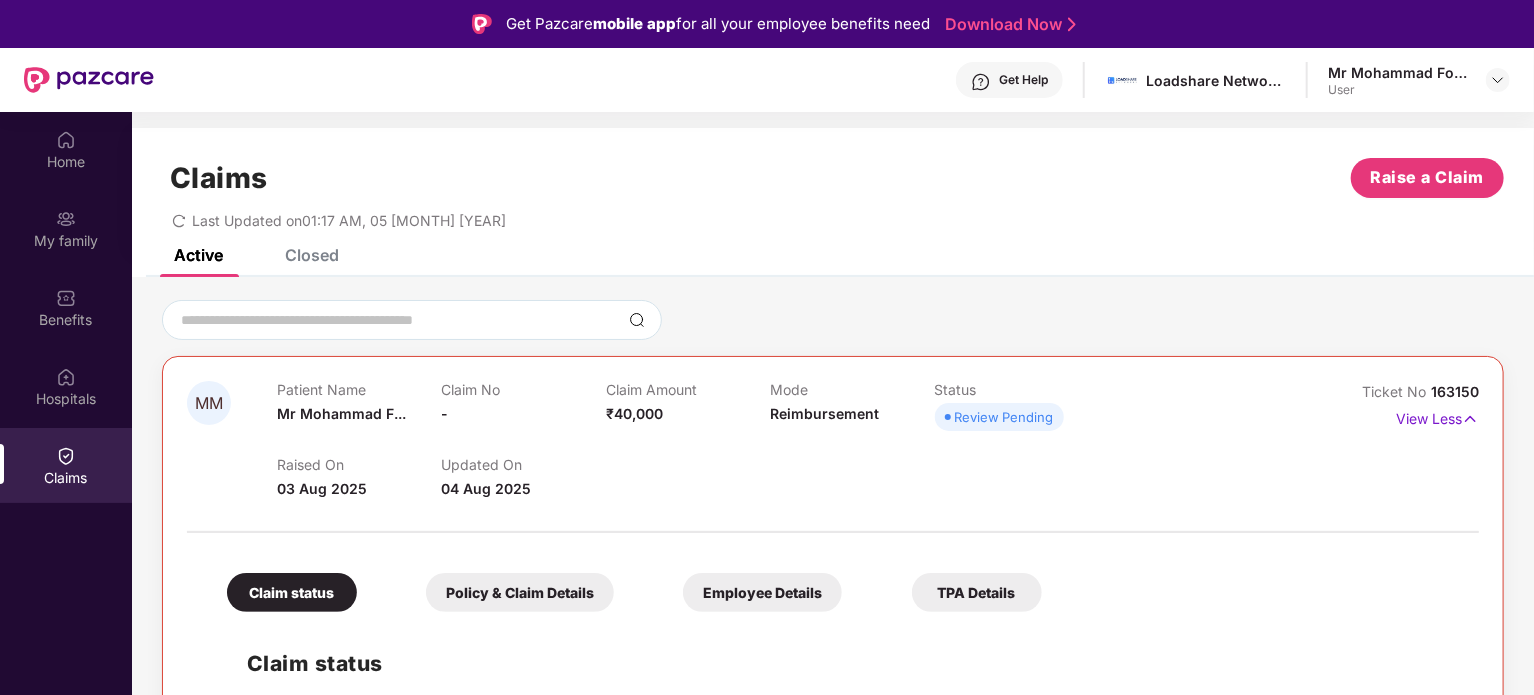 click on "Raised On 03 [MONTH] [YEAR] Updated On 04 [MONTH] [YEAR]" at bounding box center [770, 468] 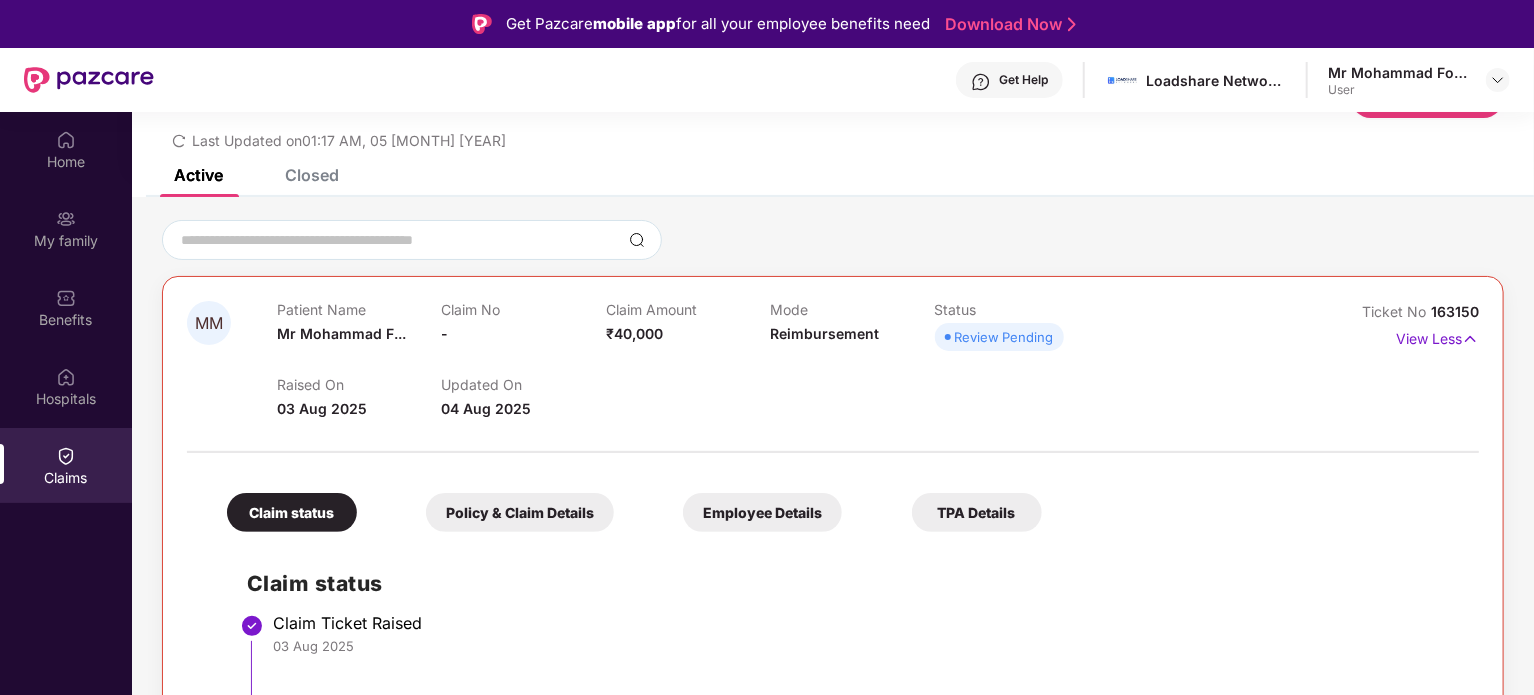 scroll, scrollTop: 140, scrollLeft: 0, axis: vertical 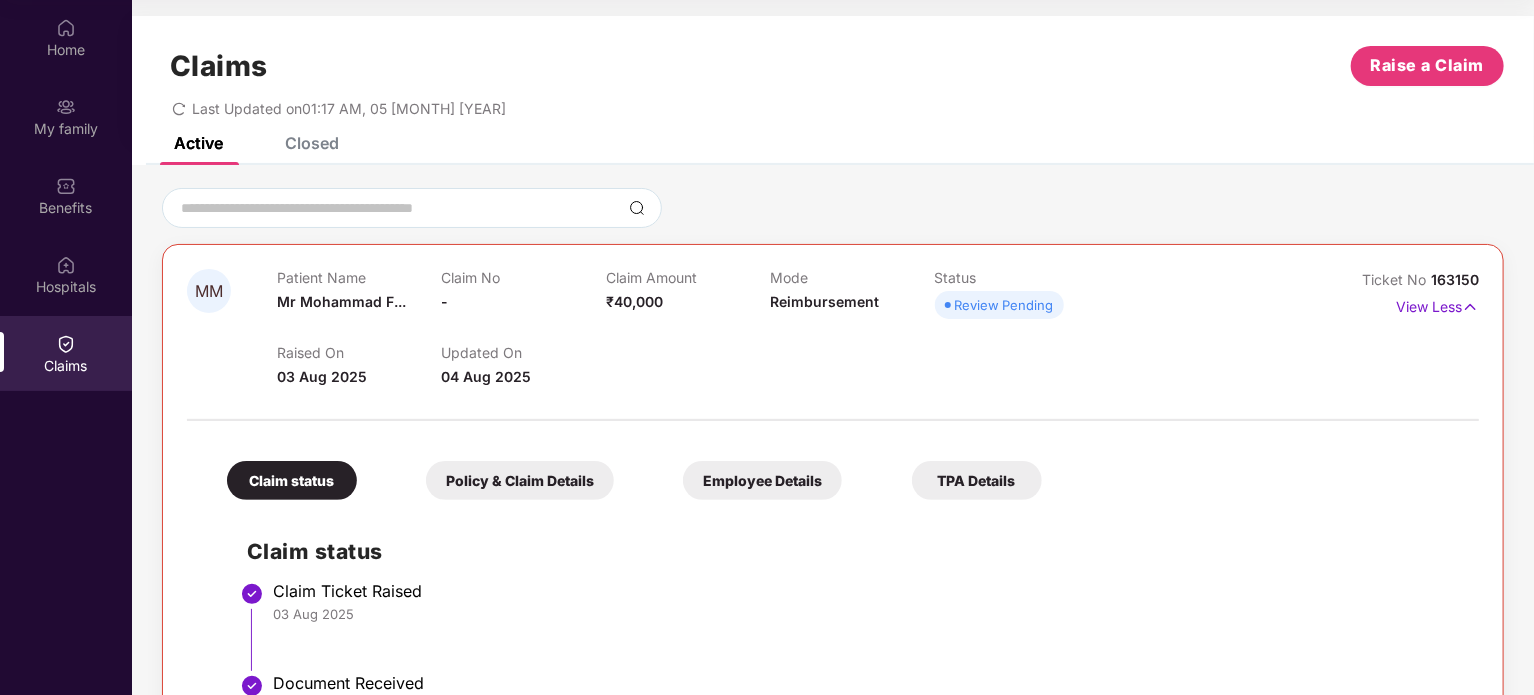 click on "Raised On 03 [MONTH] [YEAR] Updated On 04 [MONTH] [YEAR]" at bounding box center (770, 356) 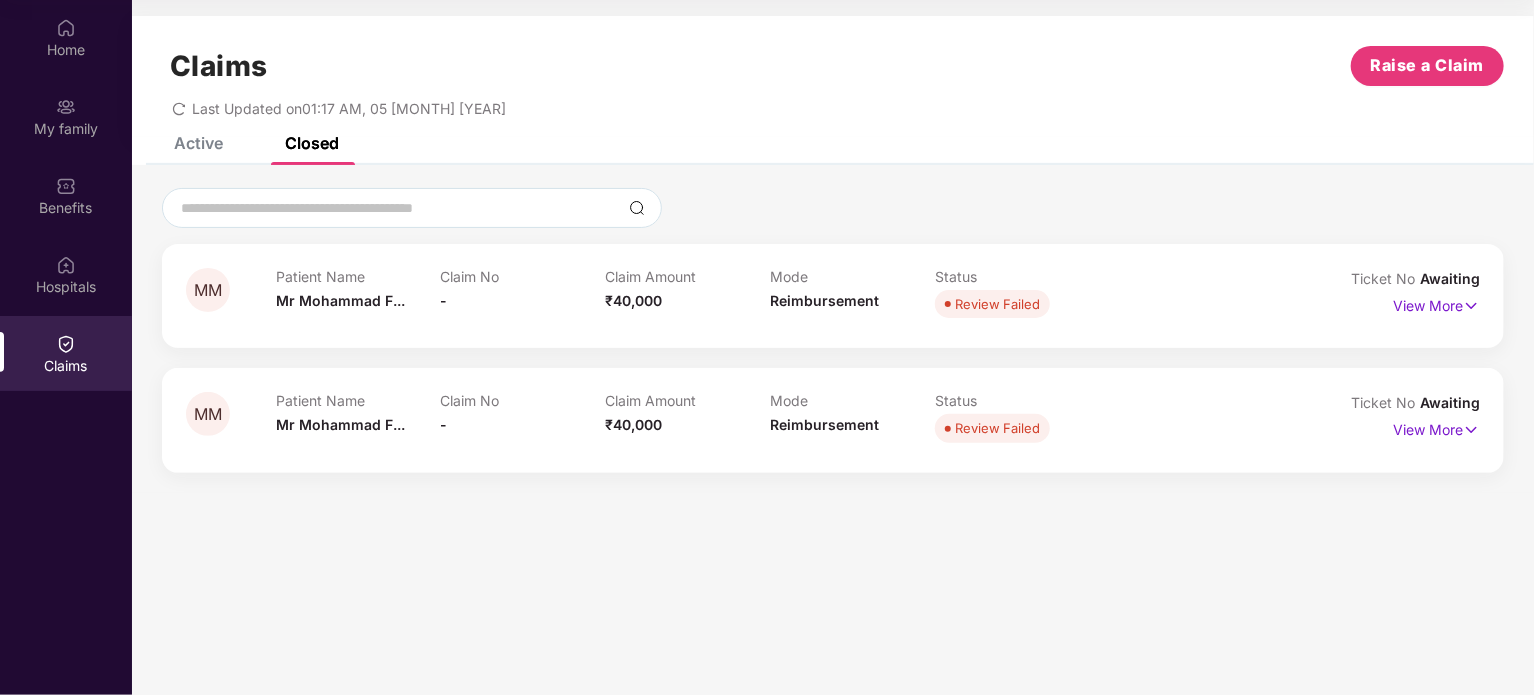 click on "Active" at bounding box center [198, 143] 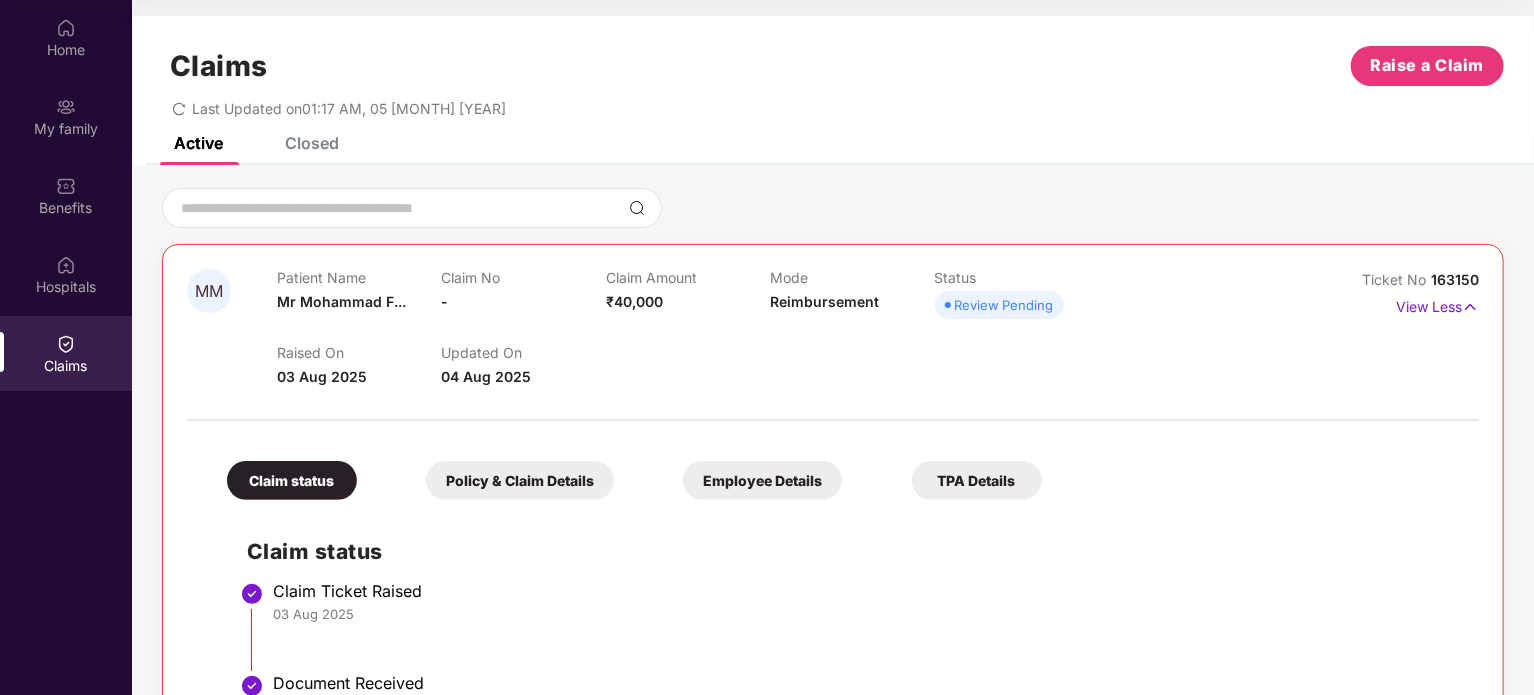 click at bounding box center [833, 410] 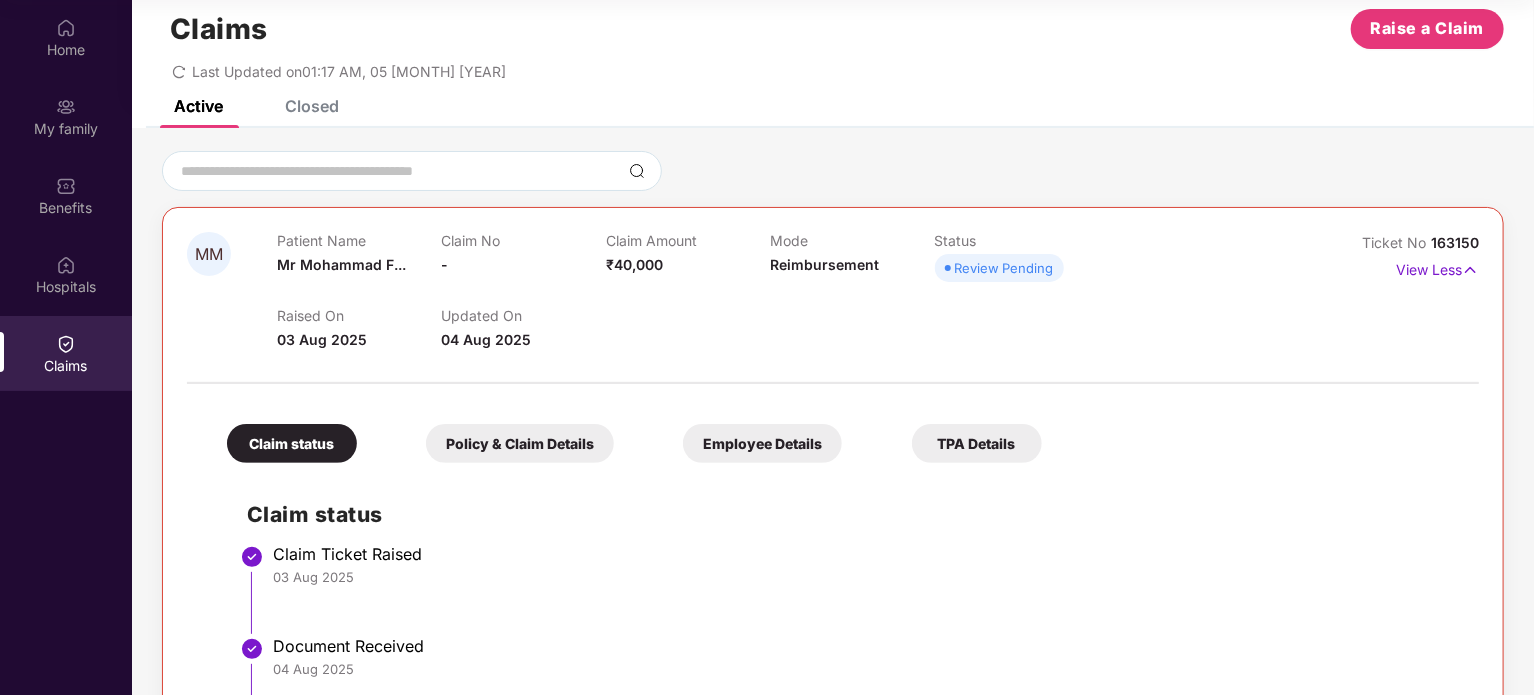 scroll, scrollTop: 40, scrollLeft: 0, axis: vertical 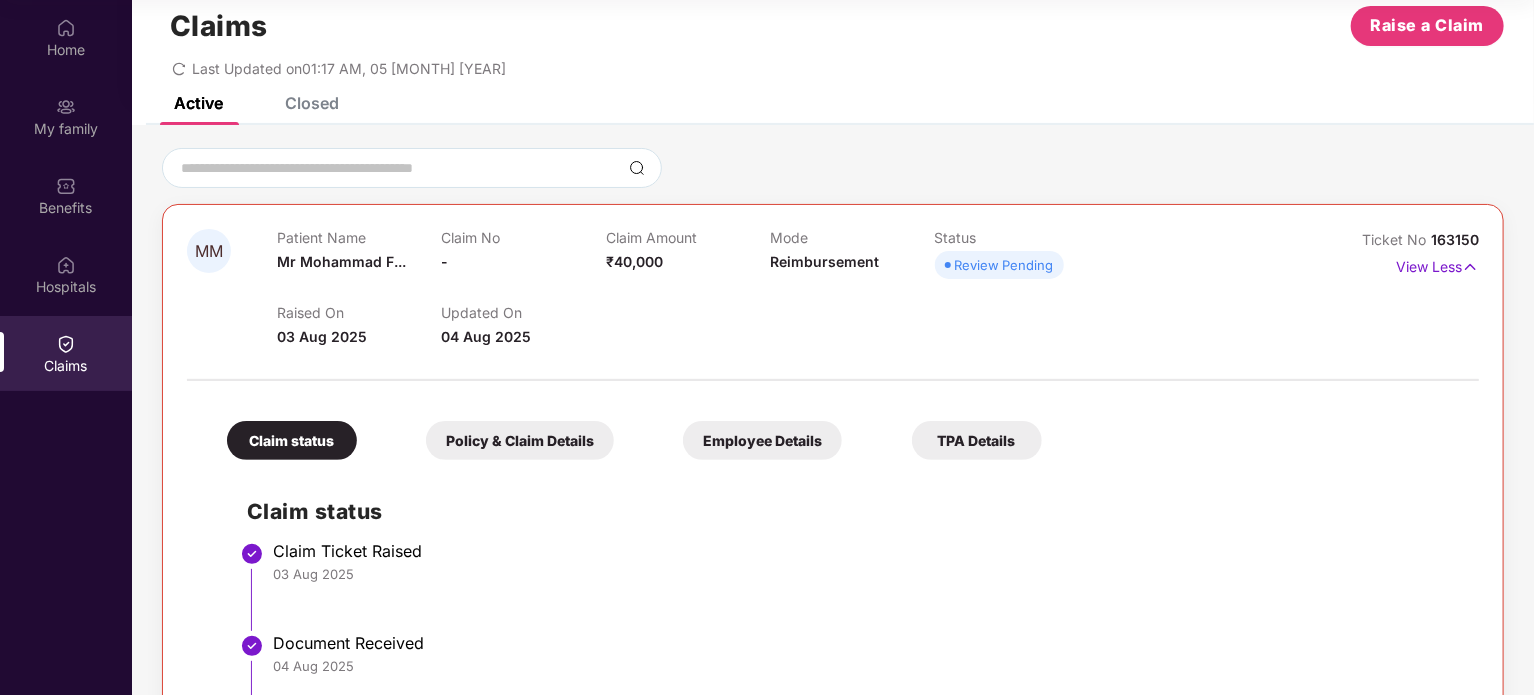 click on "Claim status Policy & Claim Details Employee Details TPA Details Claim status Claim Ticket Raised 03 [MONTH] [YEAR] Document Received 04 [MONTH] [YEAR] Claim Intimation" at bounding box center (833, 585) 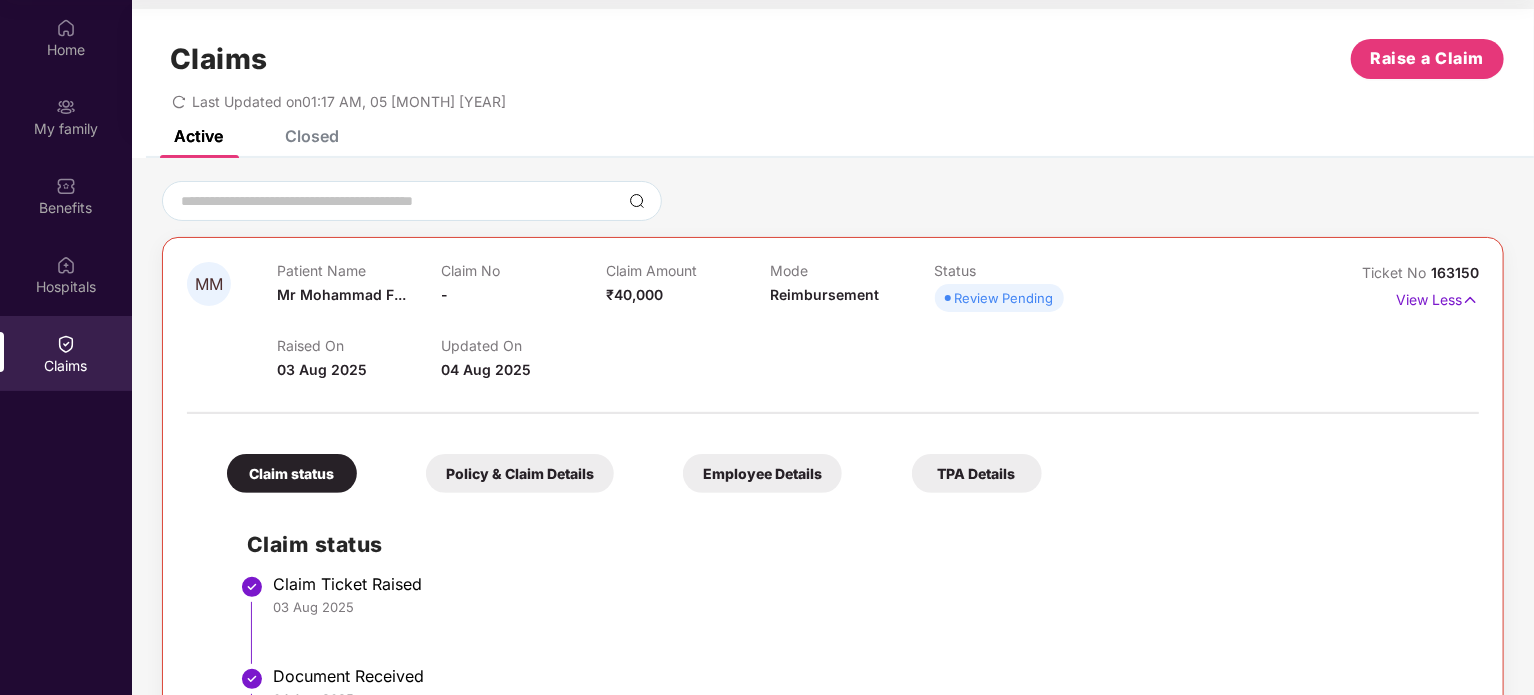 scroll, scrollTop: 0, scrollLeft: 0, axis: both 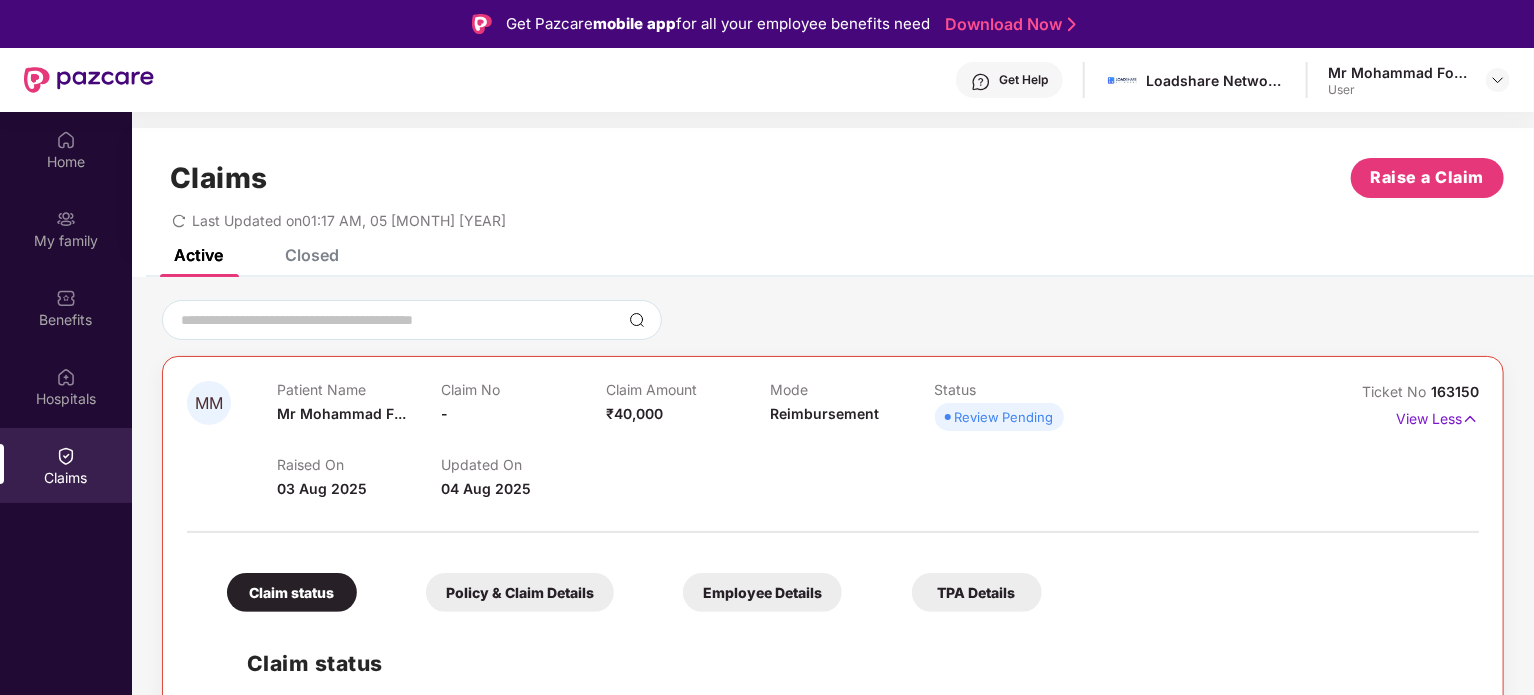 click on "Raised On 03 [MONTH] [YEAR] Updated On 04 [MONTH] [YEAR]" at bounding box center (770, 468) 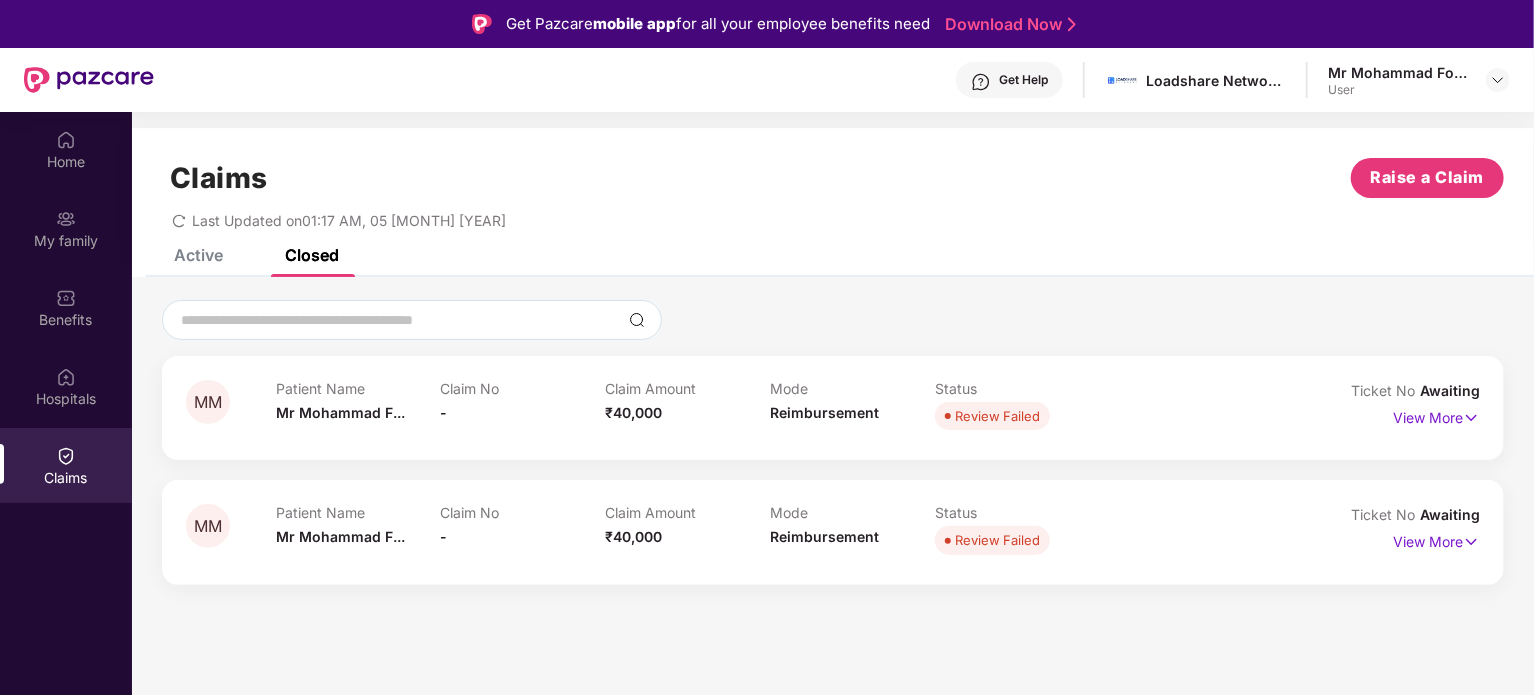 click on "Active" at bounding box center (198, 255) 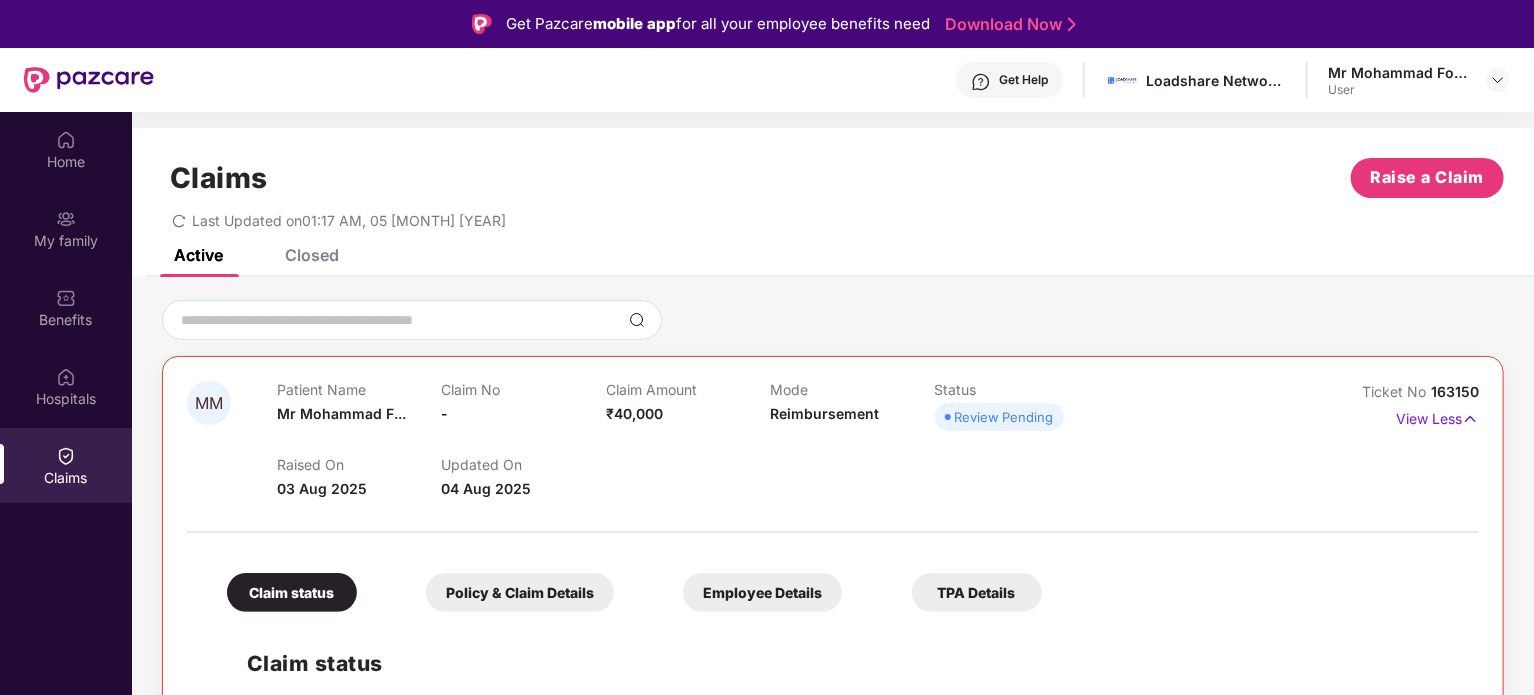 click at bounding box center (66, 456) 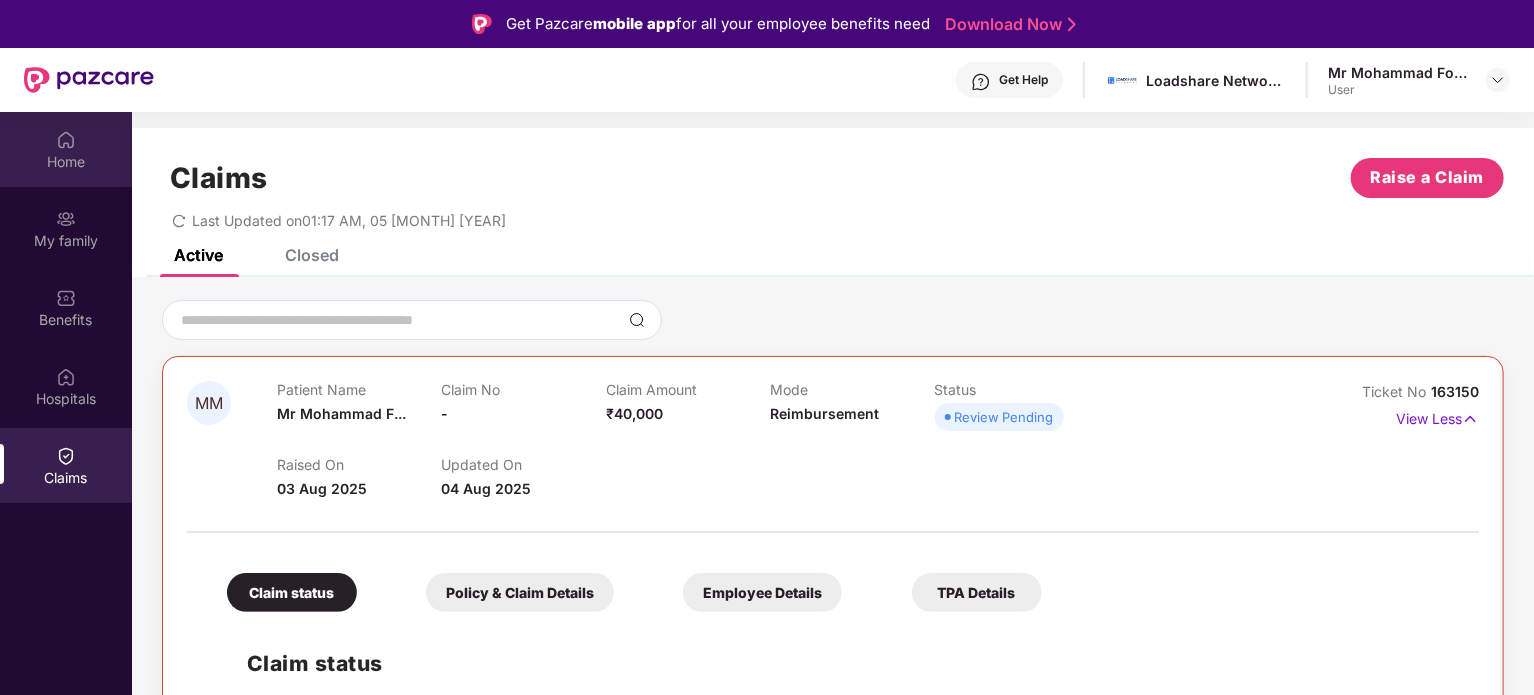 click on "Home" at bounding box center (66, 162) 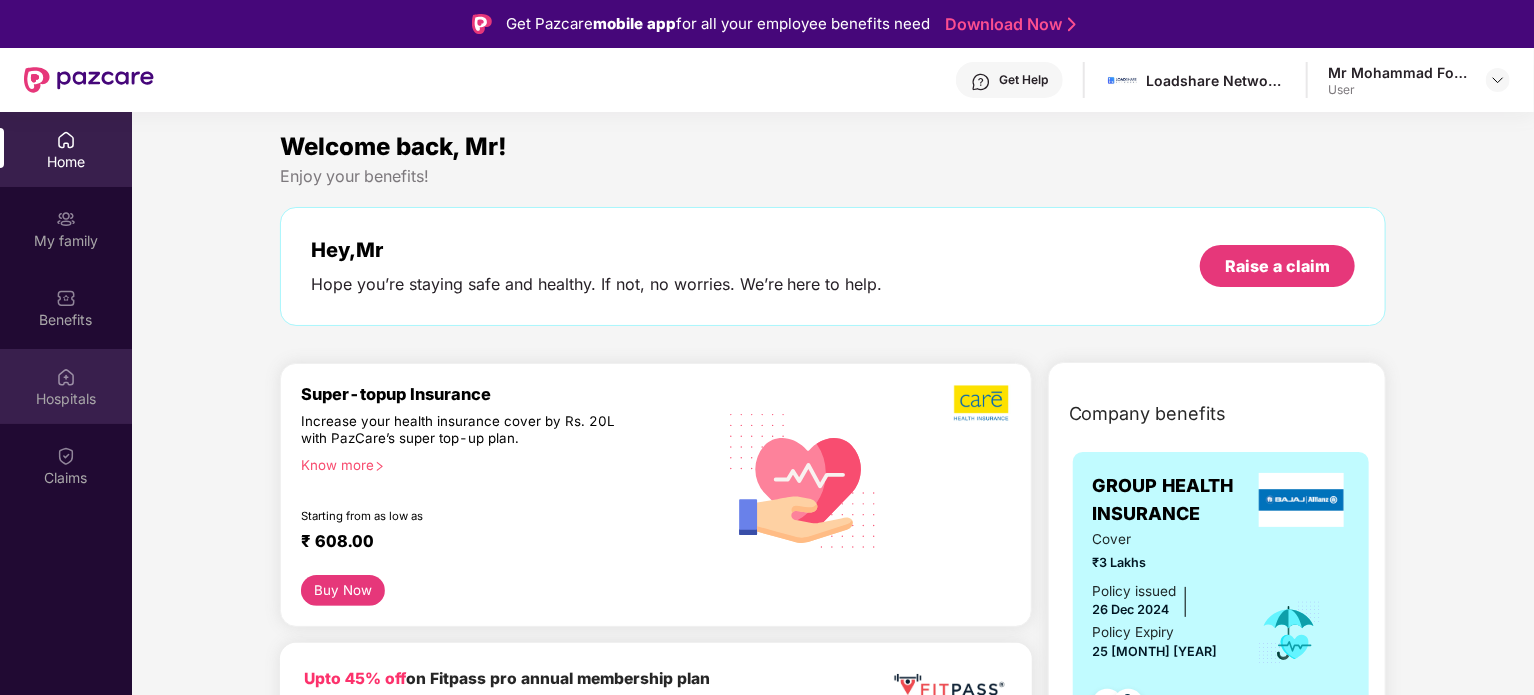 click on "Hospitals" at bounding box center [66, 399] 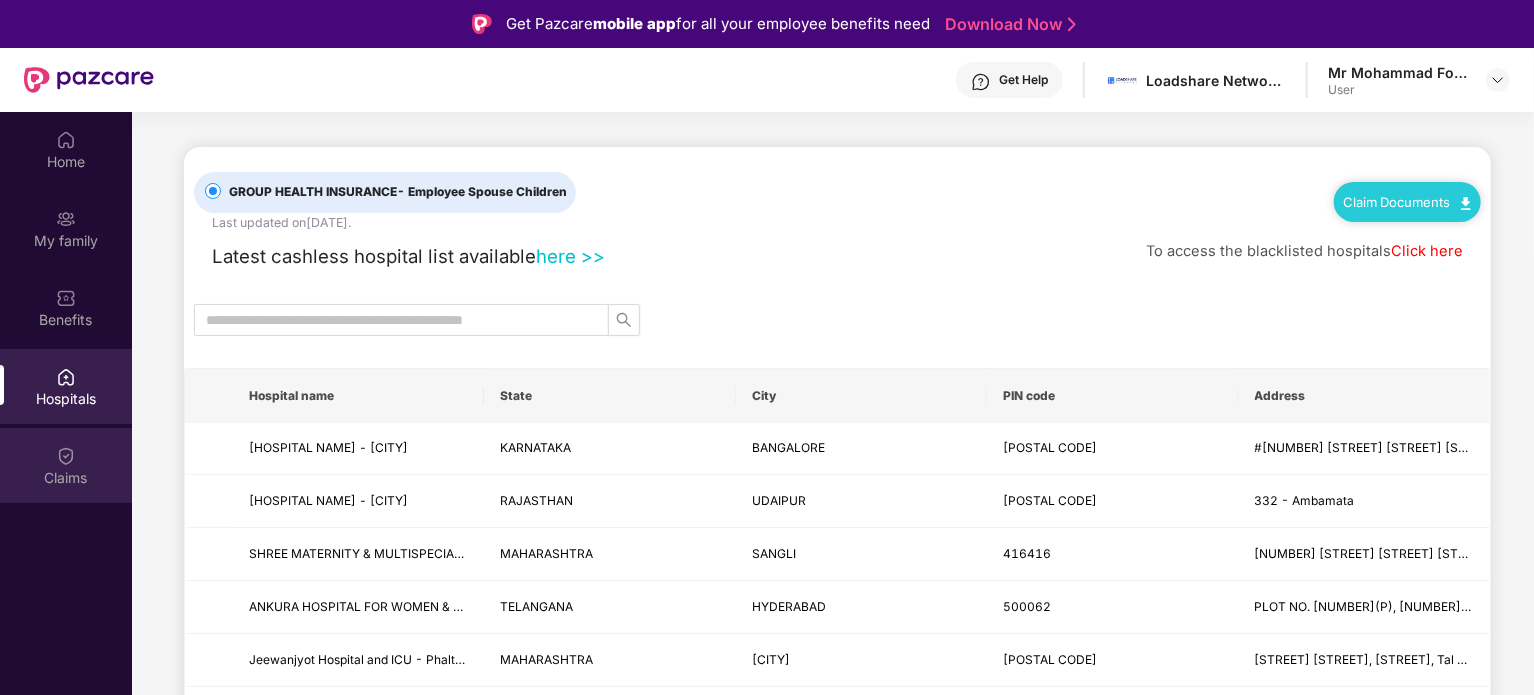 click on "Claims" at bounding box center (66, 478) 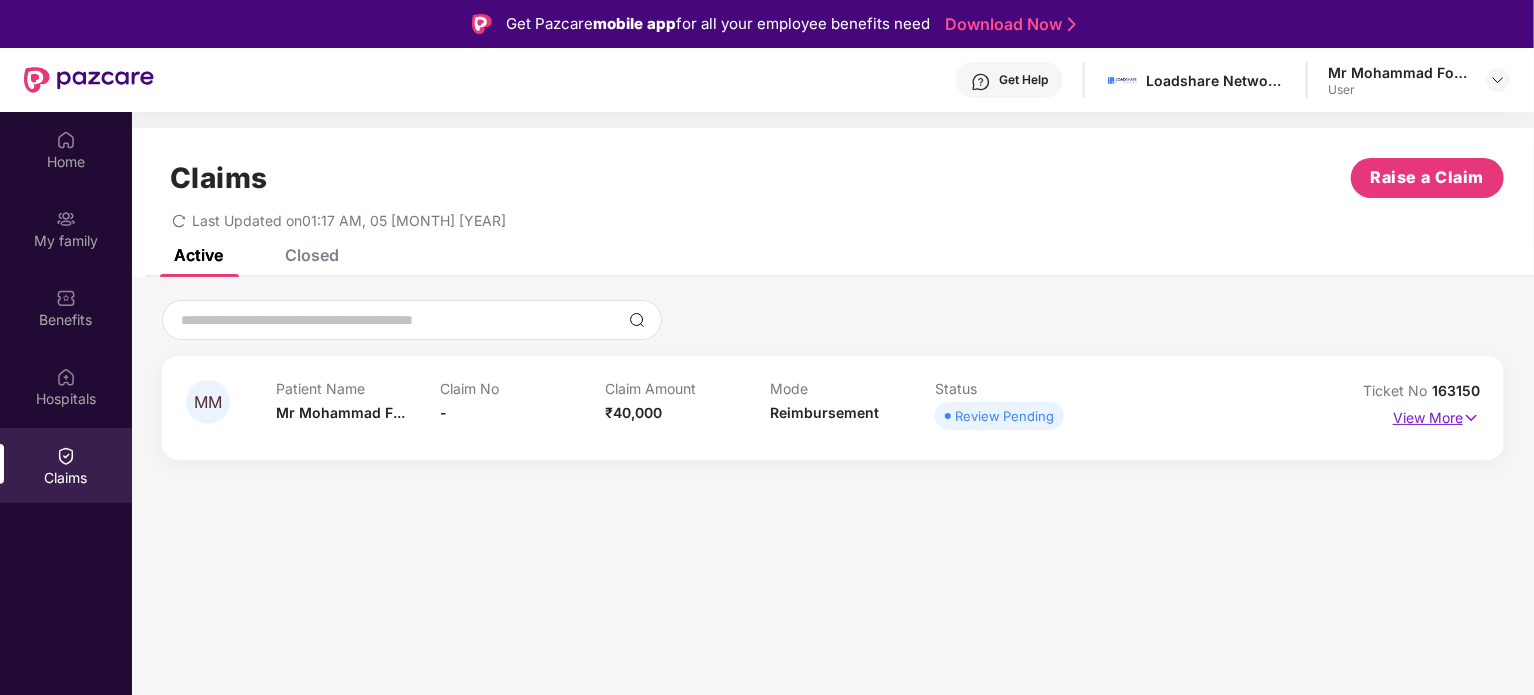 click on "View More" at bounding box center [1436, 415] 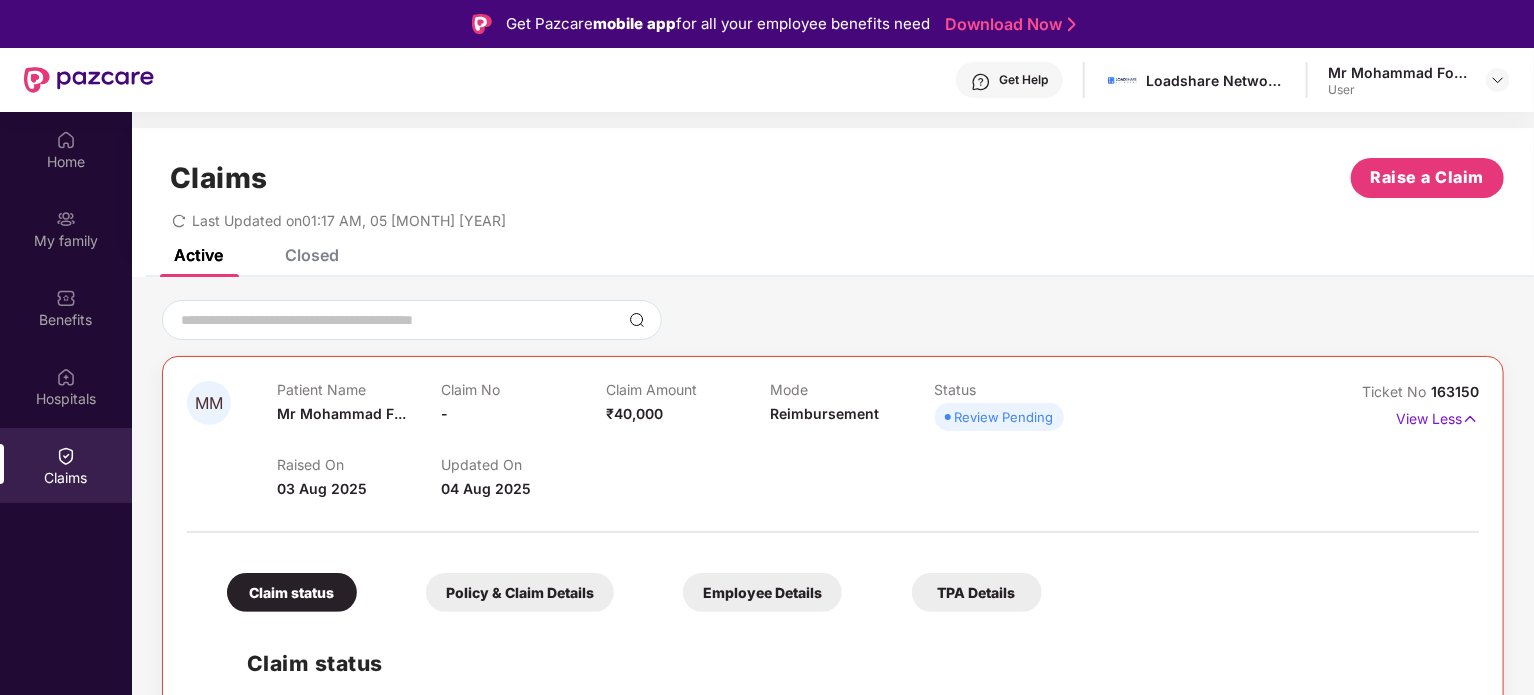 click on "Raised On 03 [MONTH] [YEAR] Updated On 04 [MONTH] [YEAR]" at bounding box center (770, 468) 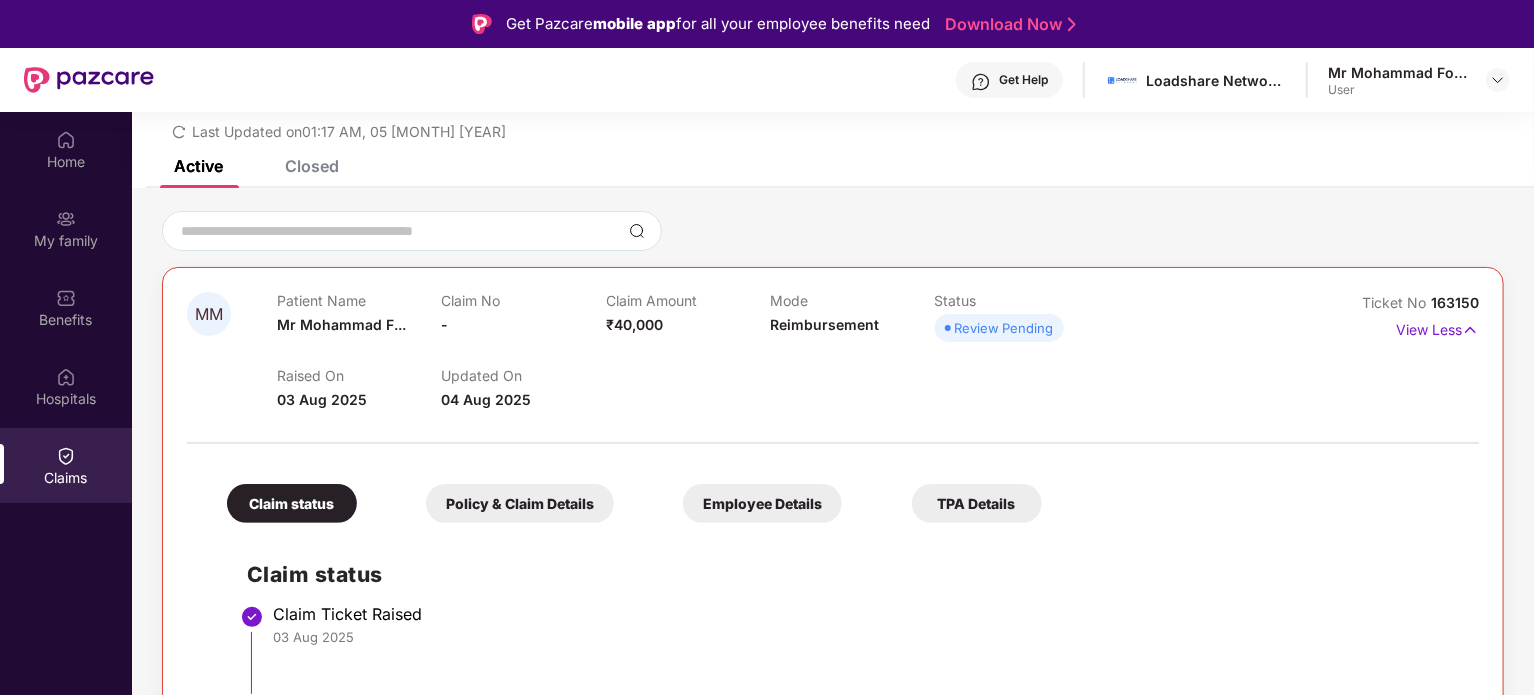 scroll, scrollTop: 120, scrollLeft: 0, axis: vertical 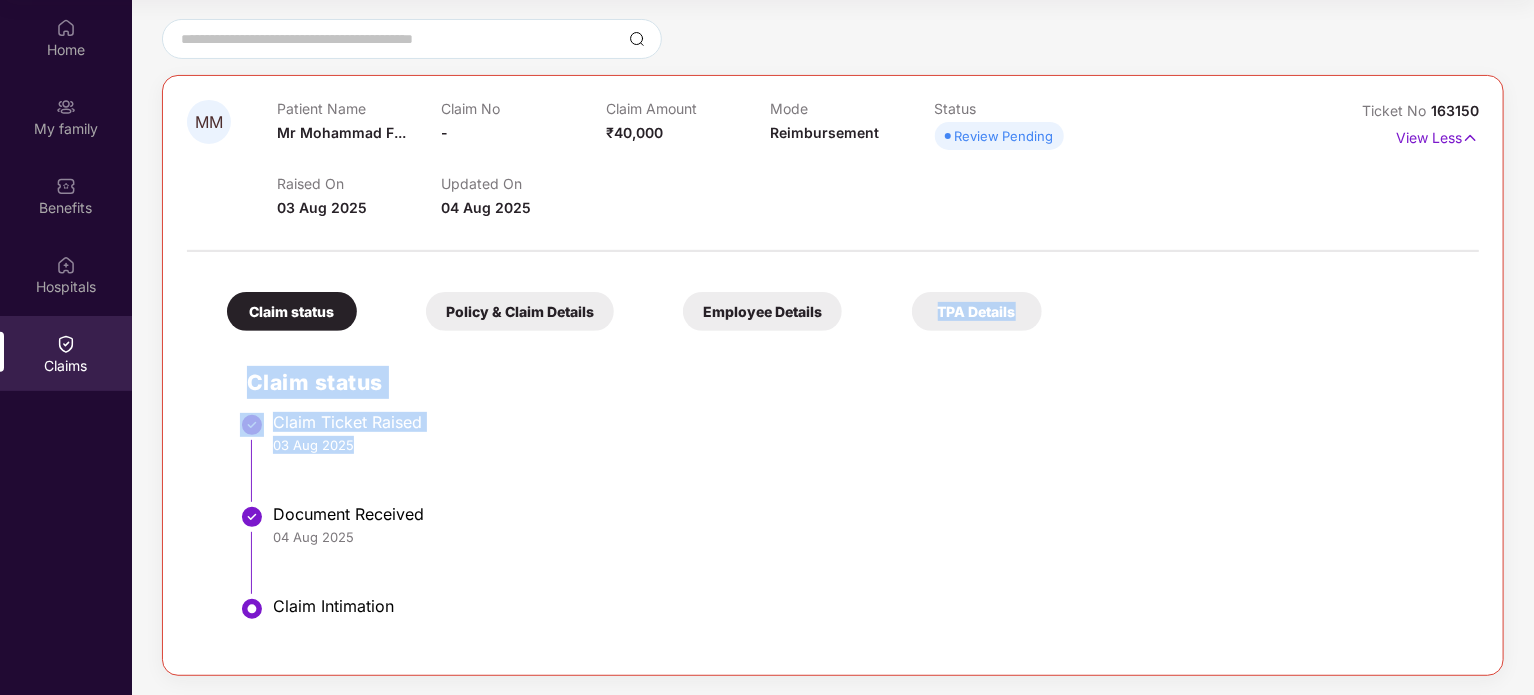 drag, startPoint x: 1240, startPoint y: 496, endPoint x: 816, endPoint y: 189, distance: 523.474 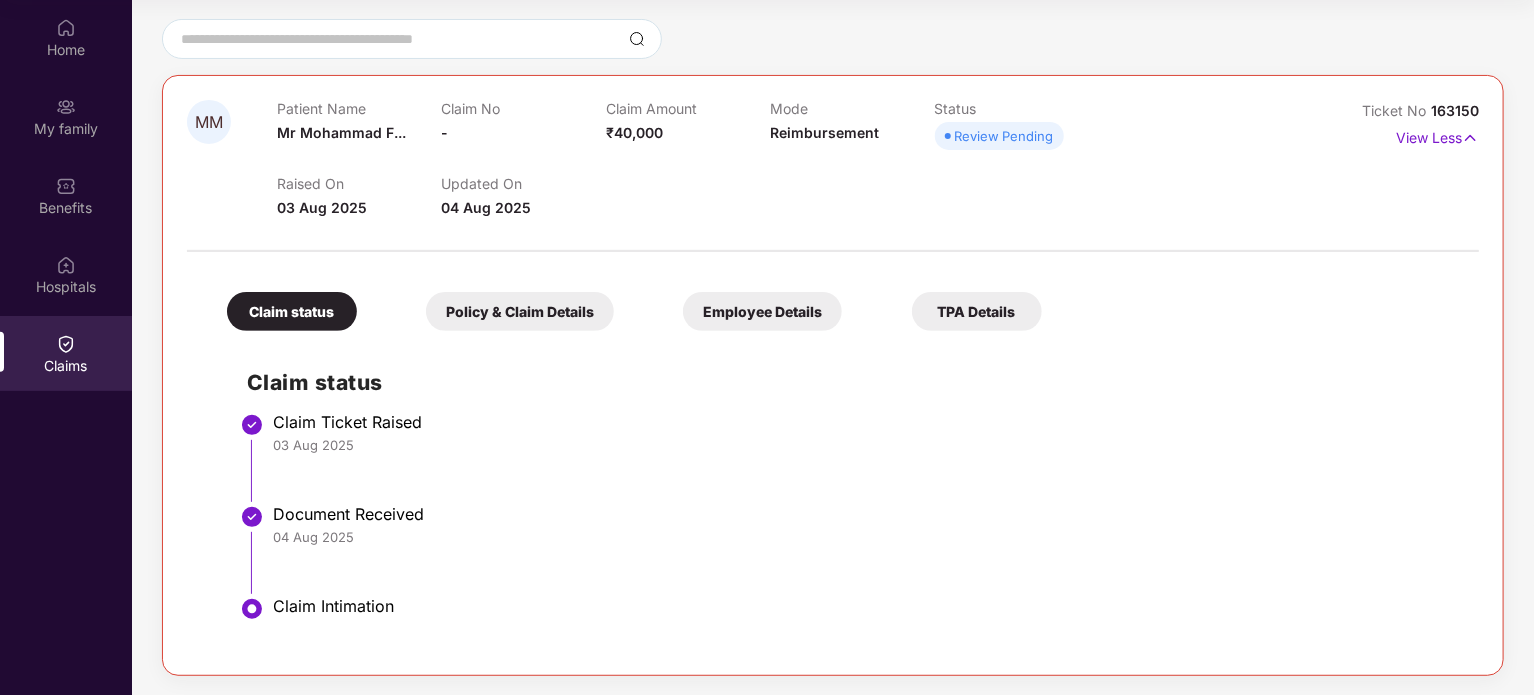 click at bounding box center [833, 39] 